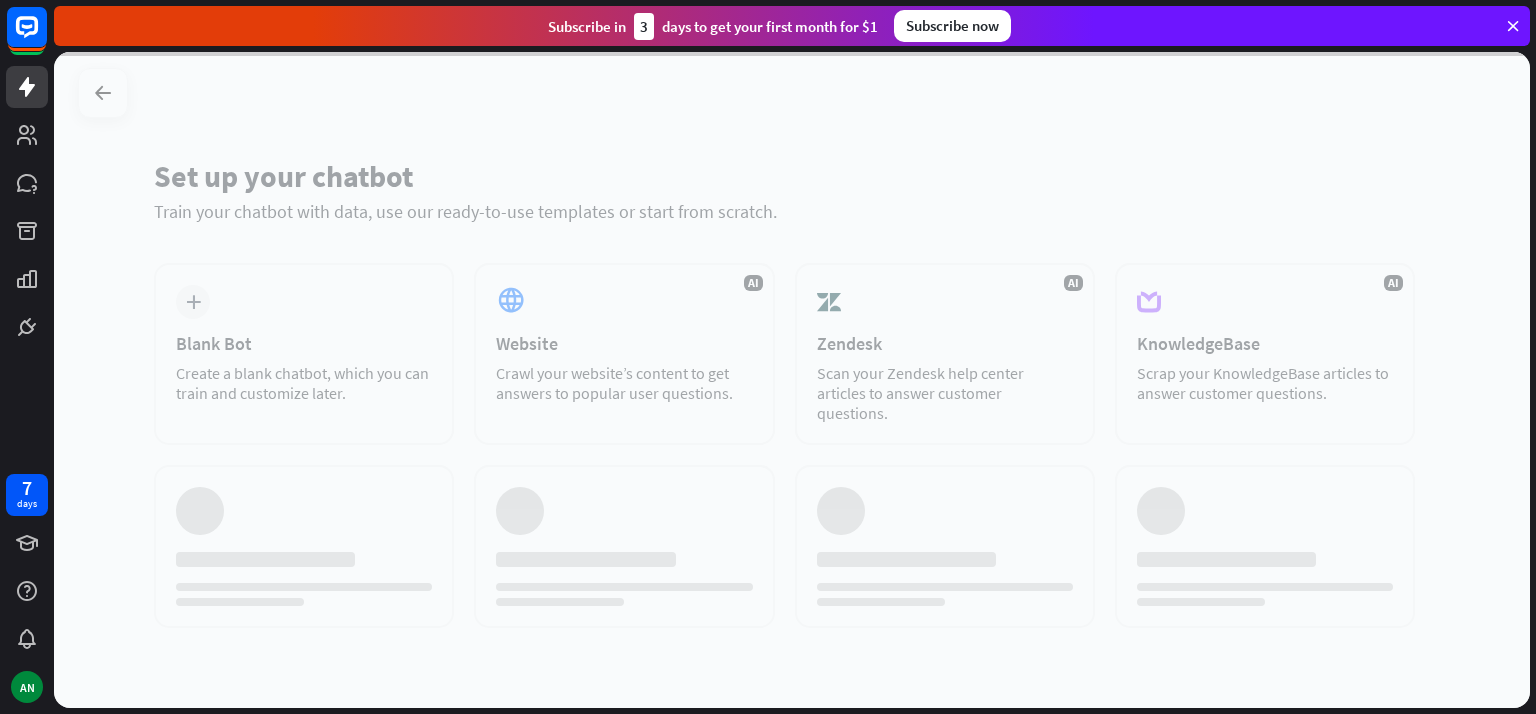 scroll, scrollTop: 0, scrollLeft: 0, axis: both 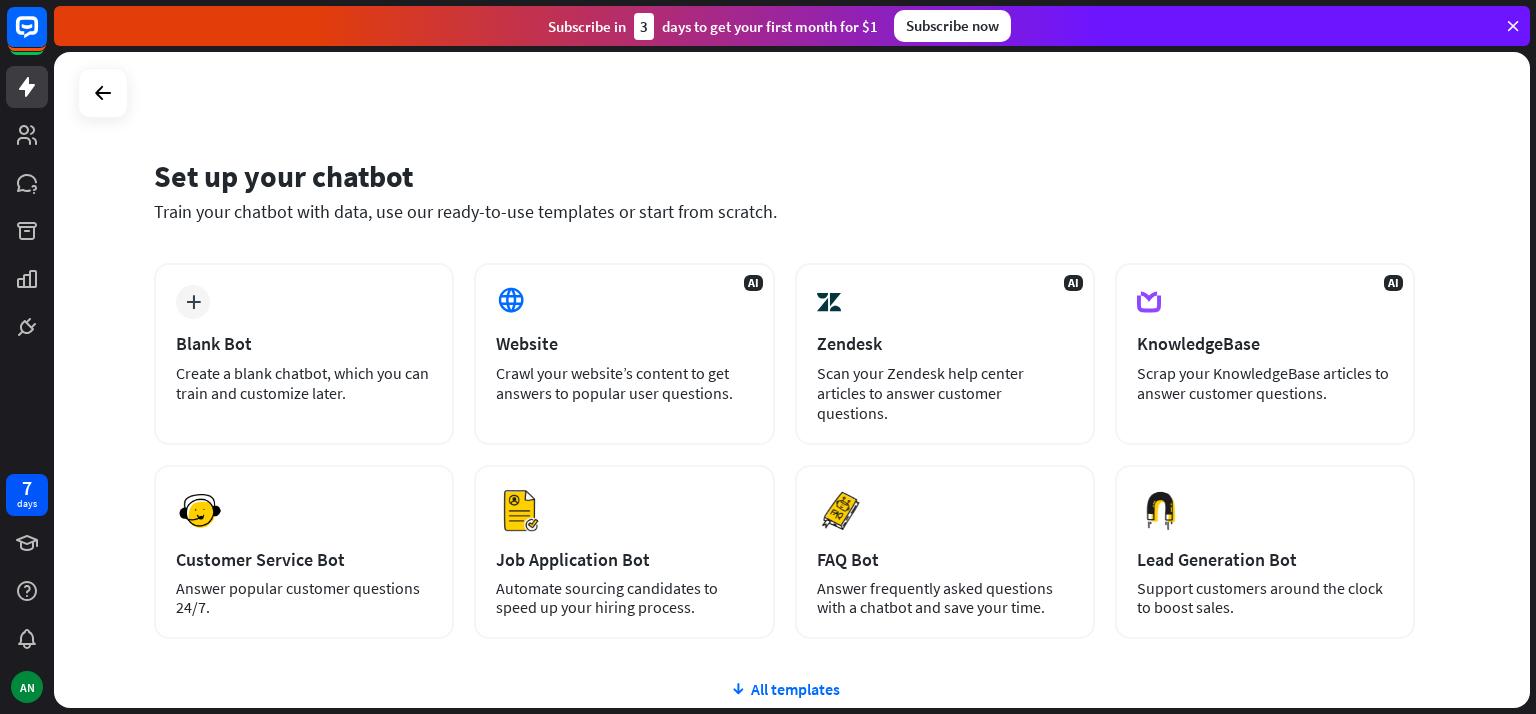 click on "Lead Generation Bot" at bounding box center [1265, 559] 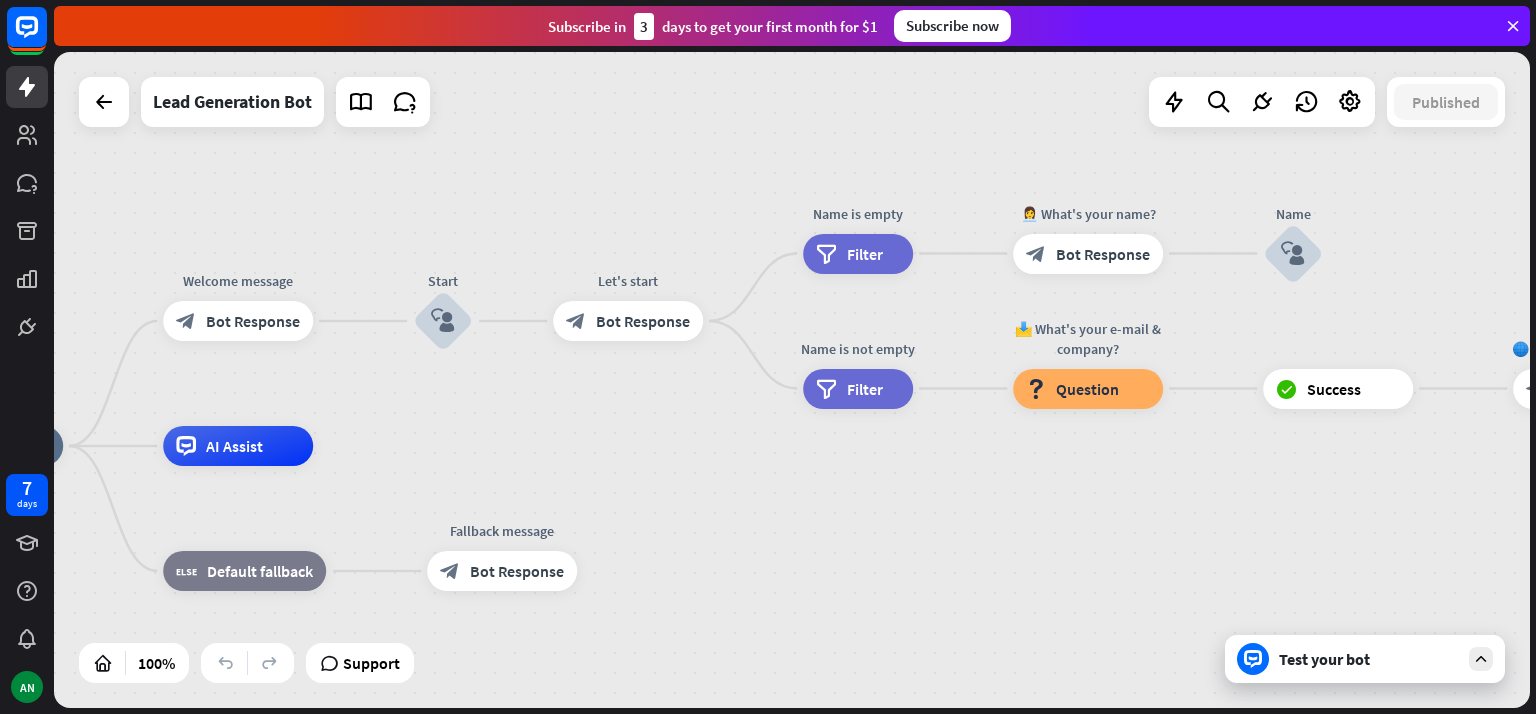 drag, startPoint x: 1127, startPoint y: 402, endPoint x: 691, endPoint y: 468, distance: 440.96713 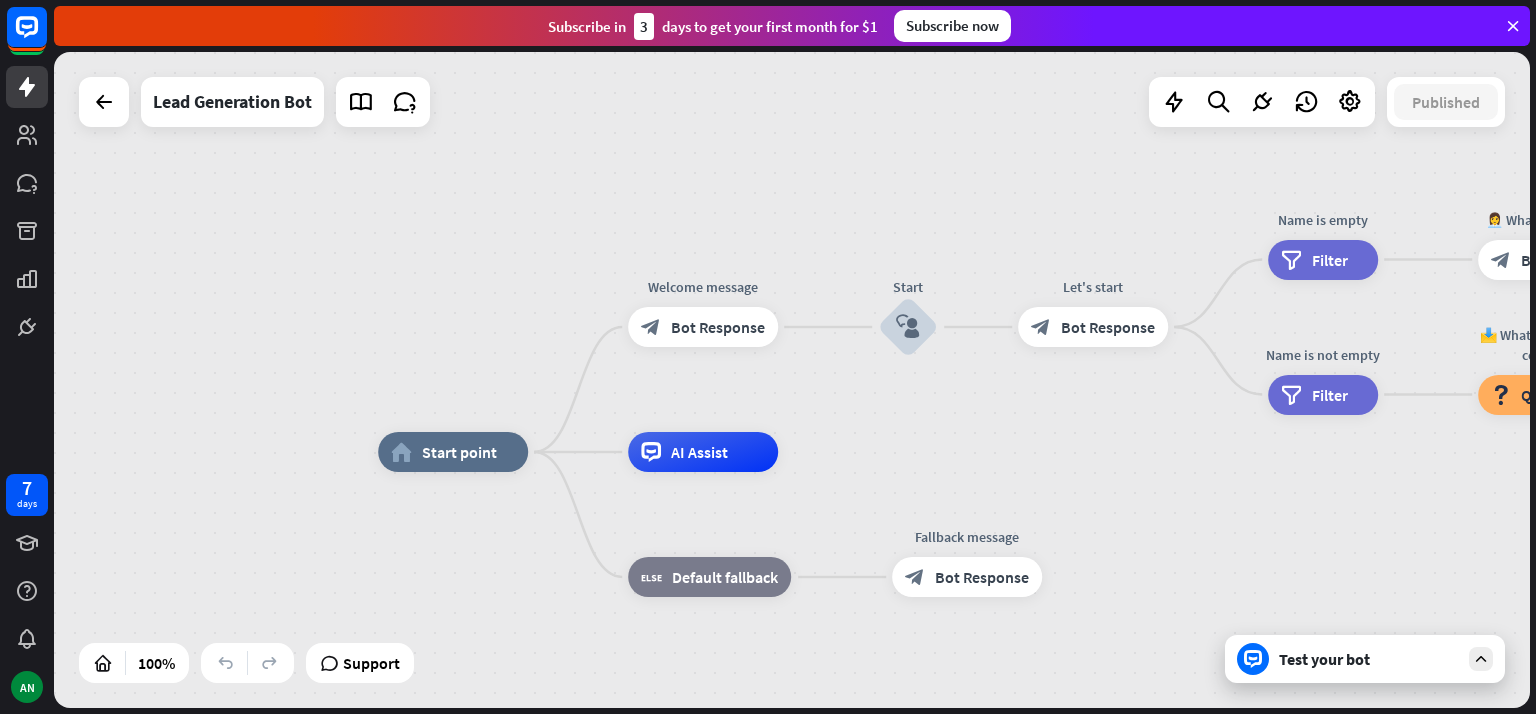 drag, startPoint x: 502, startPoint y: 405, endPoint x: 967, endPoint y: 411, distance: 465.0387 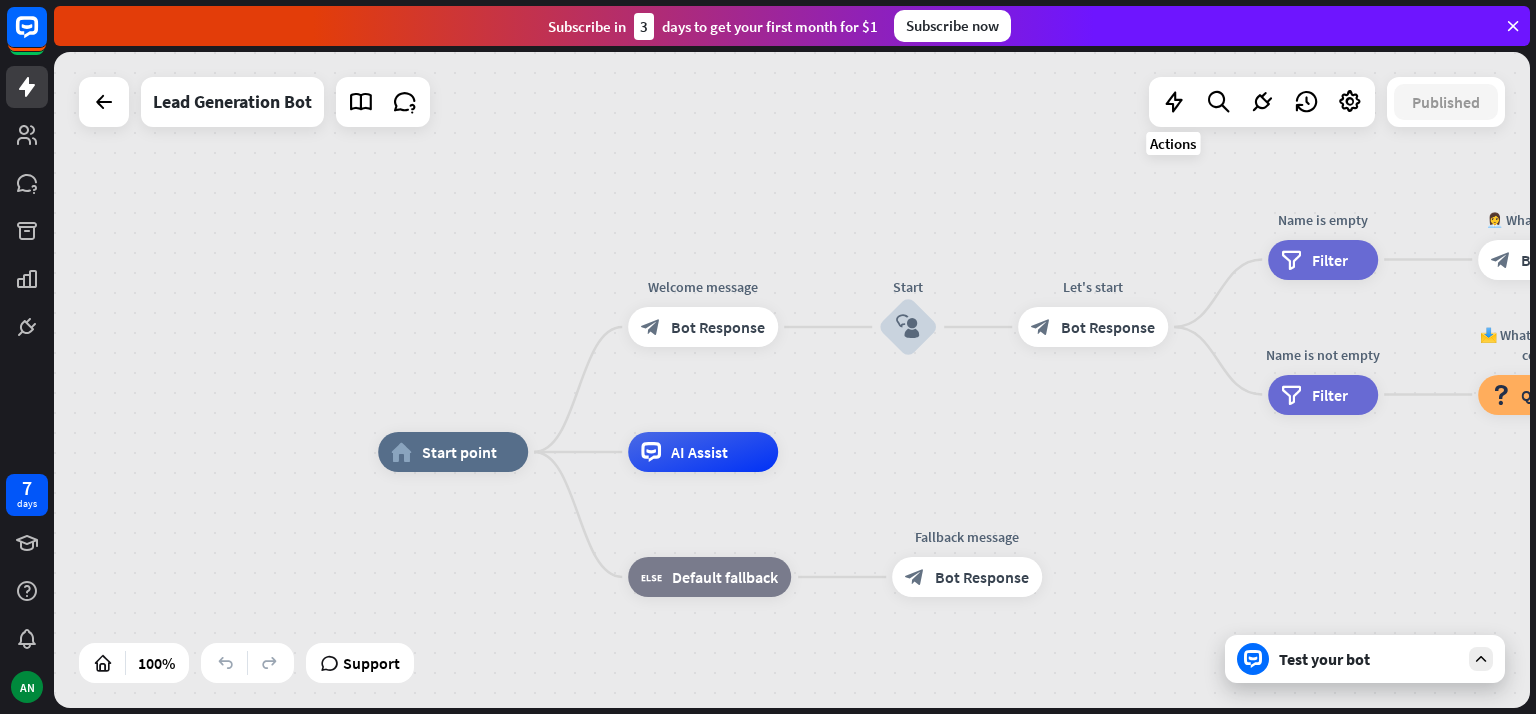 click at bounding box center (1174, 102) 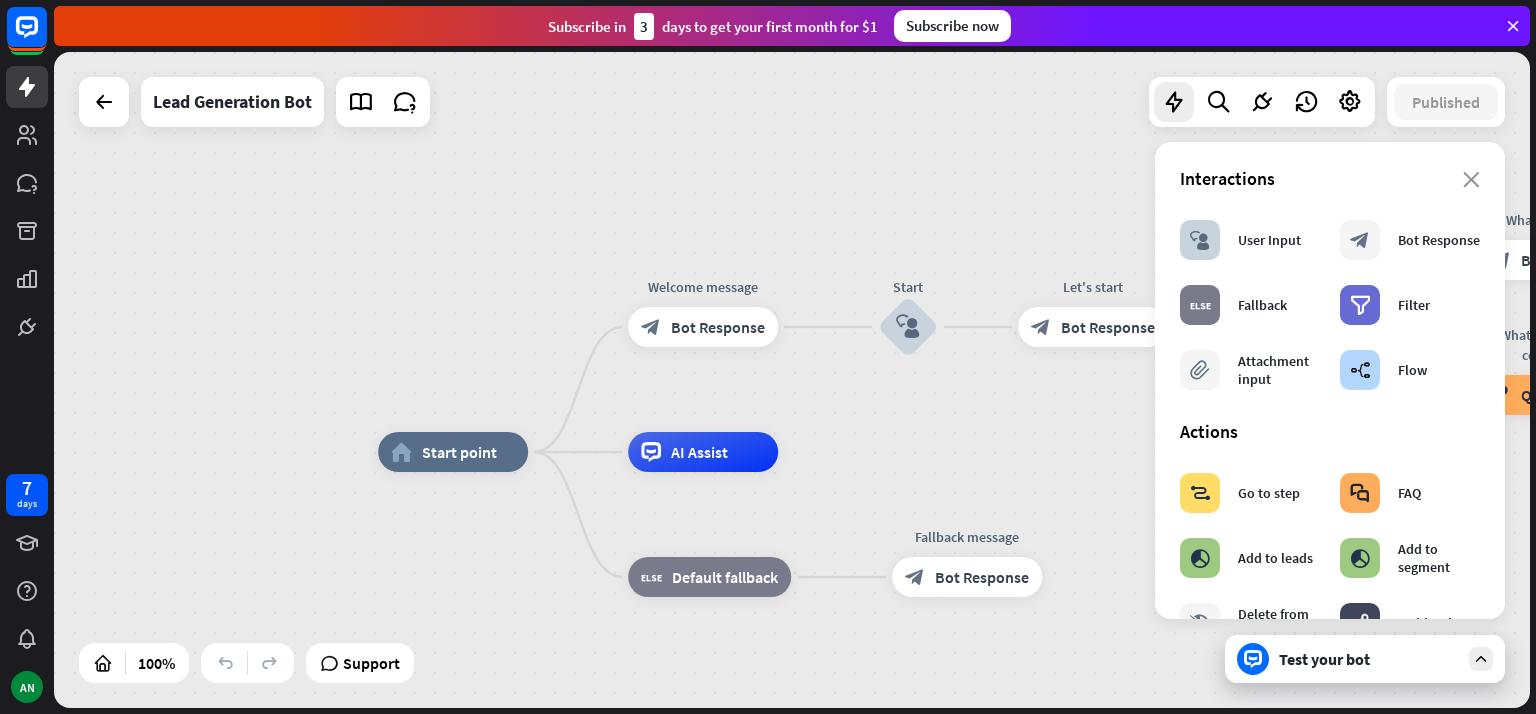 click on "home_2   Start point                 Welcome message   block_bot_response   Bot Response                 Start   block_user_input                 Let's start   block_bot_response   Bot Response                 Name is empty   filter   Filter                 👩‍💼 What's your name?   block_bot_response   Bot Response                 Name   block_user_input                 Name is not empty   filter   Filter                 📩 What's your e-mail & company?   block_question   Question                   block_success   Success                 🌐 How big is your team?   block_bot_response   Bot Response                 Team   block_user_input                 🚀 What's your need?   block_bot_response   Bot Response                 CompanyNeed   block_user_input                 ✅ Thank you!   block_bot_response   Bot Response                   block_close_chat   Close chat                     AI Assist                   block_fallback   Default fallback" at bounding box center [792, 380] 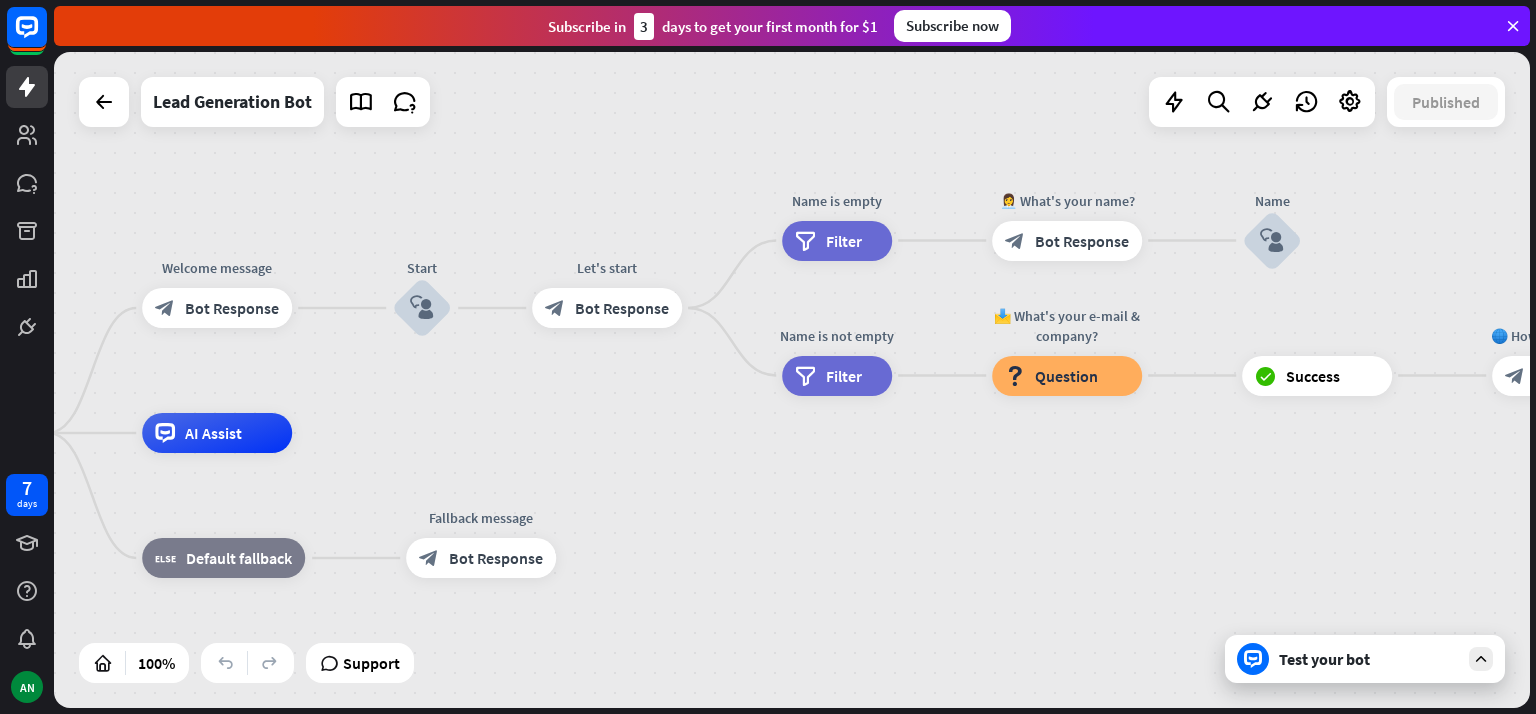 drag, startPoint x: 1141, startPoint y: 190, endPoint x: 670, endPoint y: 171, distance: 471.38306 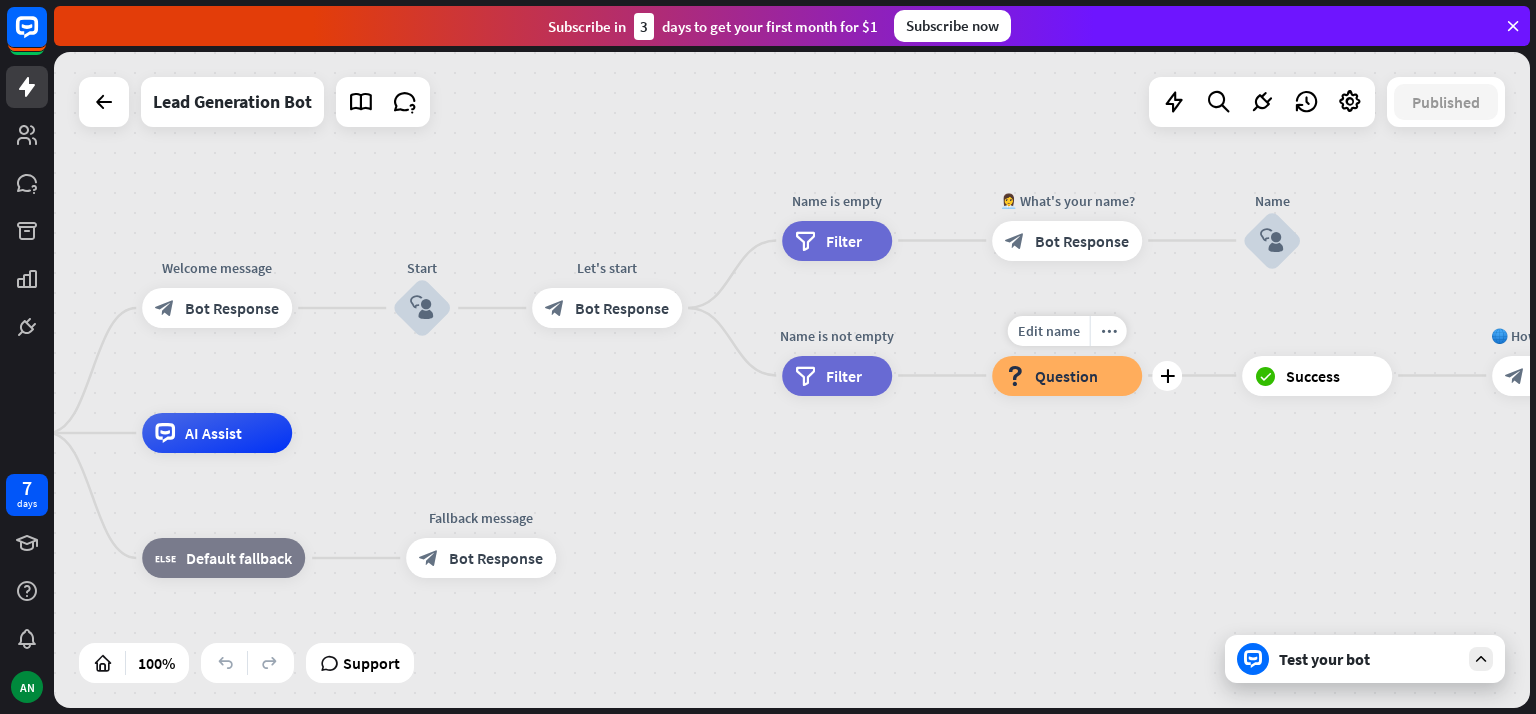 drag, startPoint x: 1273, startPoint y: 335, endPoint x: 978, endPoint y: 337, distance: 295.00677 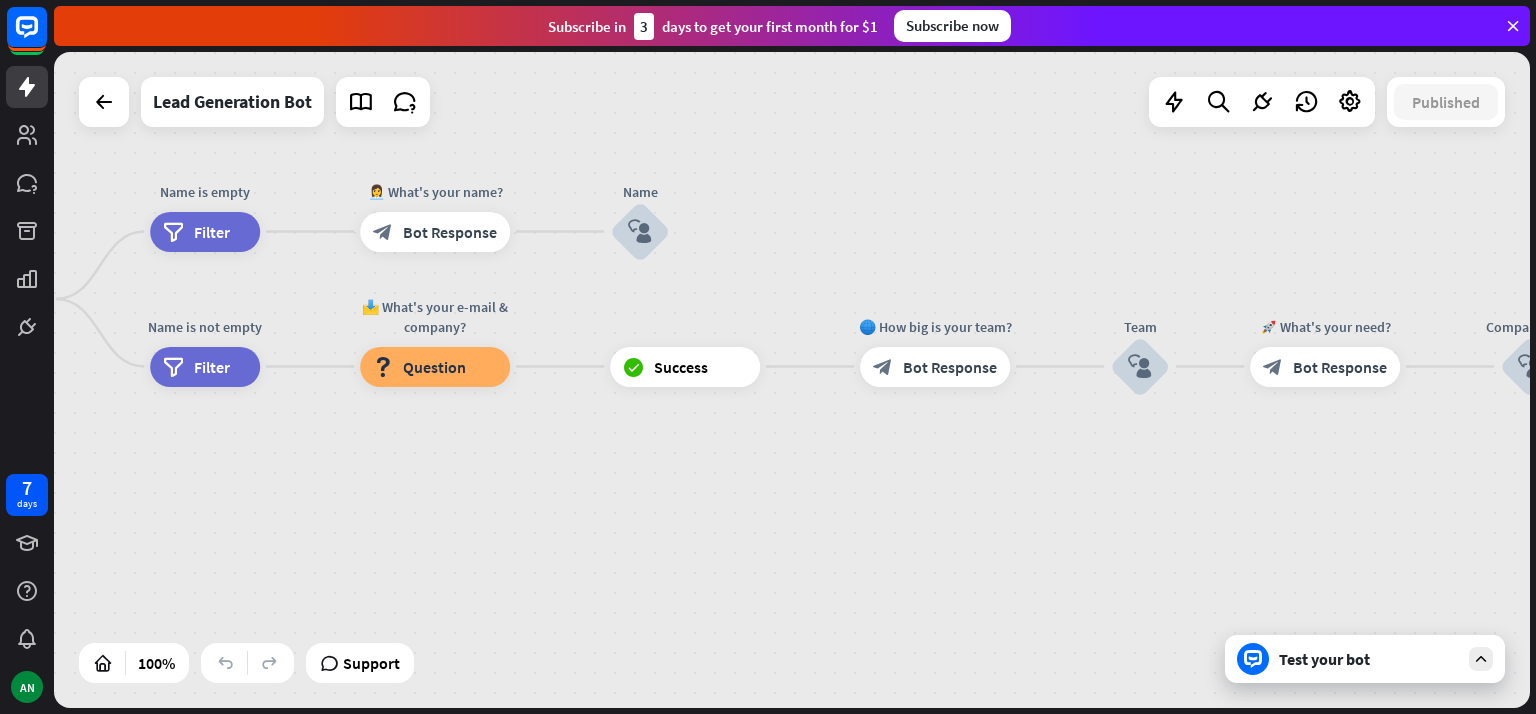 drag, startPoint x: 1371, startPoint y: 300, endPoint x: 740, endPoint y: 291, distance: 631.0642 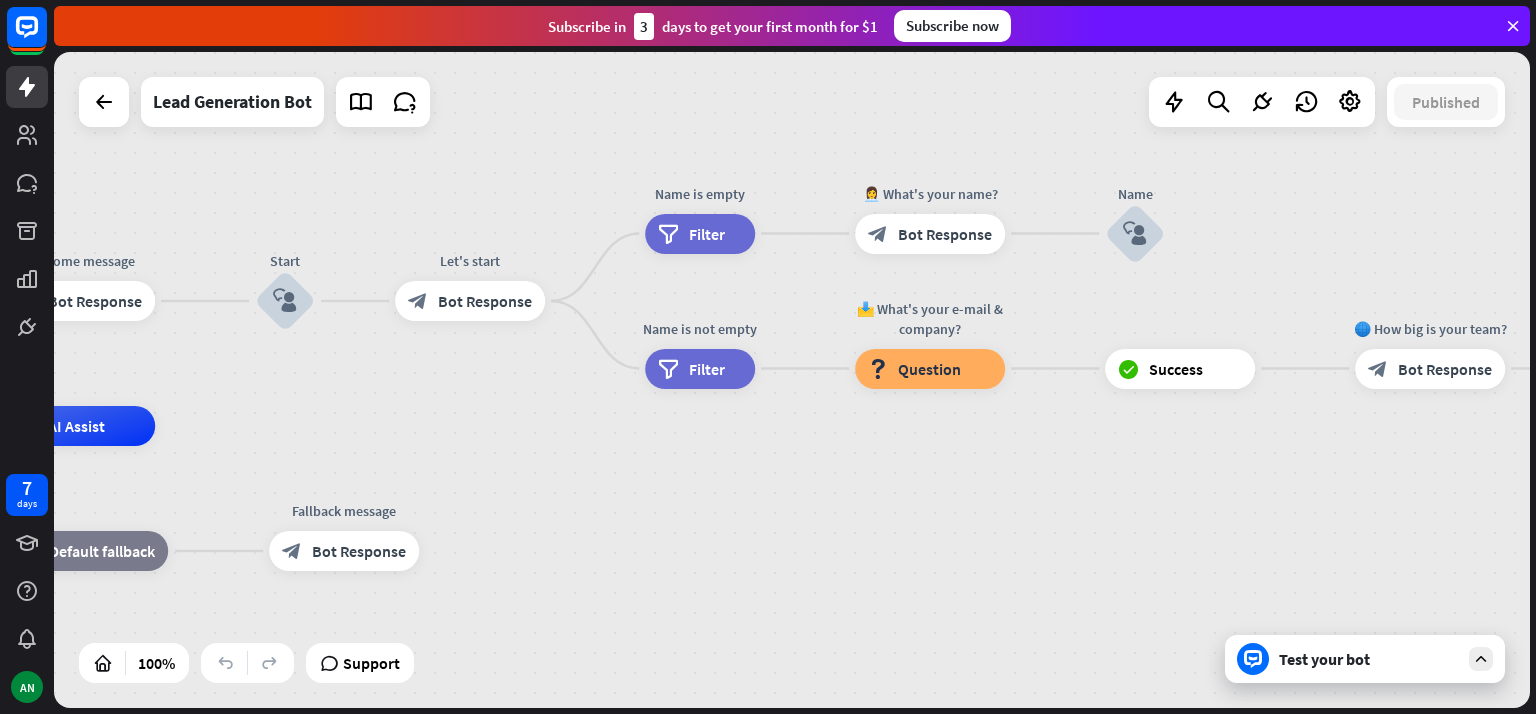 drag, startPoint x: 1040, startPoint y: 246, endPoint x: 1535, endPoint y: 248, distance: 495.00403 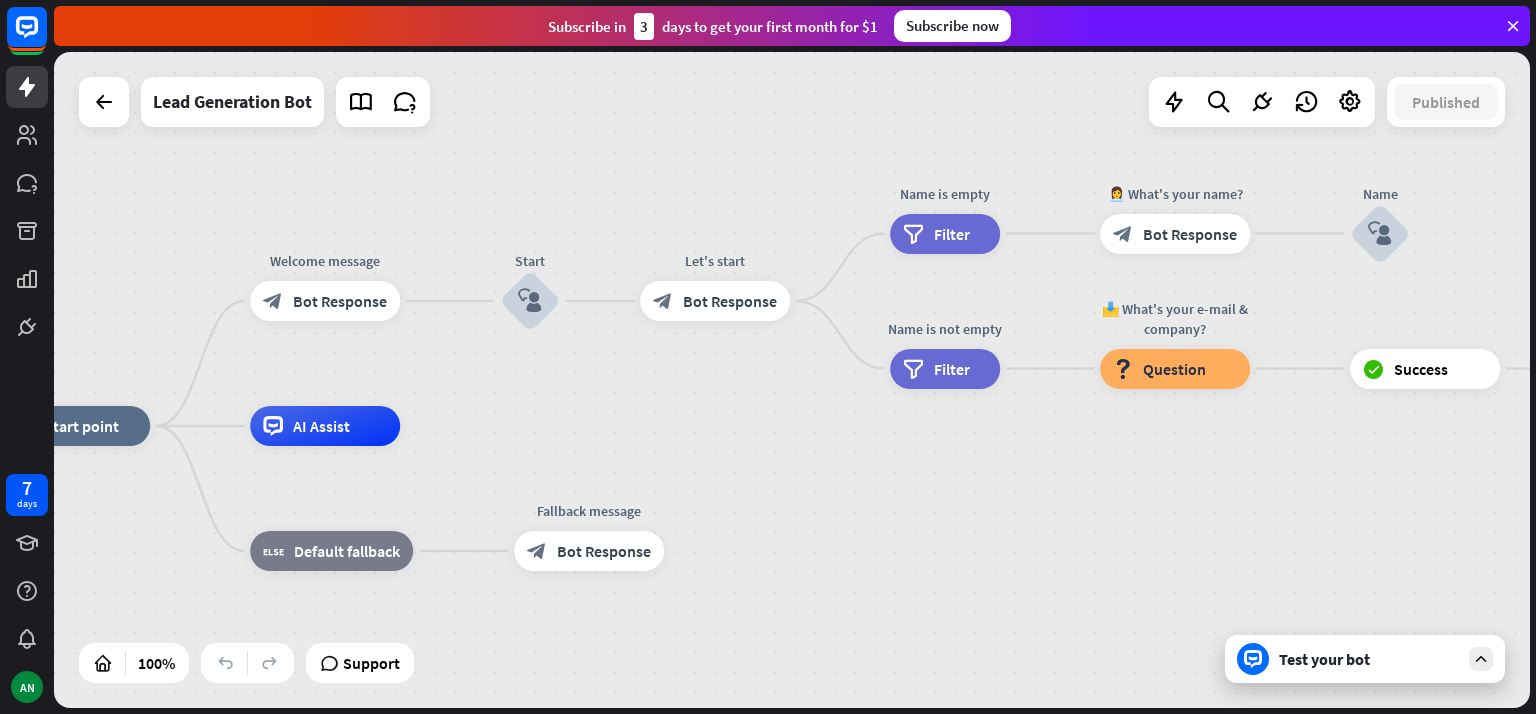 drag, startPoint x: 1290, startPoint y: 264, endPoint x: 1535, endPoint y: 264, distance: 245 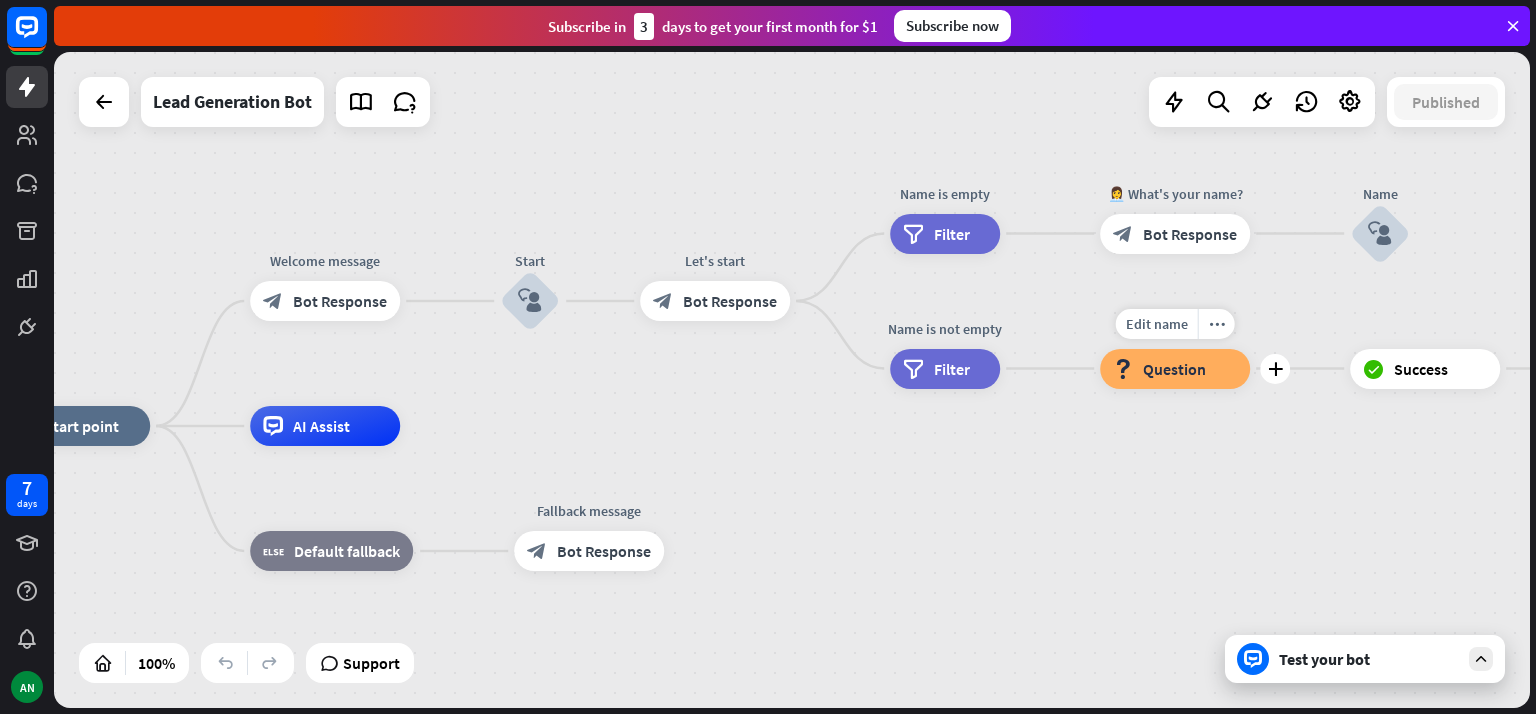 drag, startPoint x: 896, startPoint y: 347, endPoint x: 1137, endPoint y: 371, distance: 242.19208 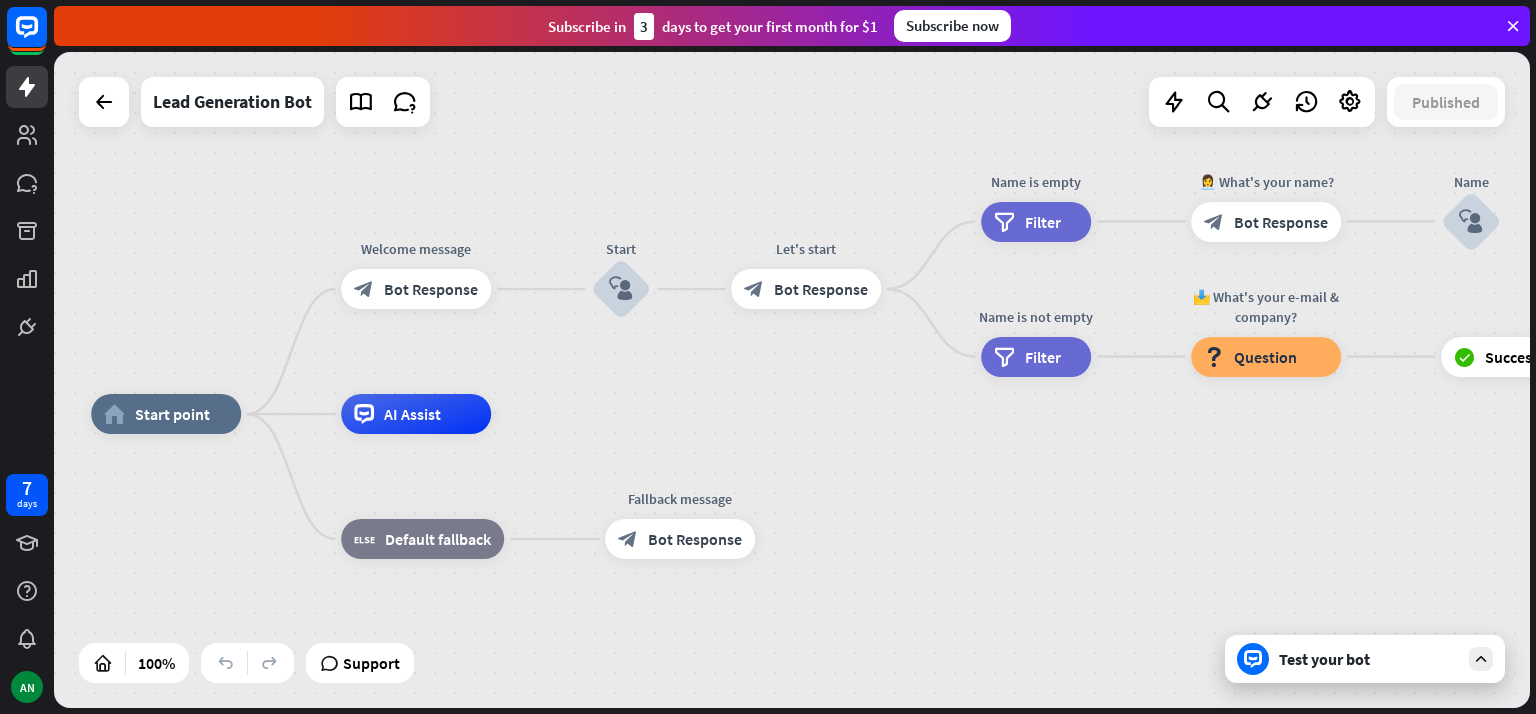 drag, startPoint x: 541, startPoint y: 412, endPoint x: 880, endPoint y: 408, distance: 339.0236 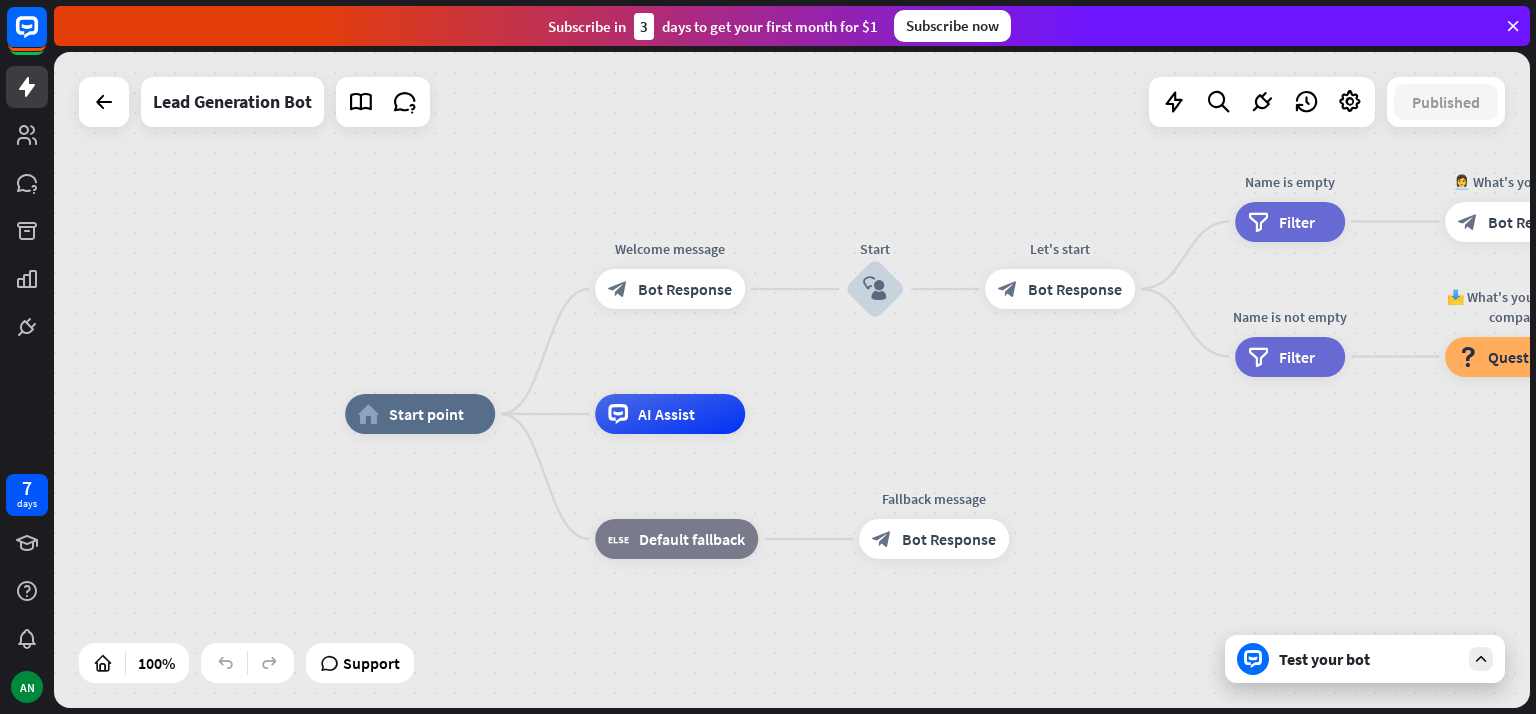click at bounding box center (104, 102) 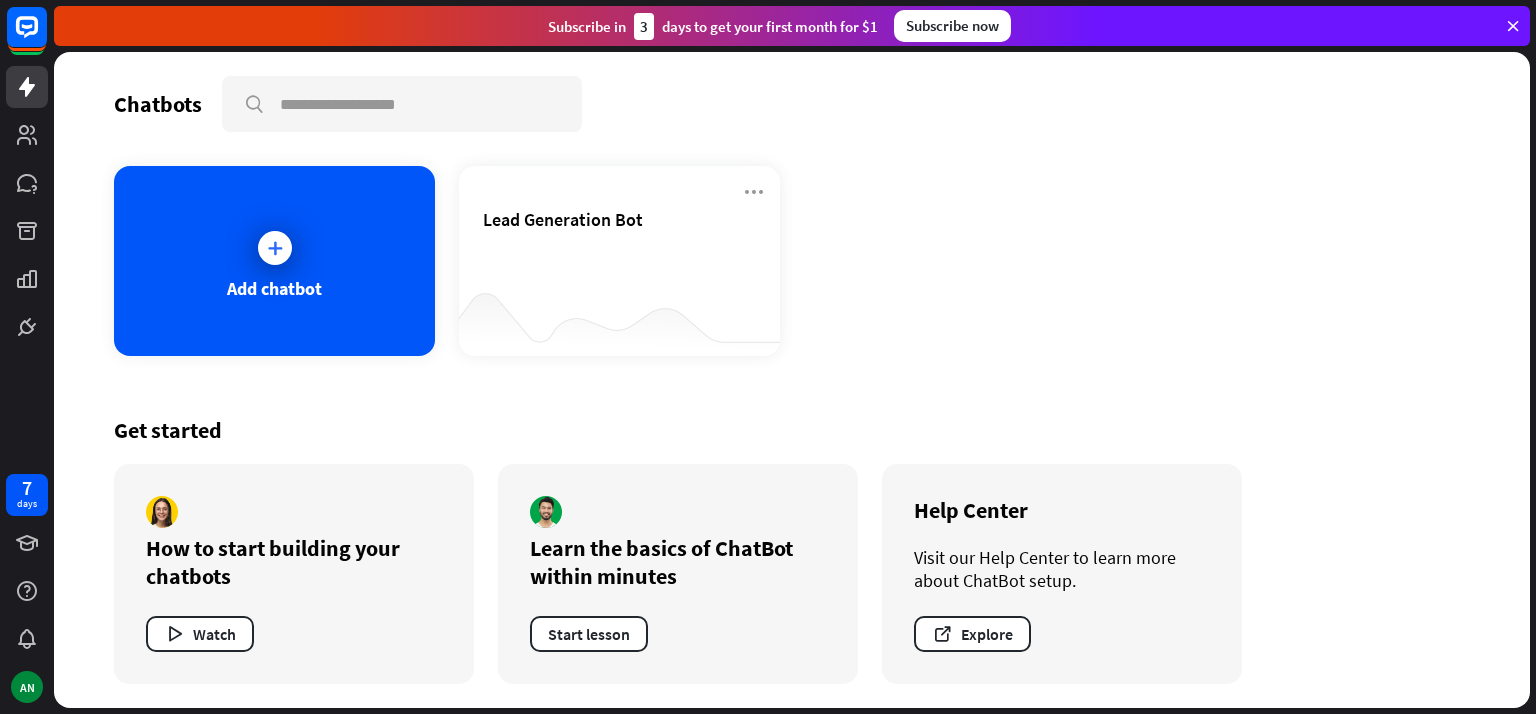 click at bounding box center [275, 248] 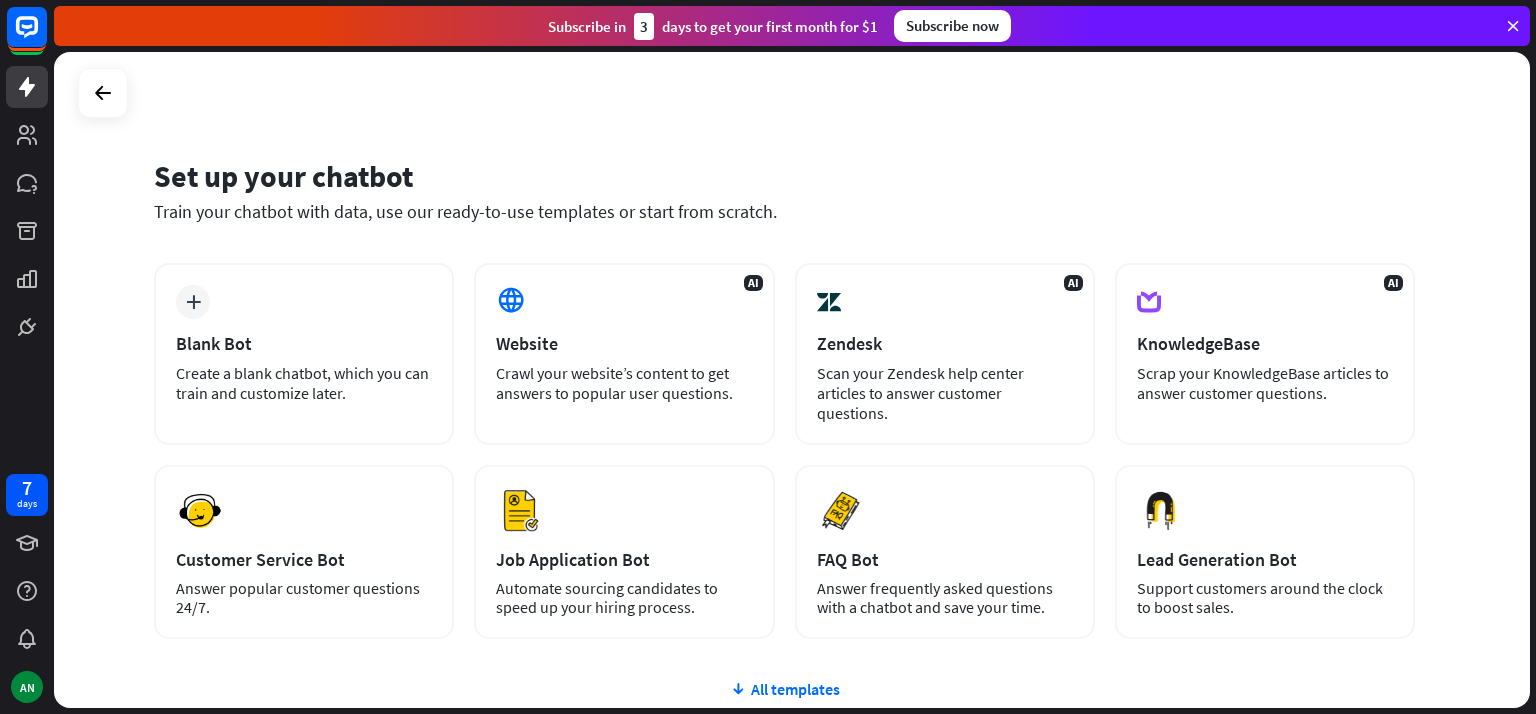 click on "Blank Bot" at bounding box center (304, 343) 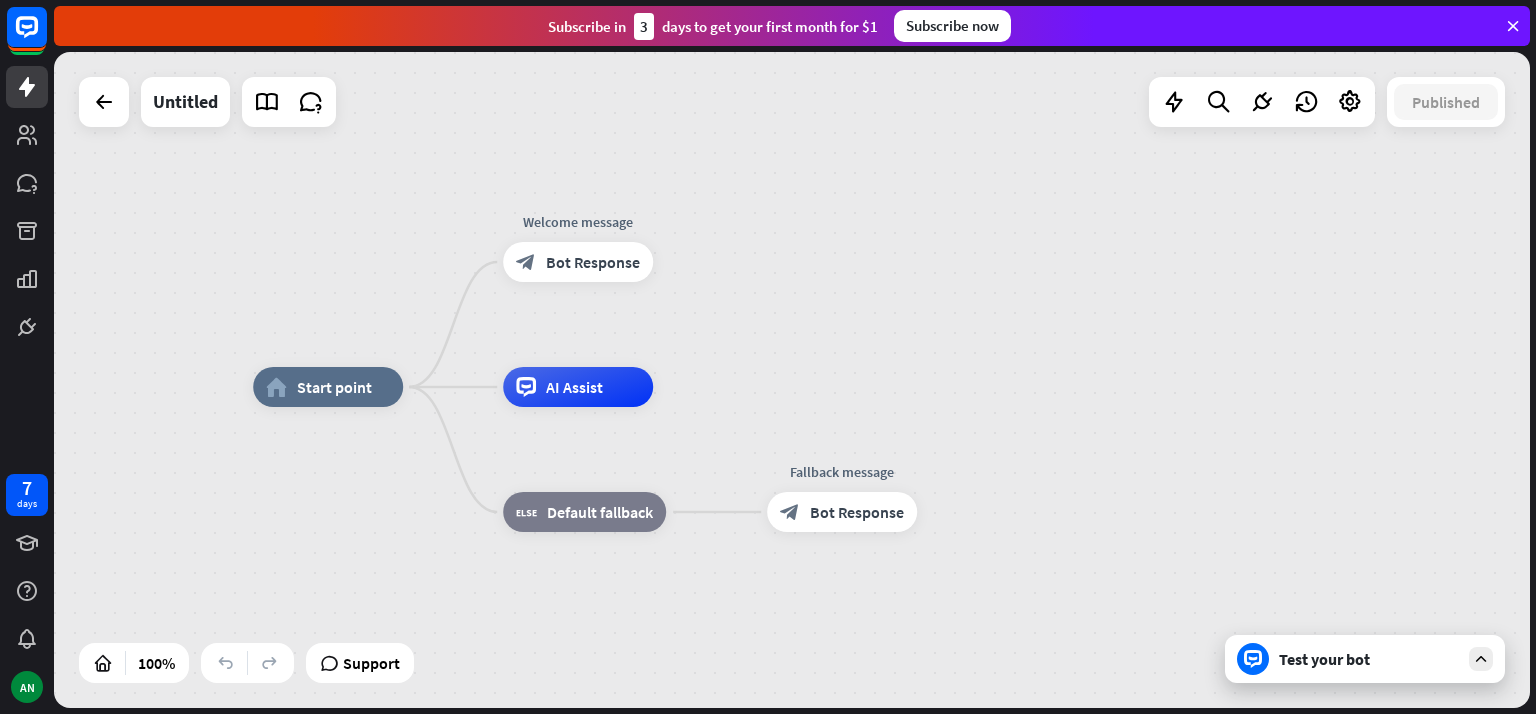 drag, startPoint x: 907, startPoint y: 296, endPoint x: 811, endPoint y: 303, distance: 96.25487 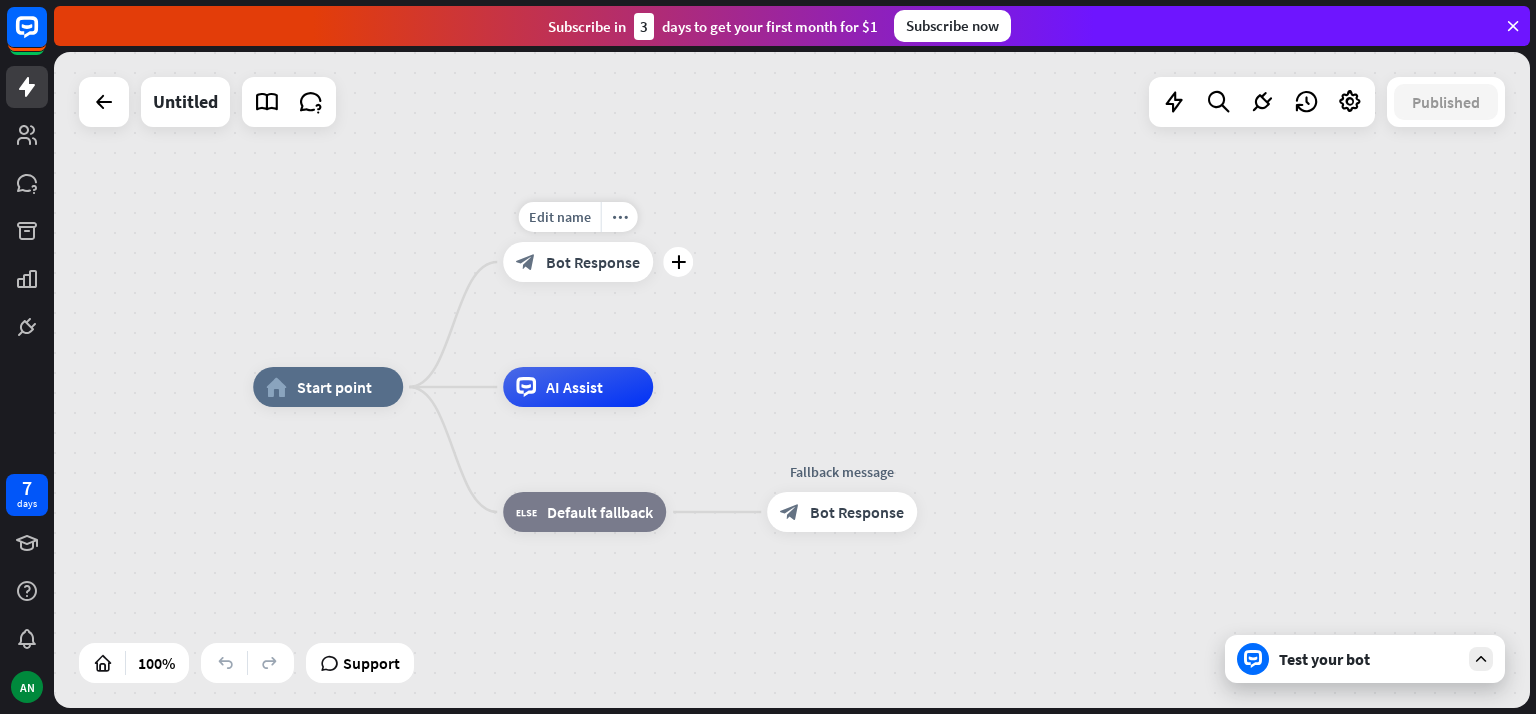 click on "Bot Response" at bounding box center [593, 262] 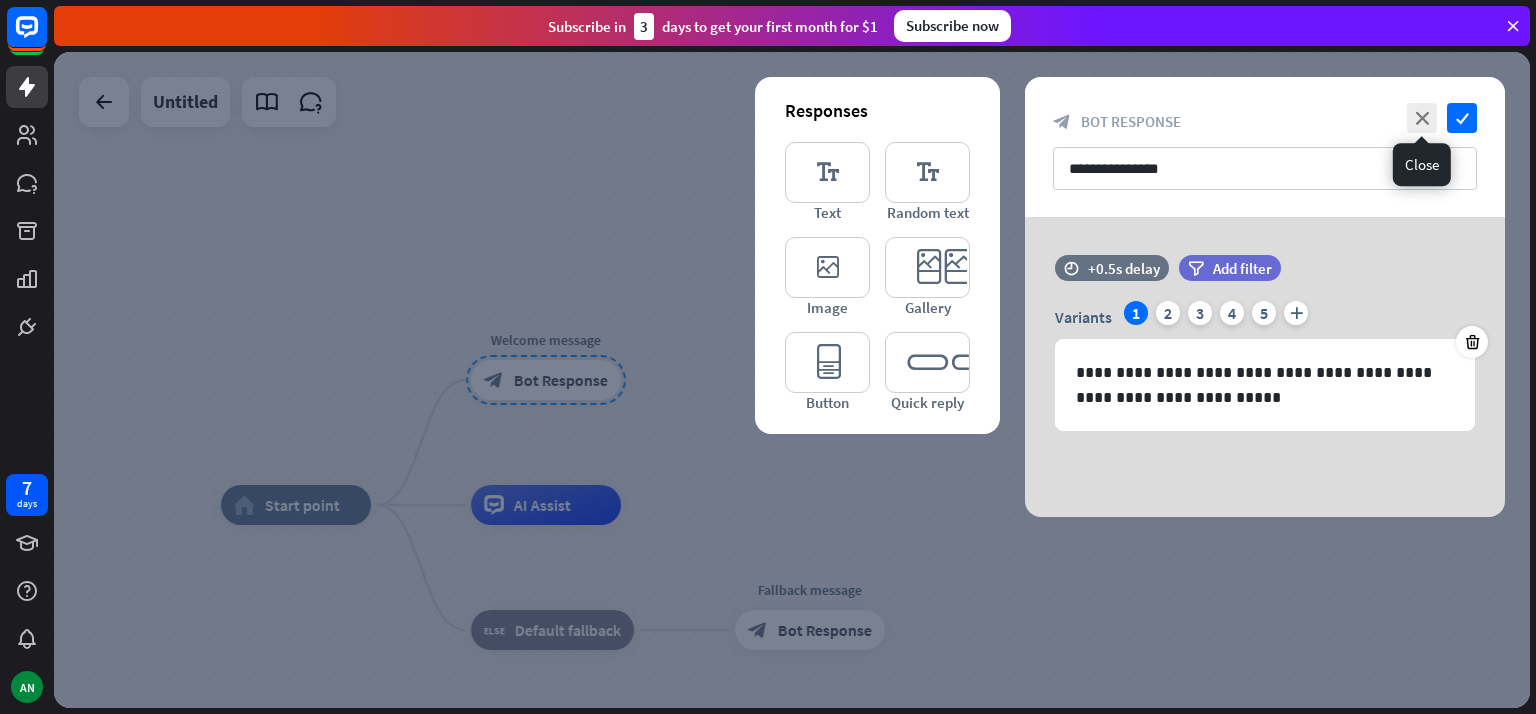 click on "close" at bounding box center (1422, 118) 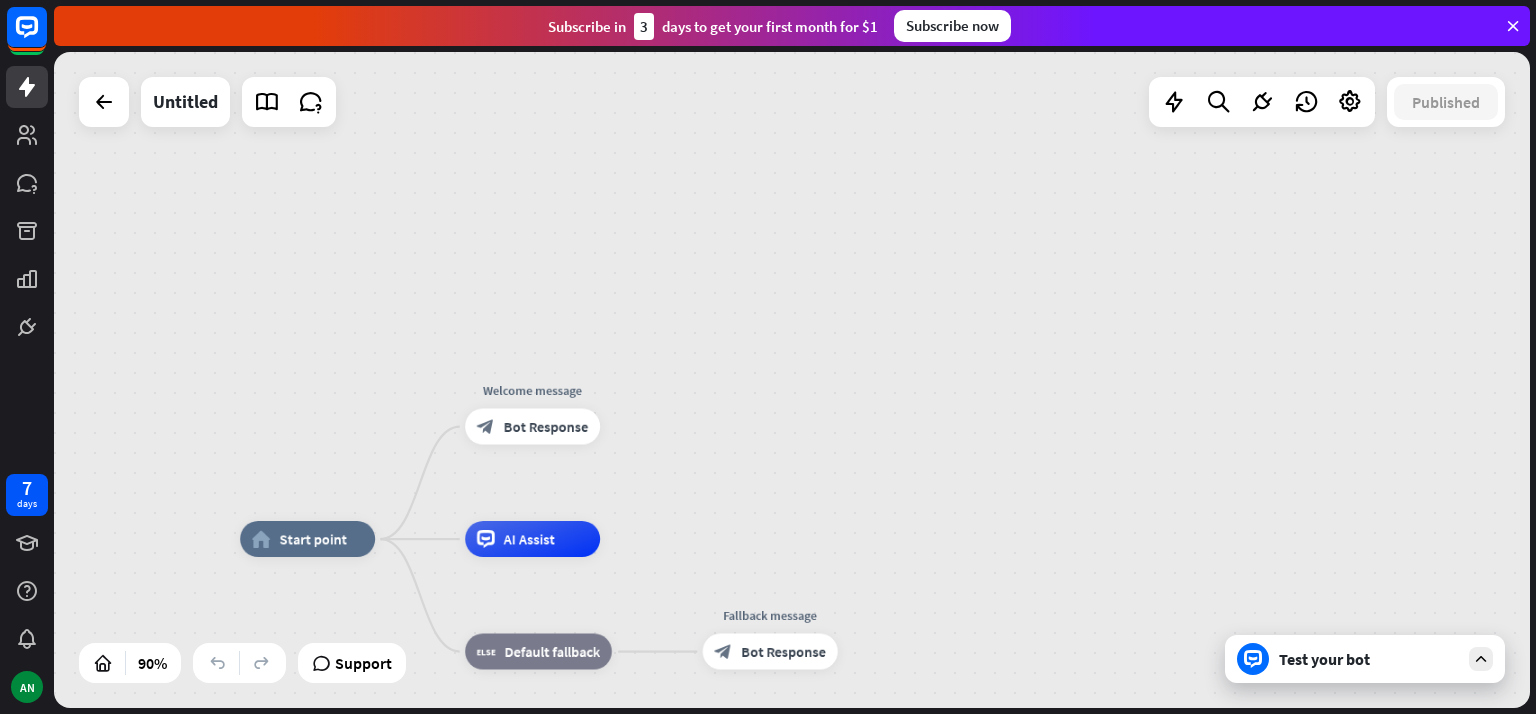 click on "Test your bot" at bounding box center (1369, 659) 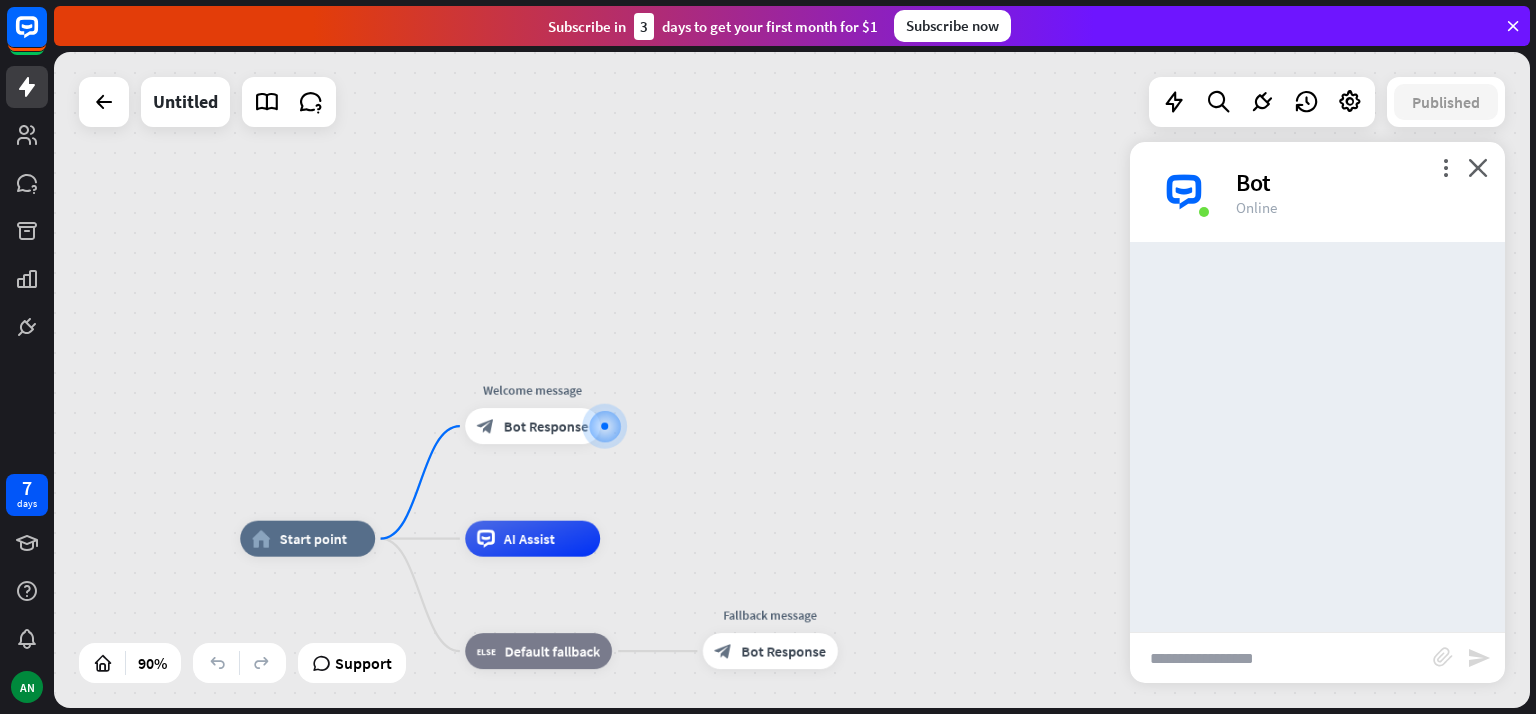 click at bounding box center [1281, 658] 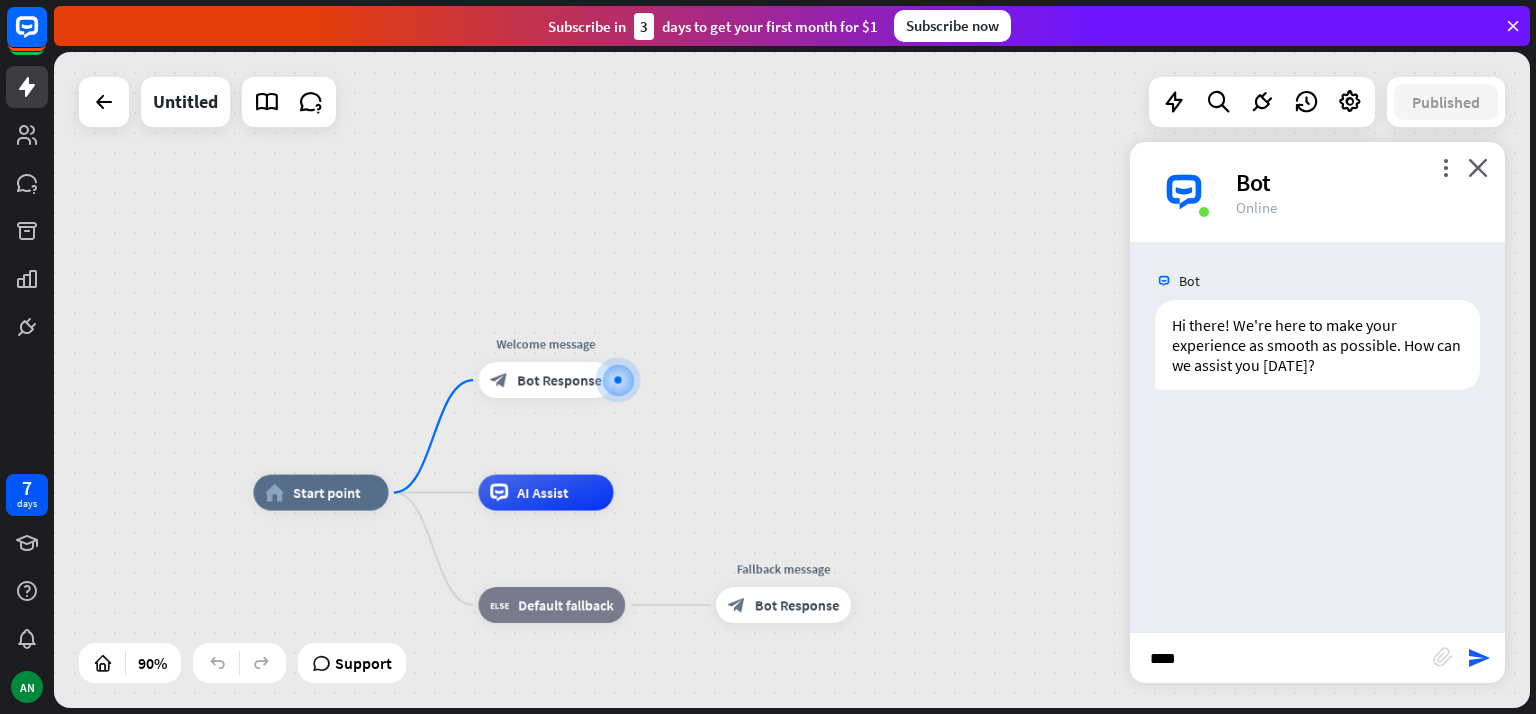 type on "*****" 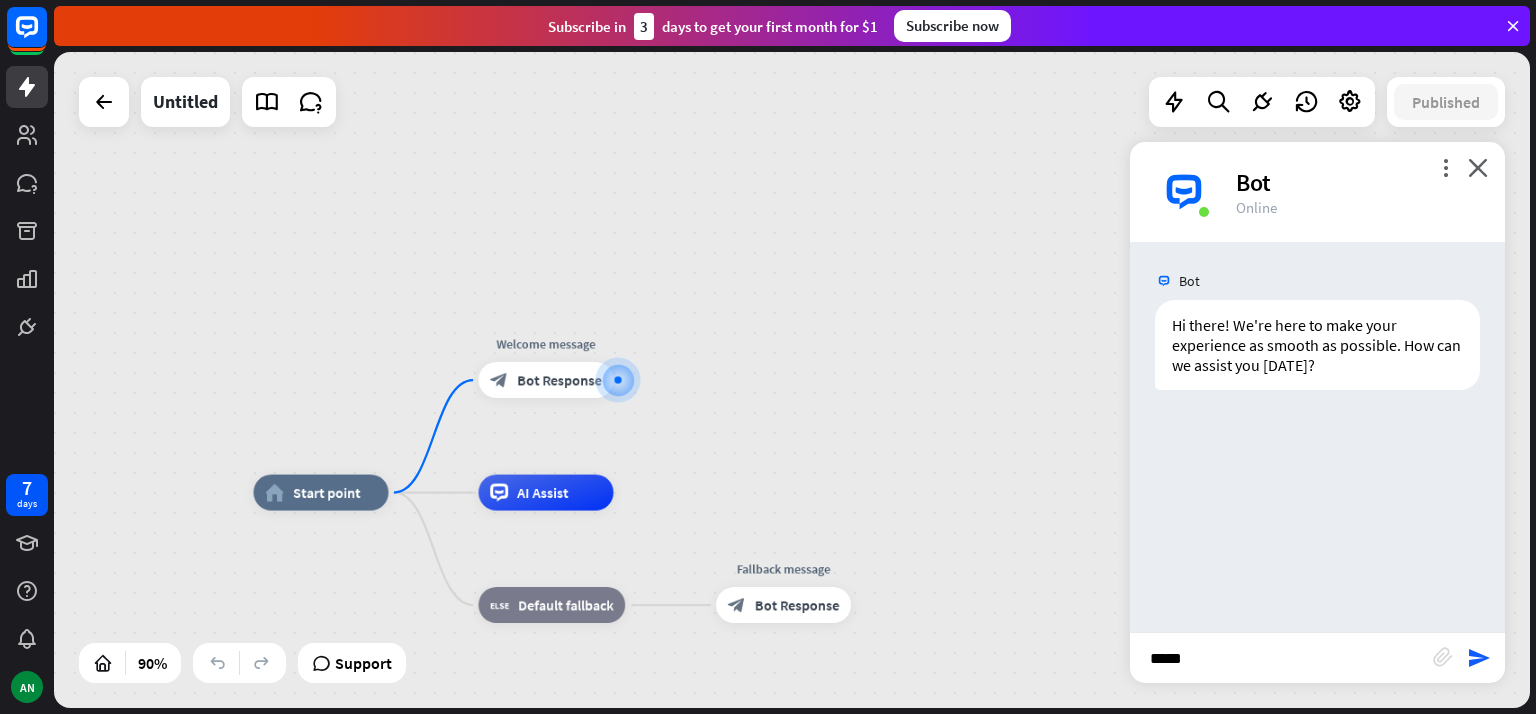 type 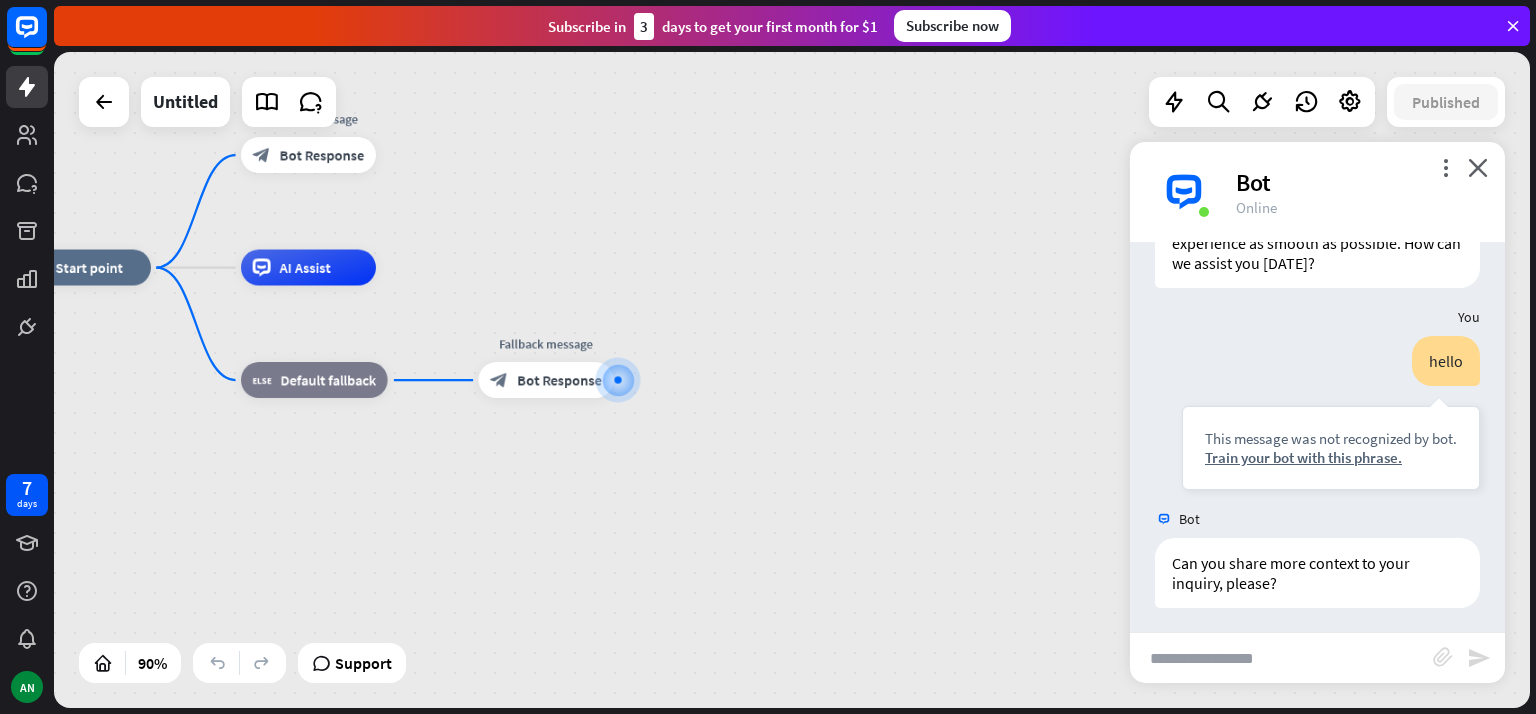 scroll, scrollTop: 108, scrollLeft: 0, axis: vertical 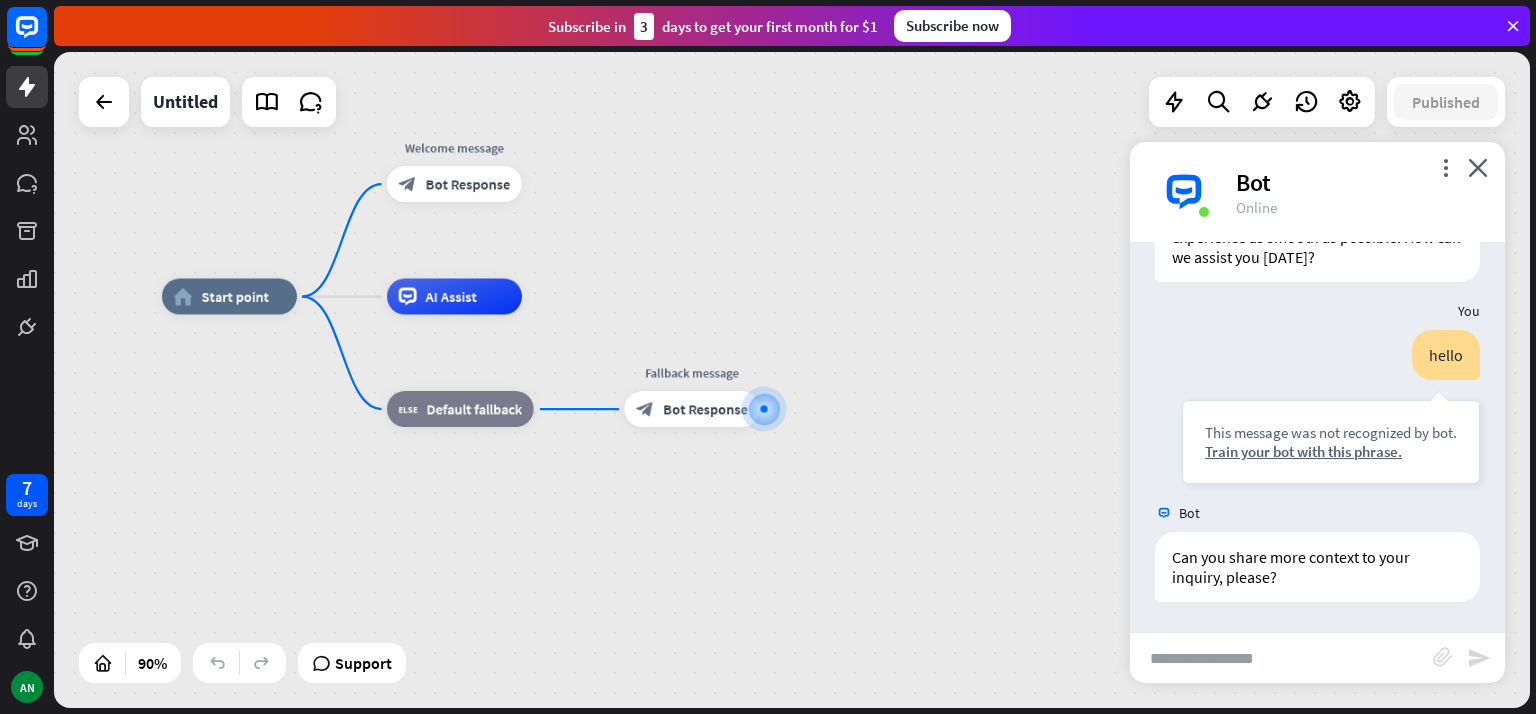drag, startPoint x: 495, startPoint y: 528, endPoint x: 608, endPoint y: 569, distance: 120.20815 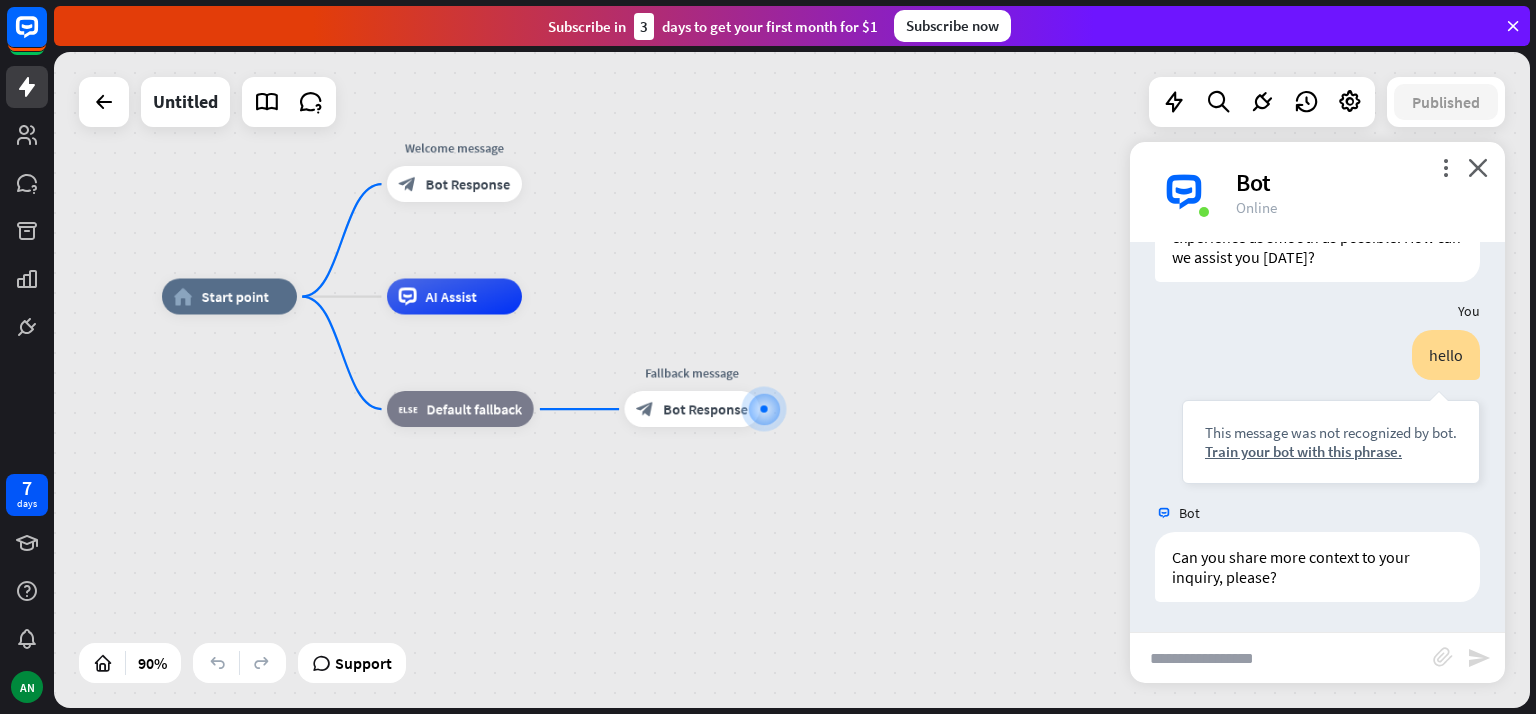 click on "home_2   Start point                 Welcome message   block_bot_response   Bot Response                     AI Assist                   block_fallback   Default fallback                 Fallback message   block_bot_response   Bot Response" at bounding box center (826, 592) 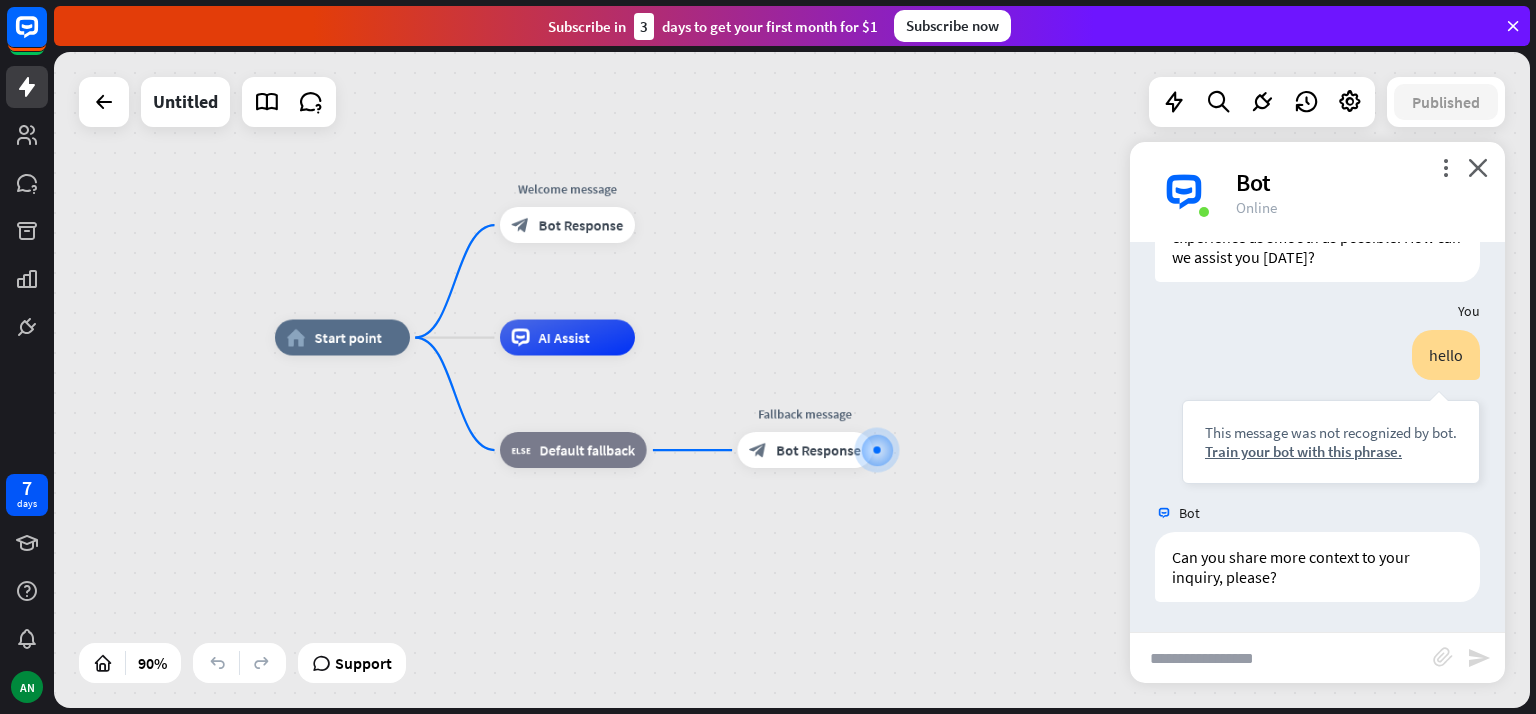 click on "home_2   Start point                 Welcome message   block_bot_response   Bot Response                     AI Assist                   block_fallback   Default fallback                 Fallback message   block_bot_response   Bot Response" at bounding box center [939, 633] 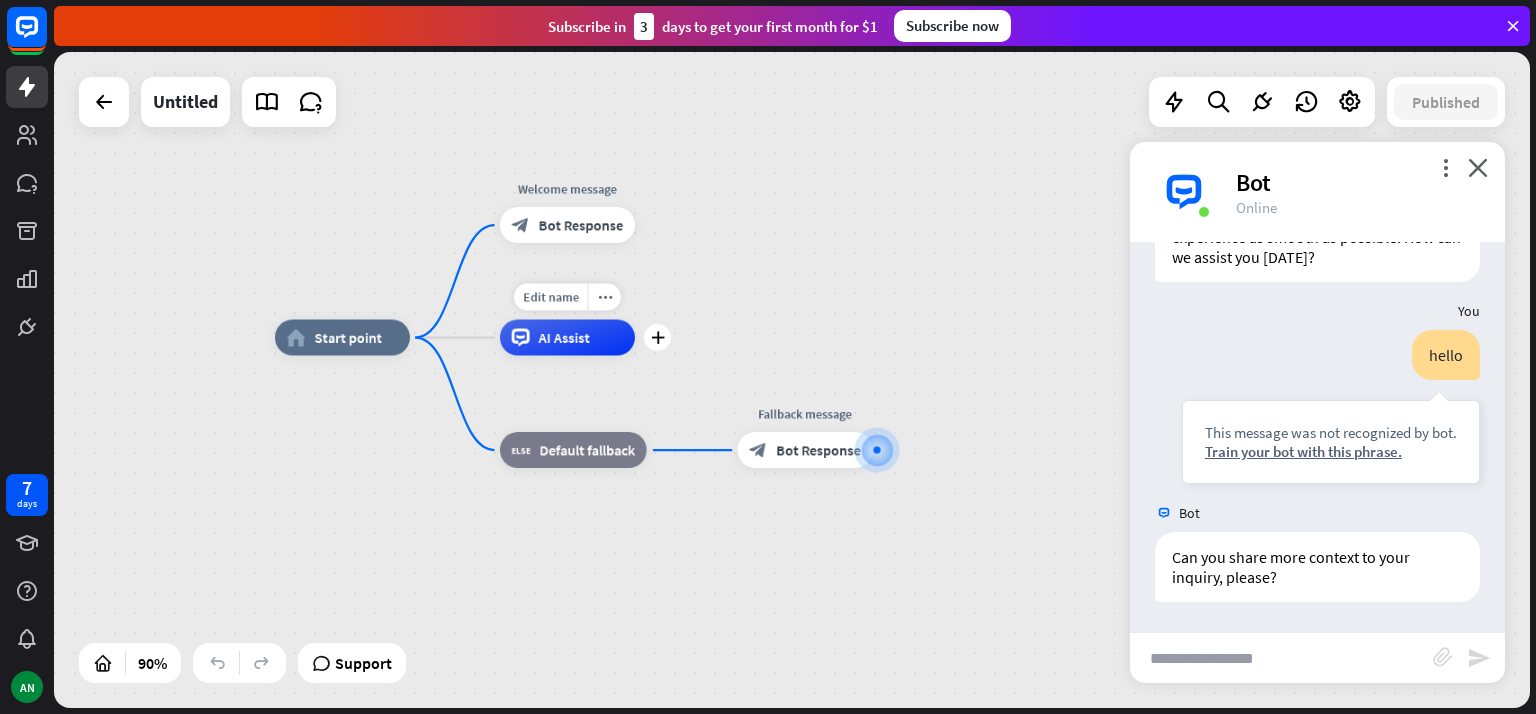 click on "Edit name" at bounding box center (551, 297) 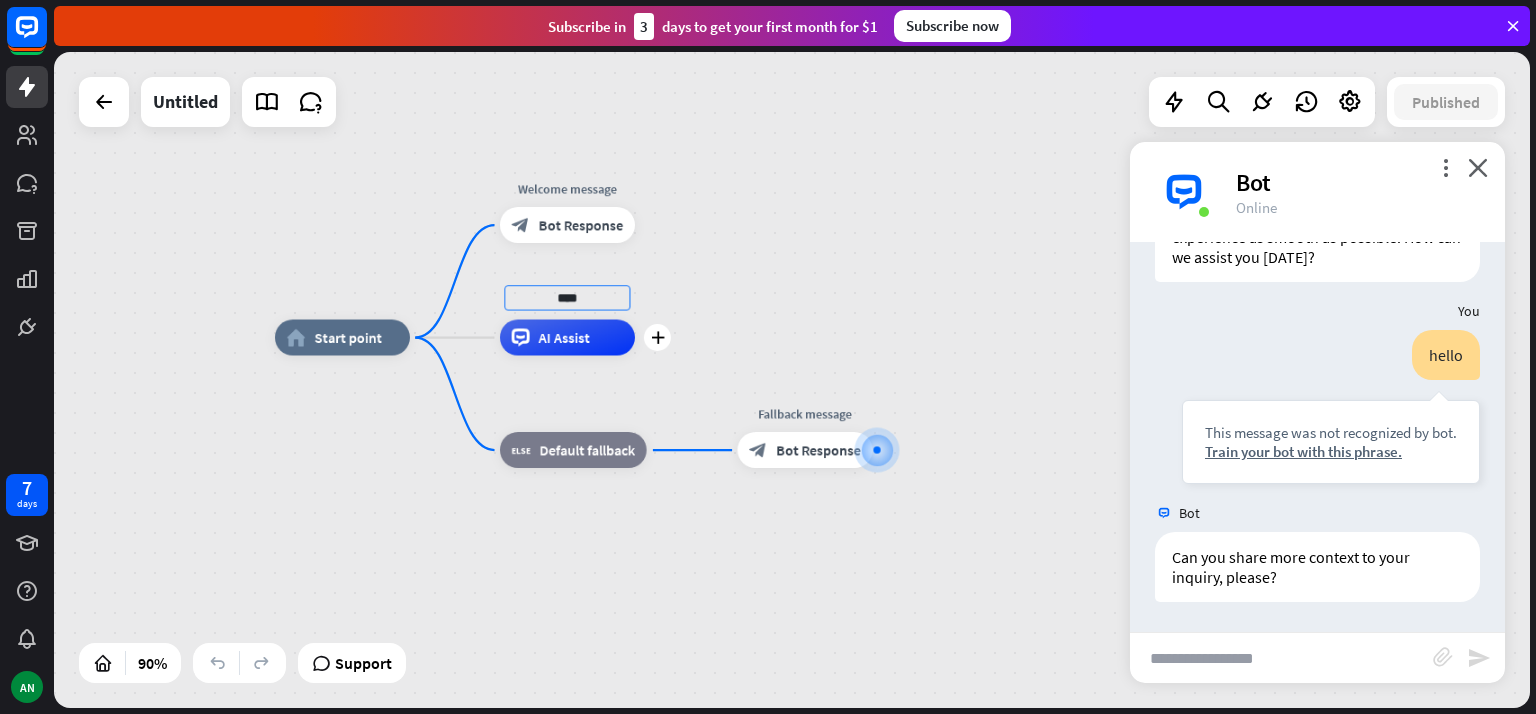type on "****" 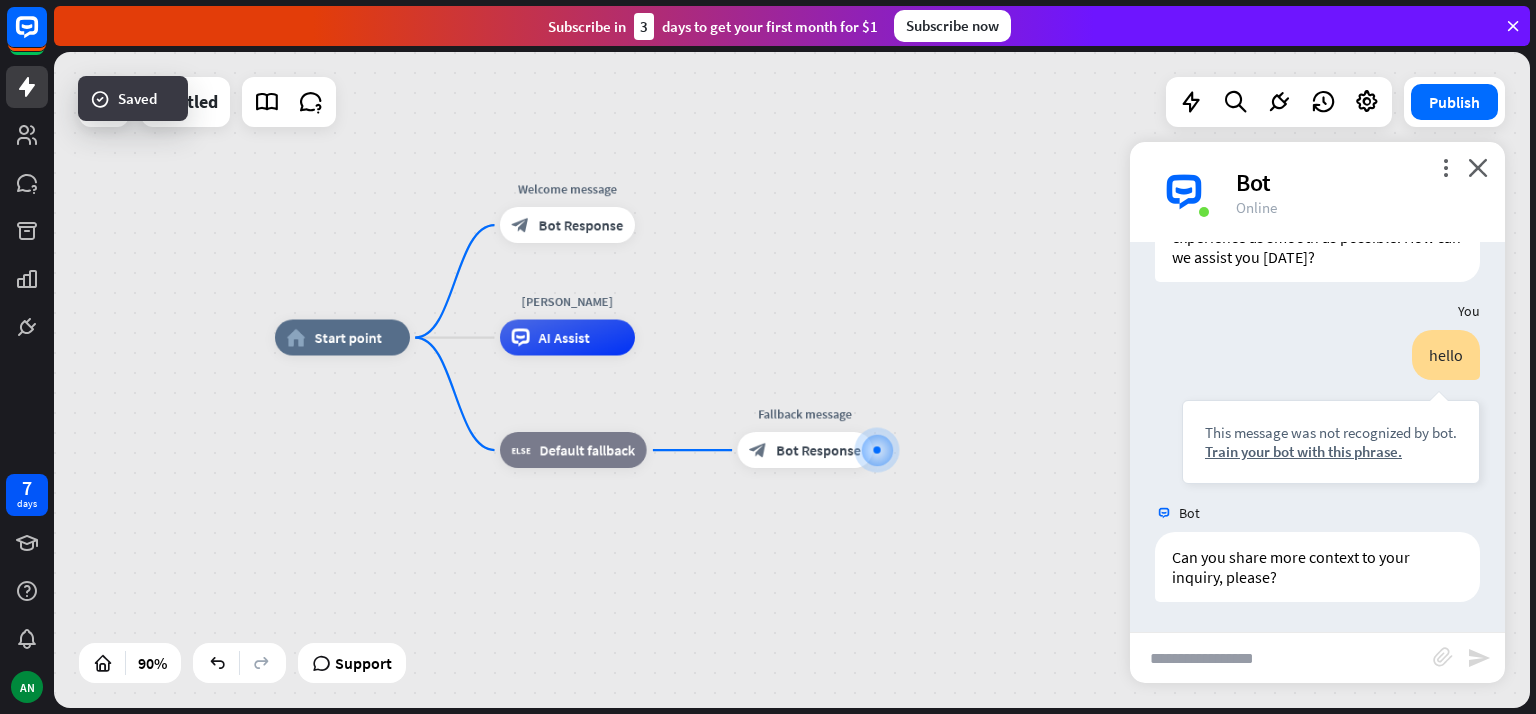 scroll, scrollTop: 0, scrollLeft: 0, axis: both 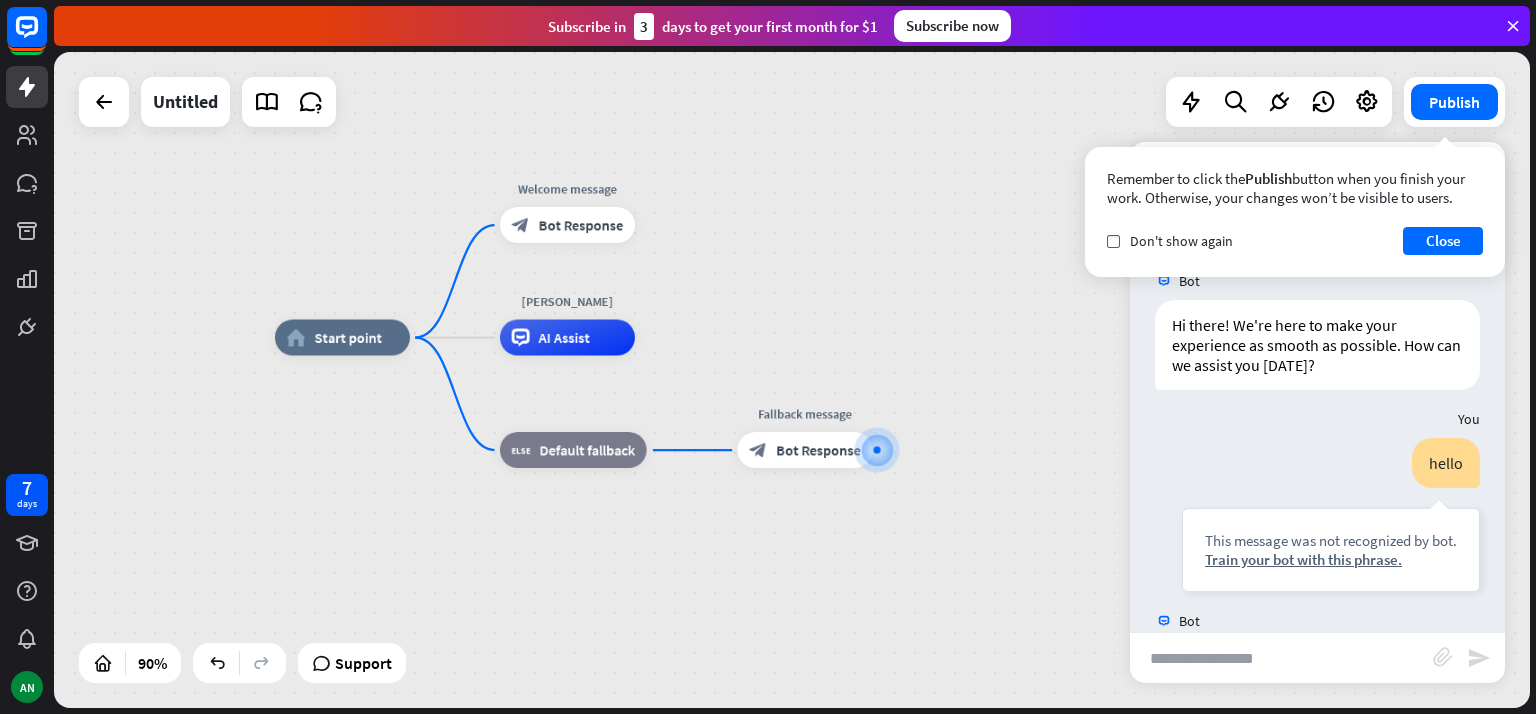 click on "Close" at bounding box center [1443, 241] 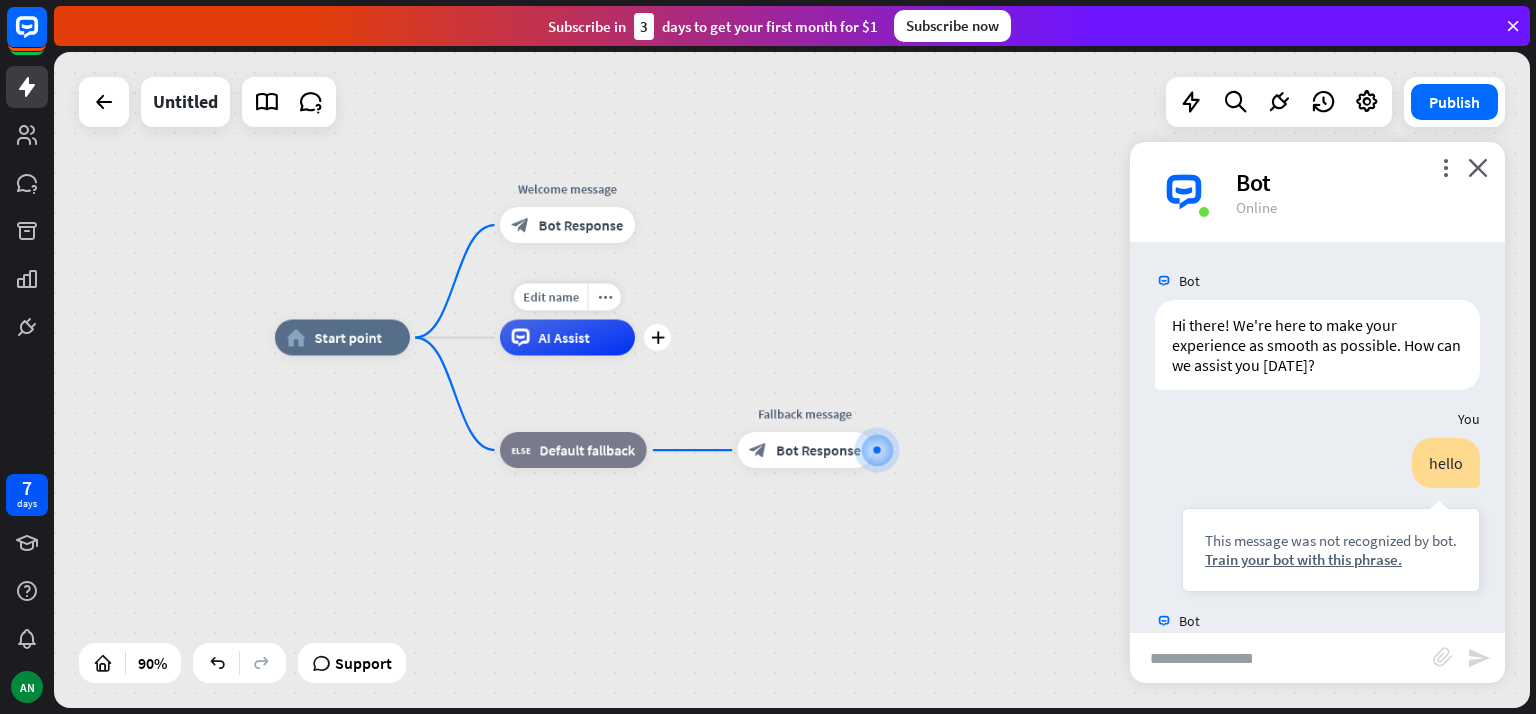 click on "plus" at bounding box center [658, 337] 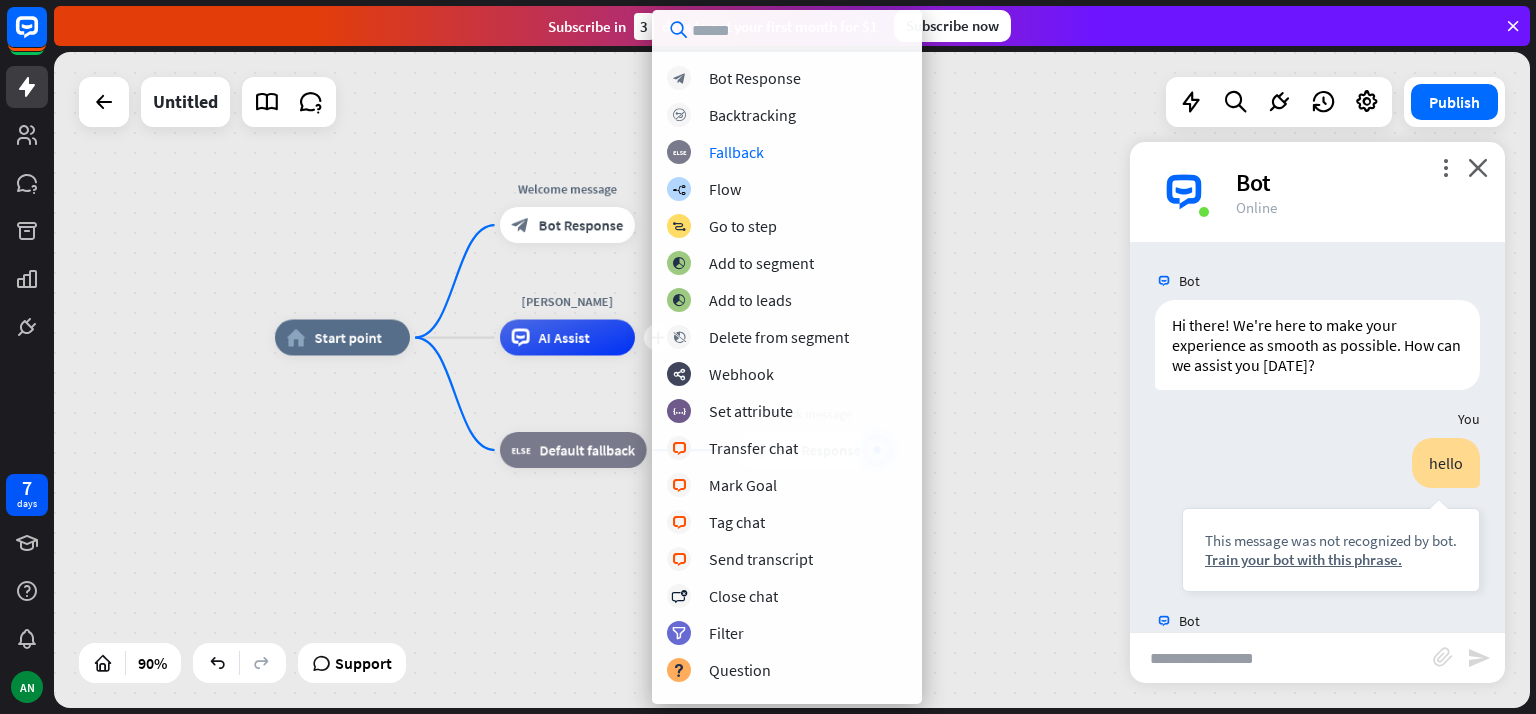 click on "home_2   Start point                 Welcome message   block_bot_response   Bot Response               plus   [PERSON_NAME]     AI Assist                   block_fallback   Default fallback                 Fallback message   block_bot_response   Bot Response" at bounding box center (792, 380) 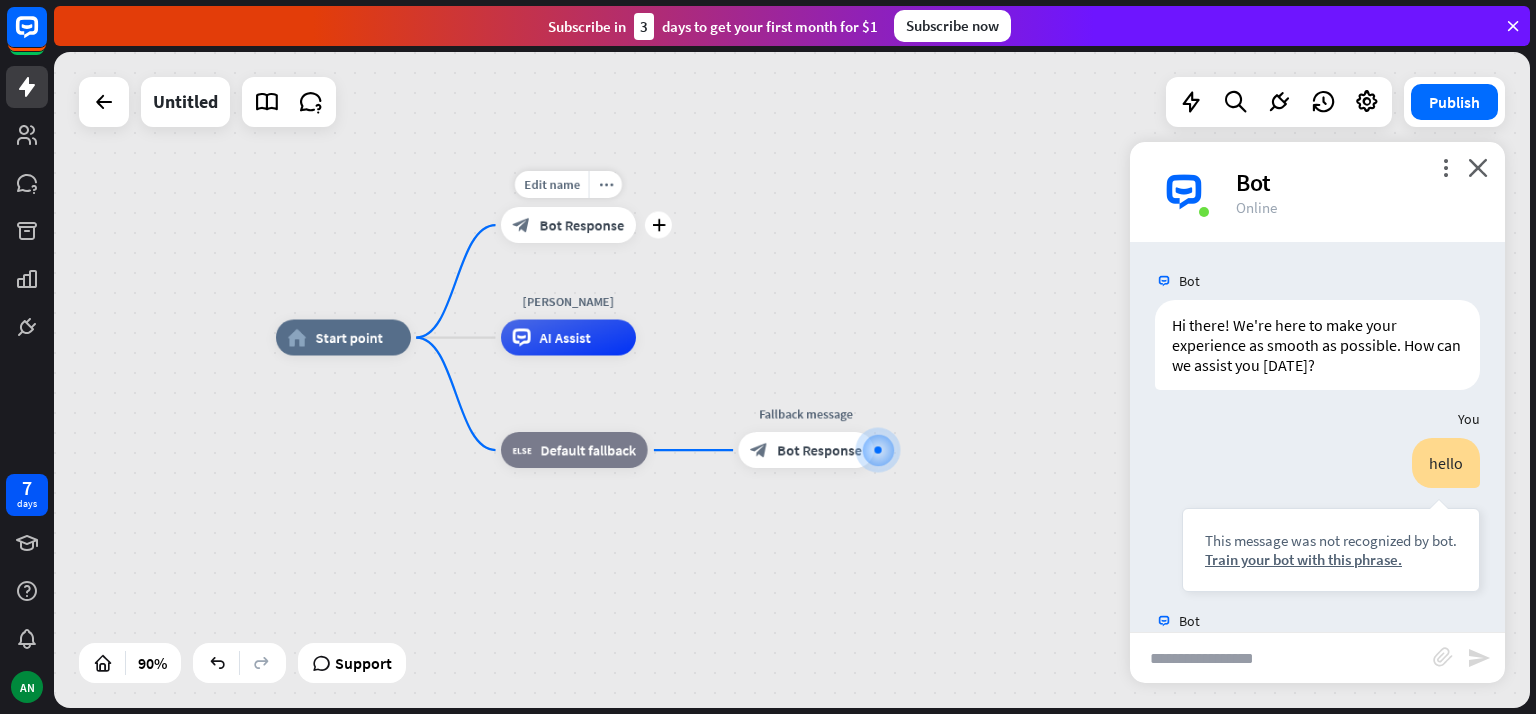 click on "plus" at bounding box center (659, 225) 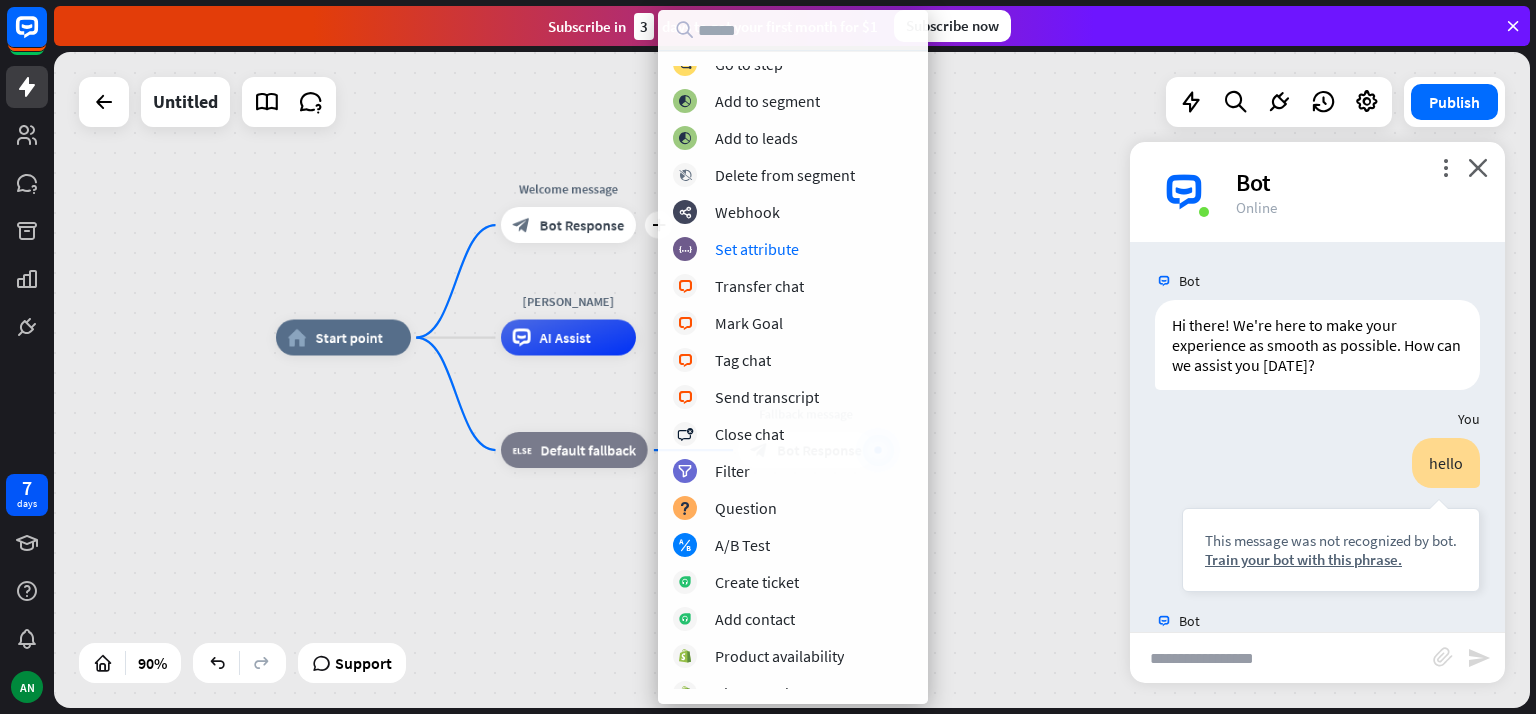 scroll, scrollTop: 0, scrollLeft: 0, axis: both 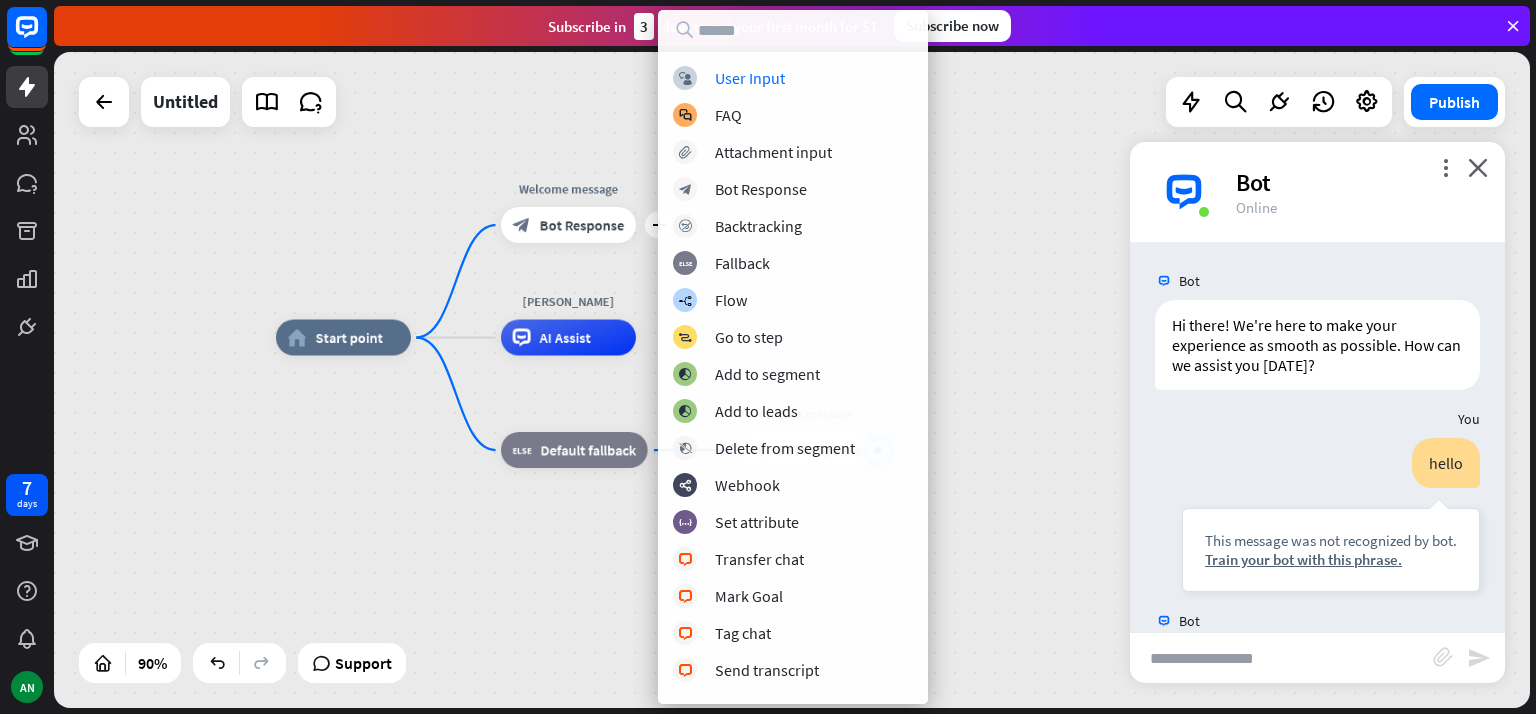 click on "User Input" at bounding box center (750, 78) 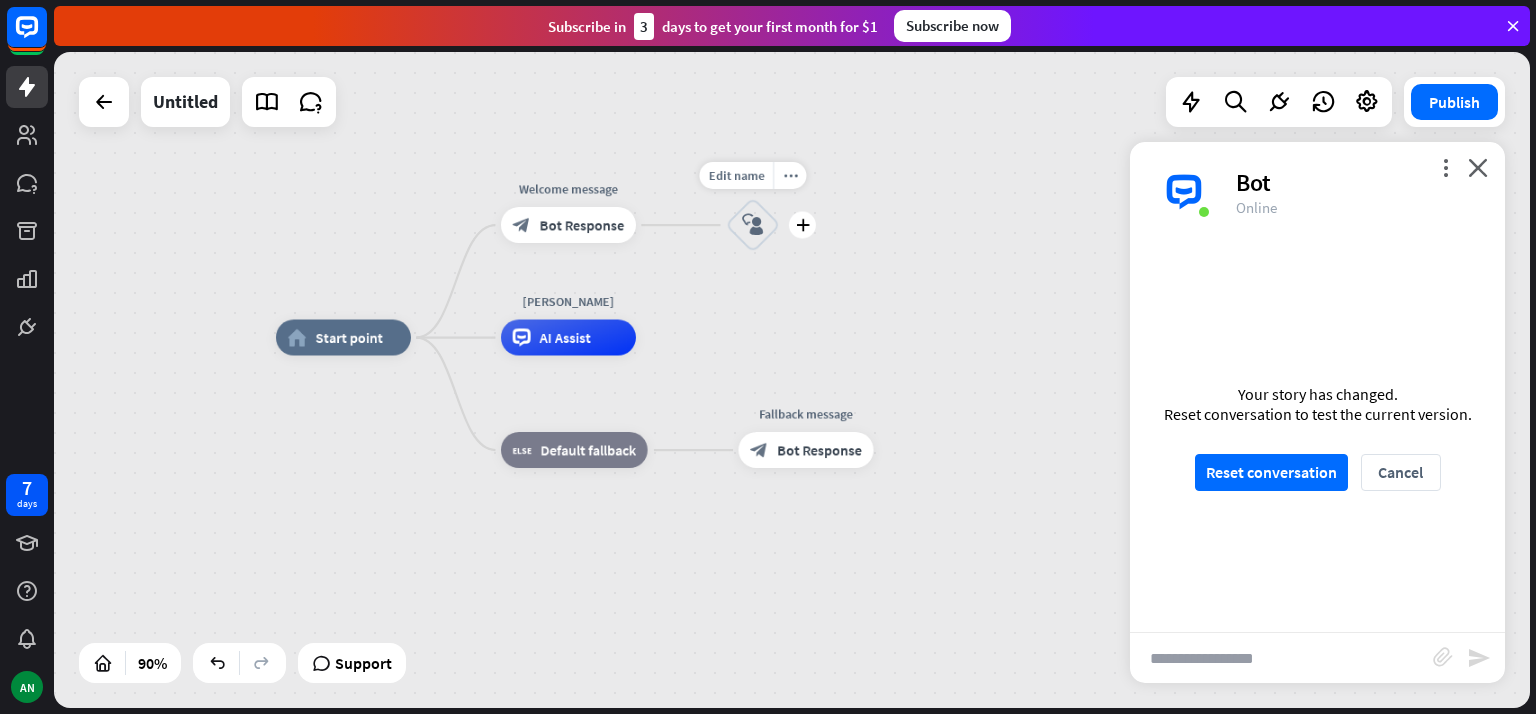 click on "block_user_input" at bounding box center (753, 225) 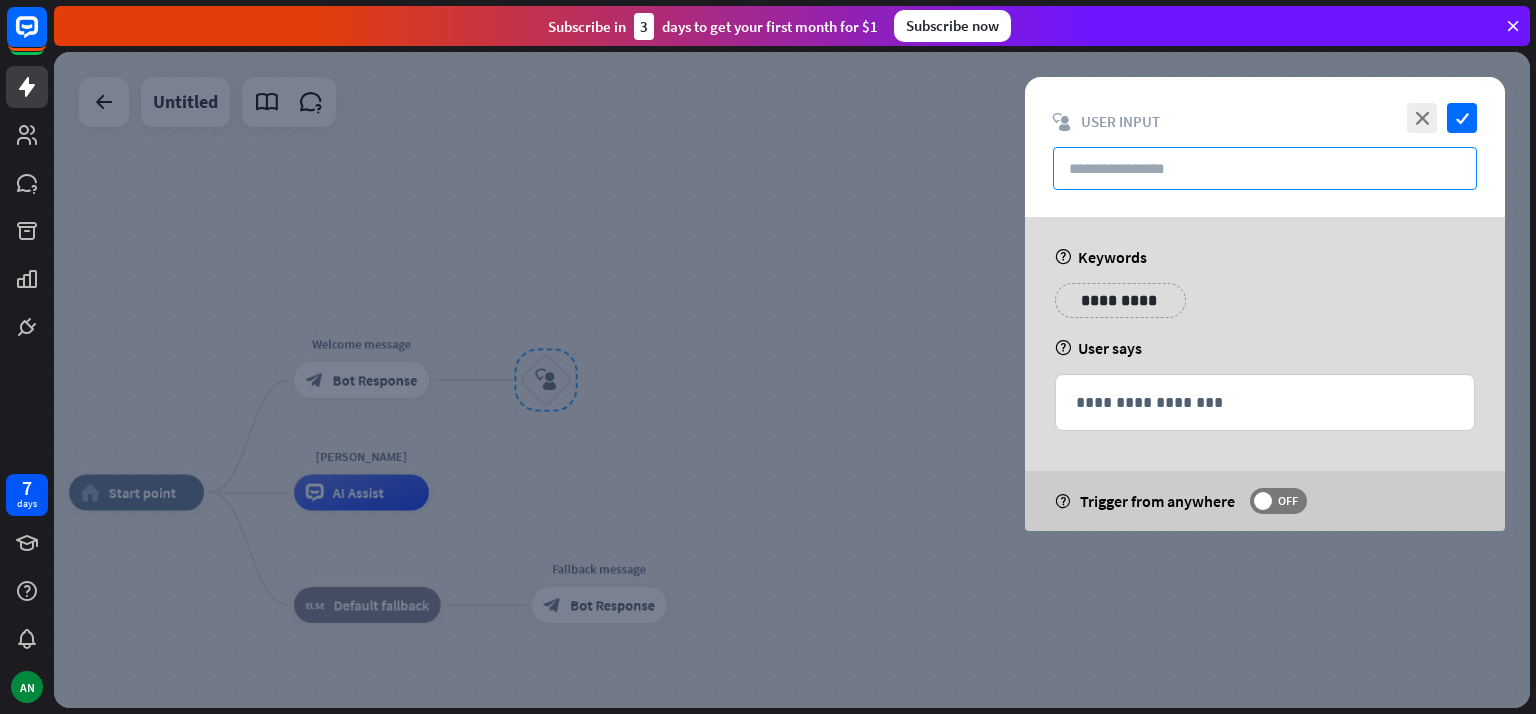 click at bounding box center [1265, 168] 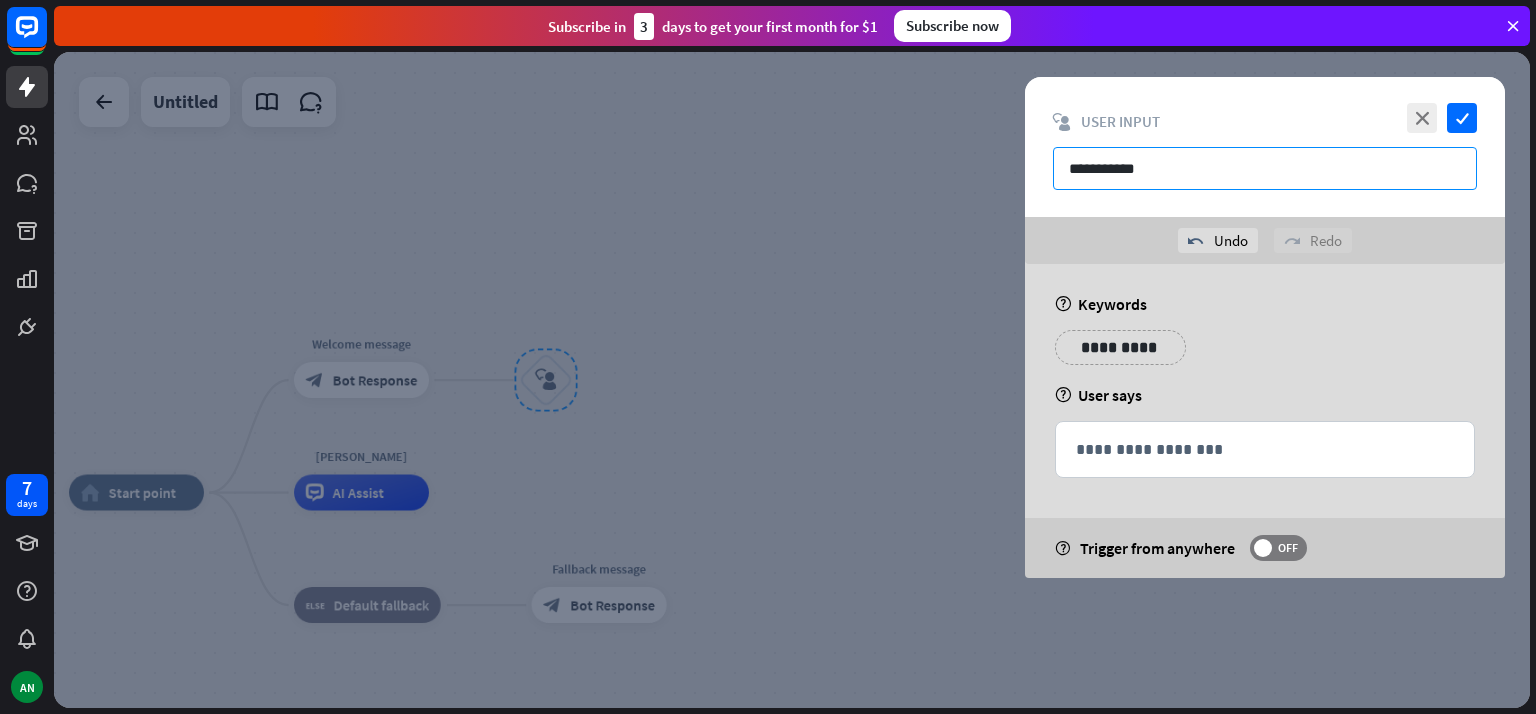 type on "**********" 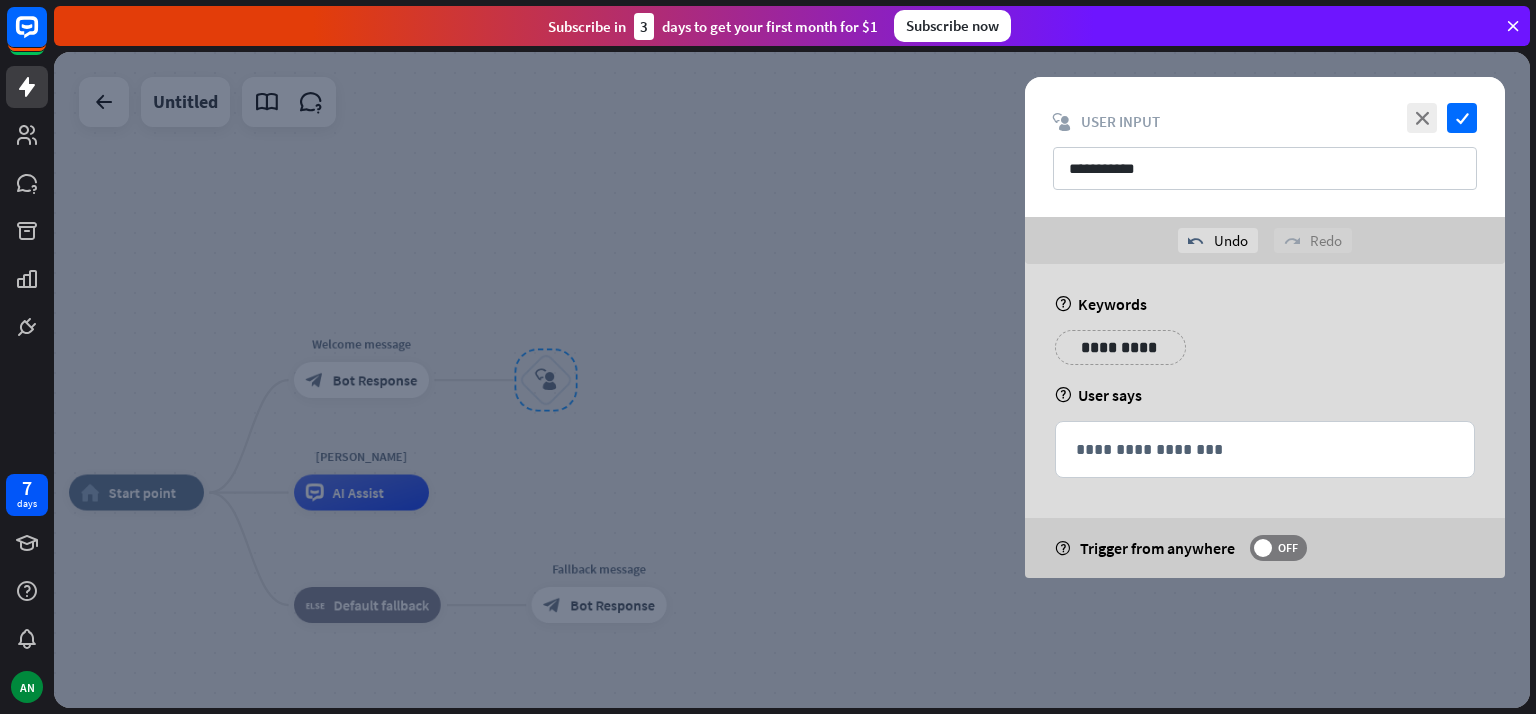 click on "close" at bounding box center (1422, 118) 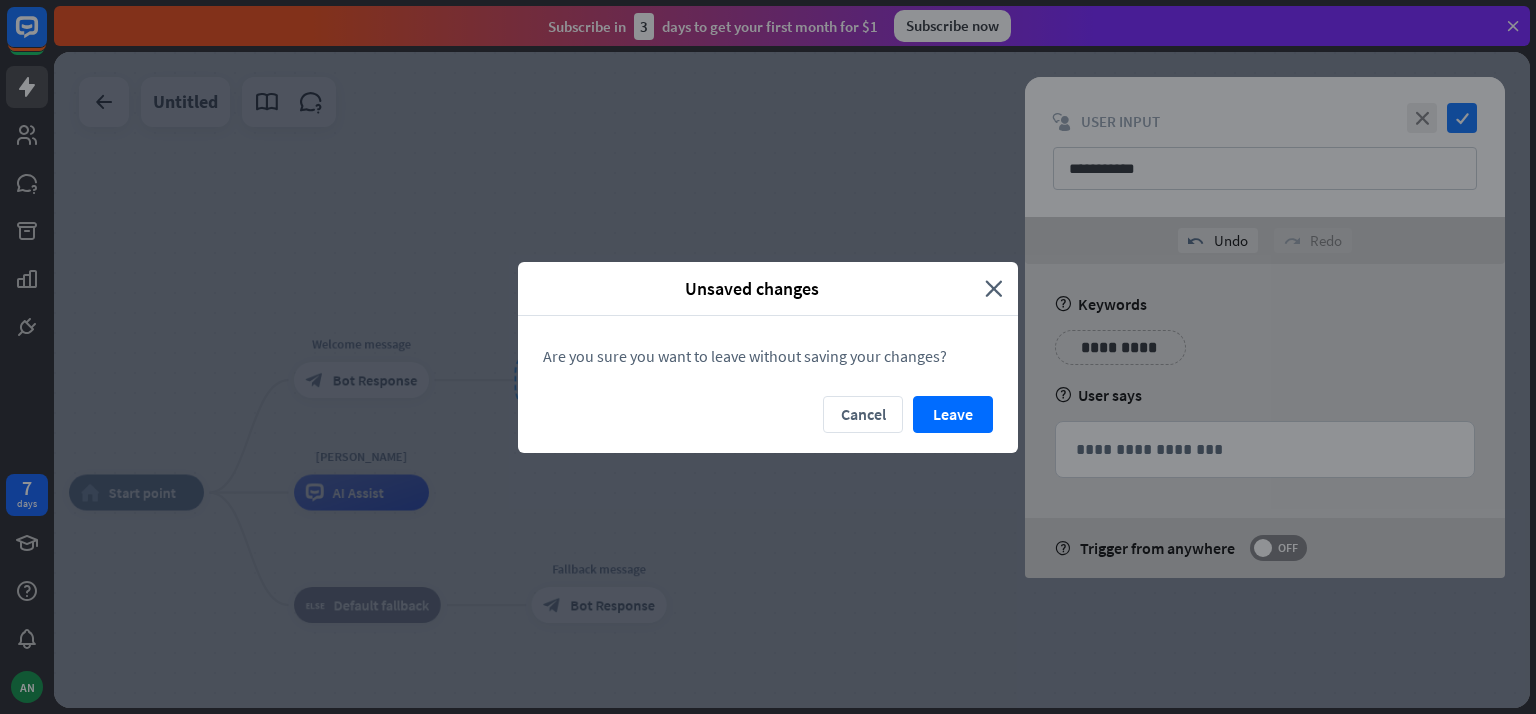 click on "Leave" at bounding box center (953, 414) 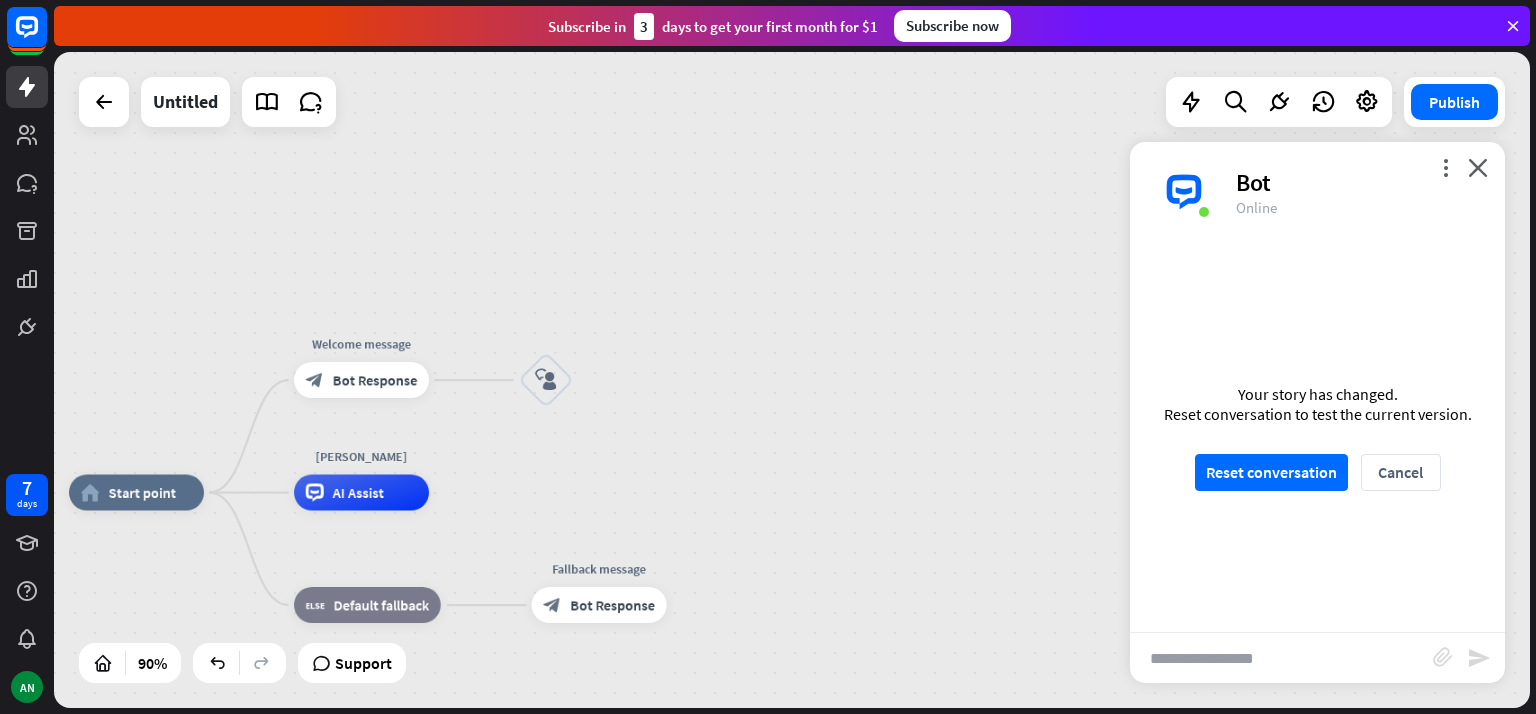 click at bounding box center [104, 102] 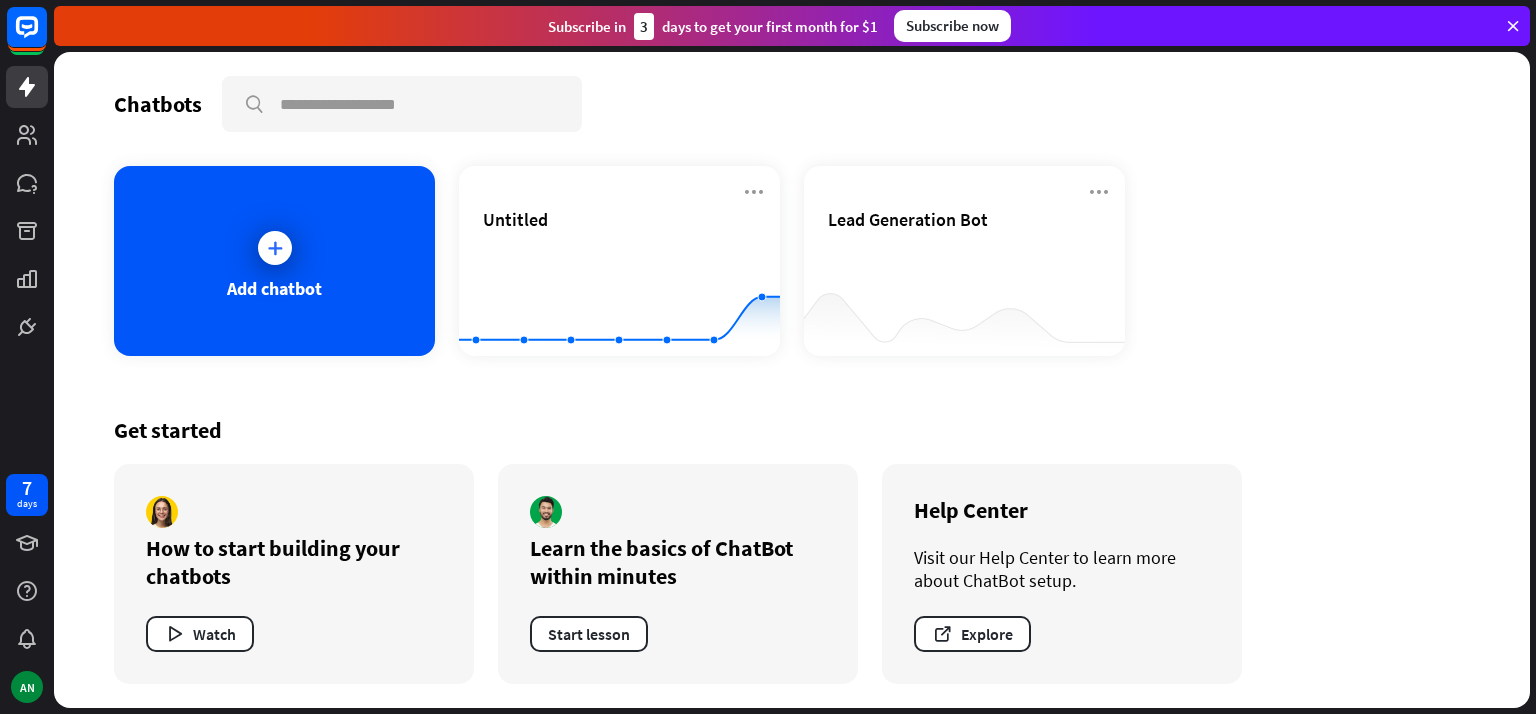 click on "Add chatbot" at bounding box center (274, 261) 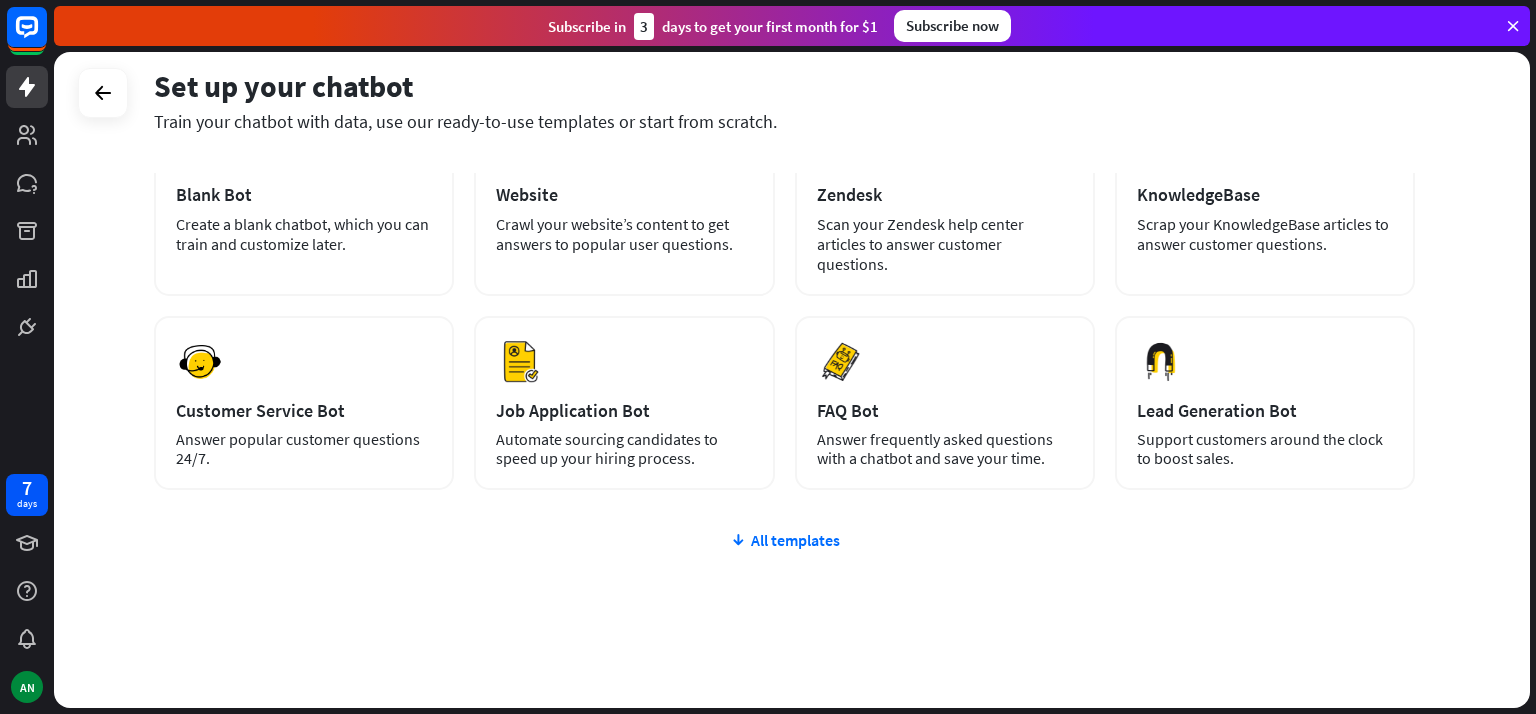 scroll, scrollTop: 49, scrollLeft: 0, axis: vertical 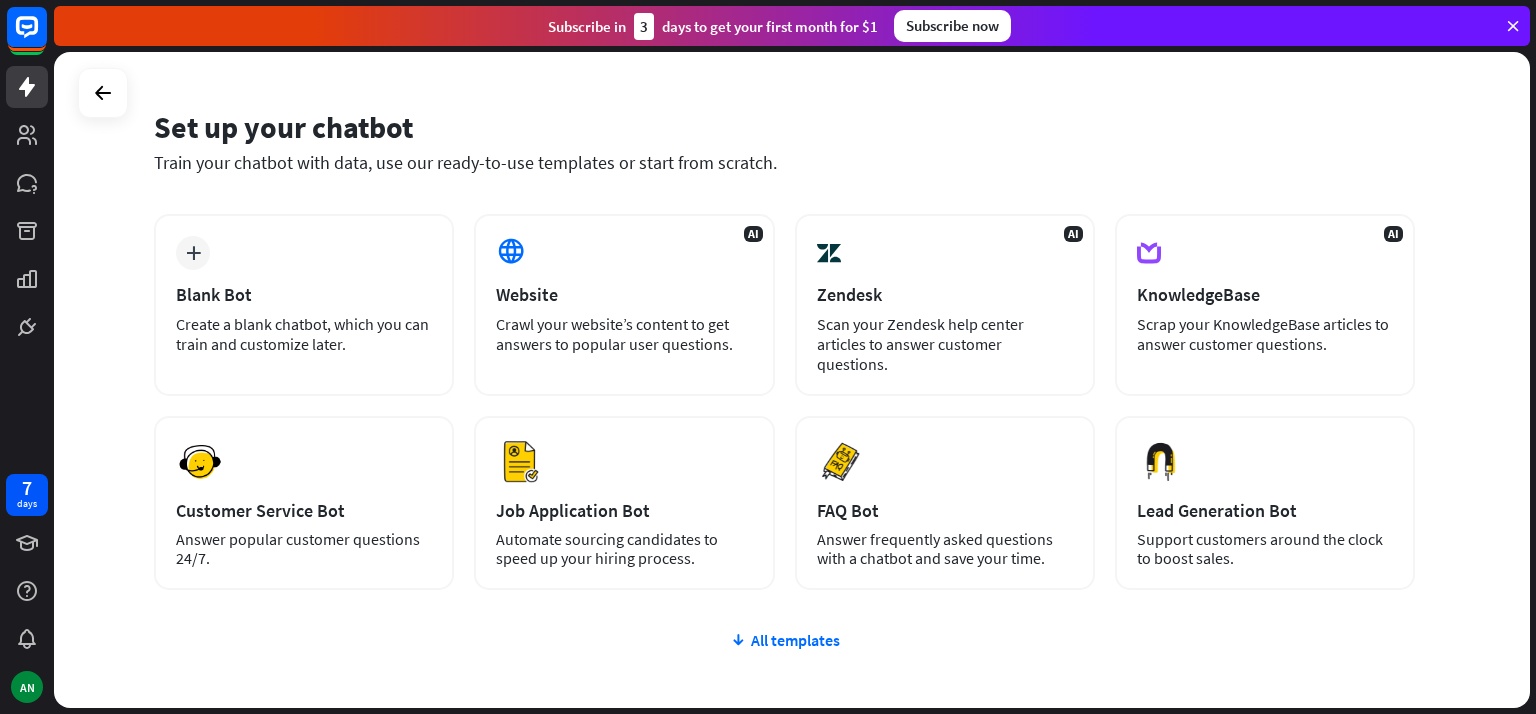 click on "All templates" at bounding box center [784, 640] 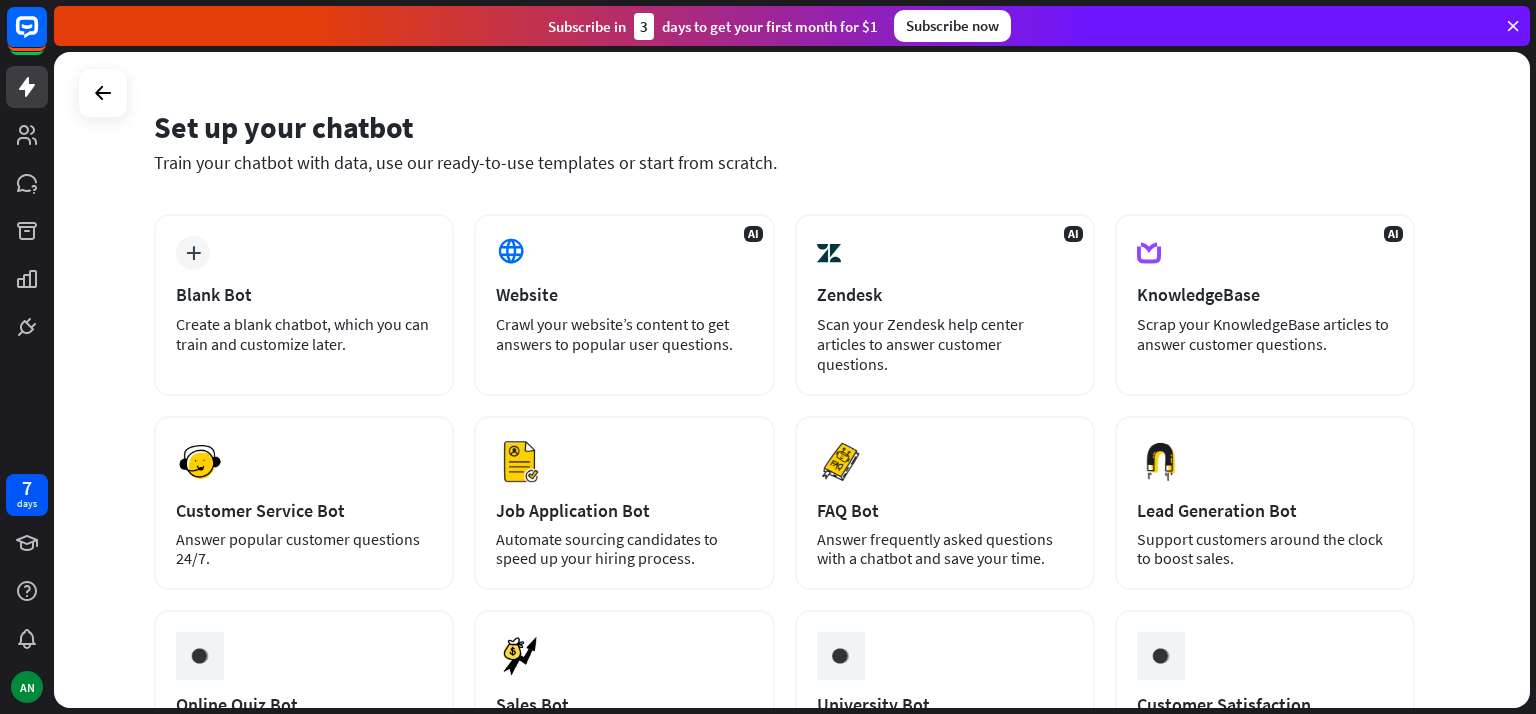 scroll, scrollTop: 436, scrollLeft: 0, axis: vertical 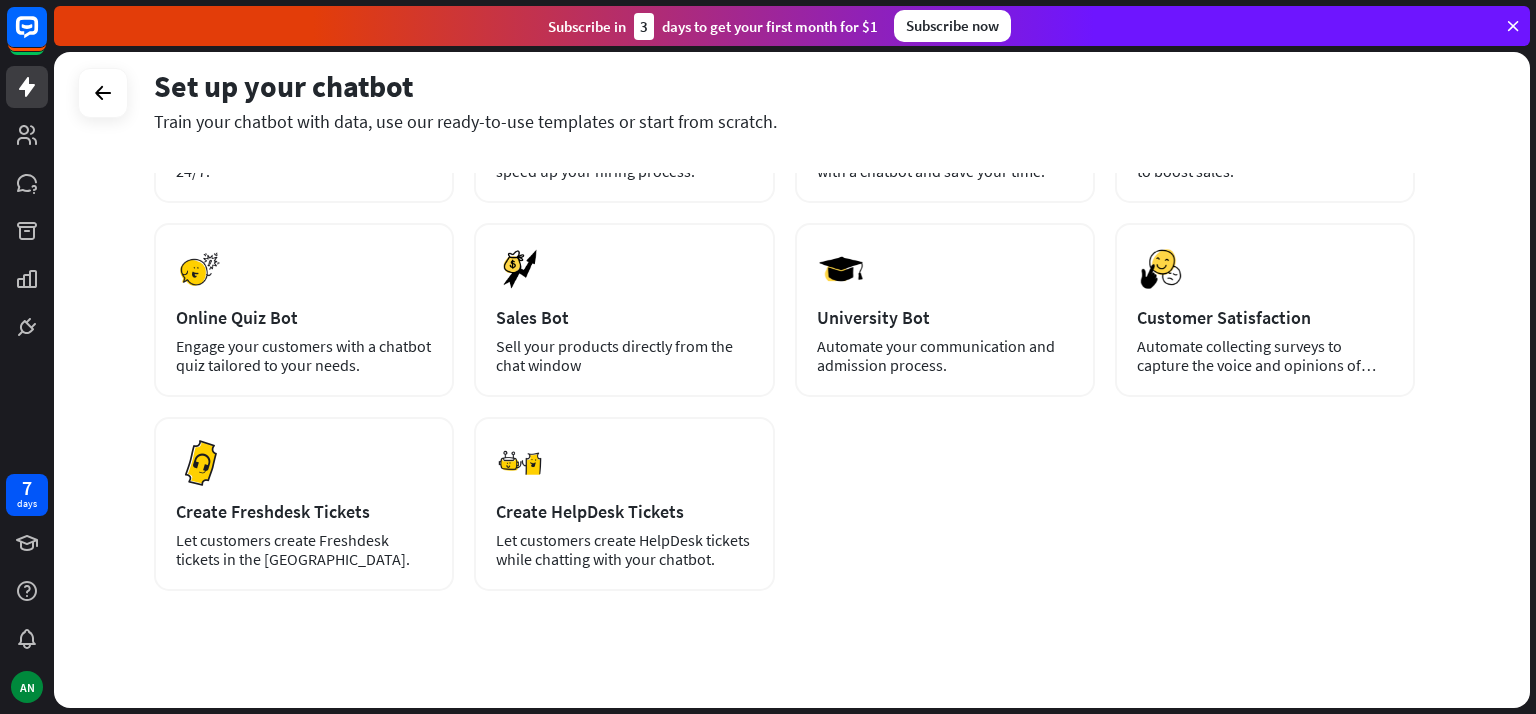 click on "Preview
Sales Bot
Sell your products directly from the chat window" at bounding box center [624, 310] 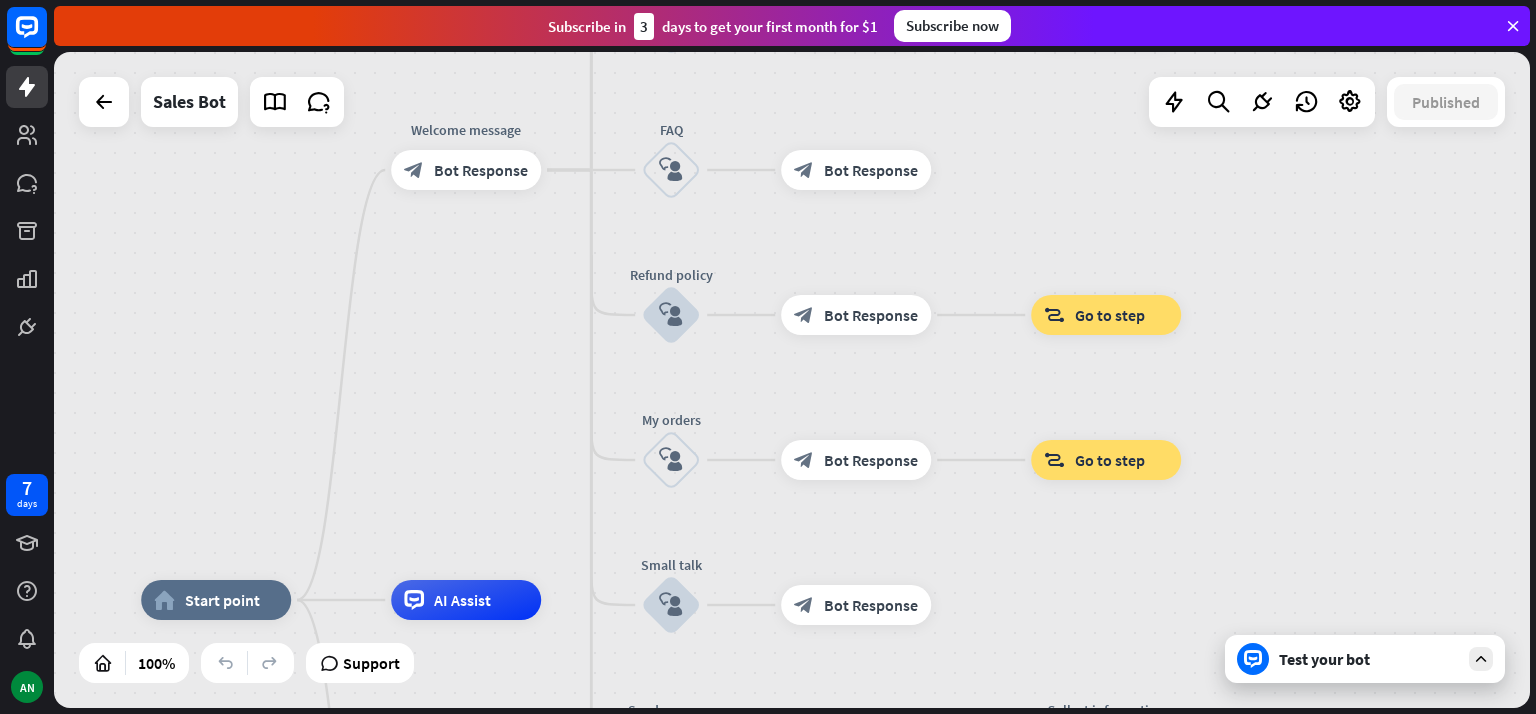 drag, startPoint x: 670, startPoint y: 187, endPoint x: 462, endPoint y: 407, distance: 302.76062 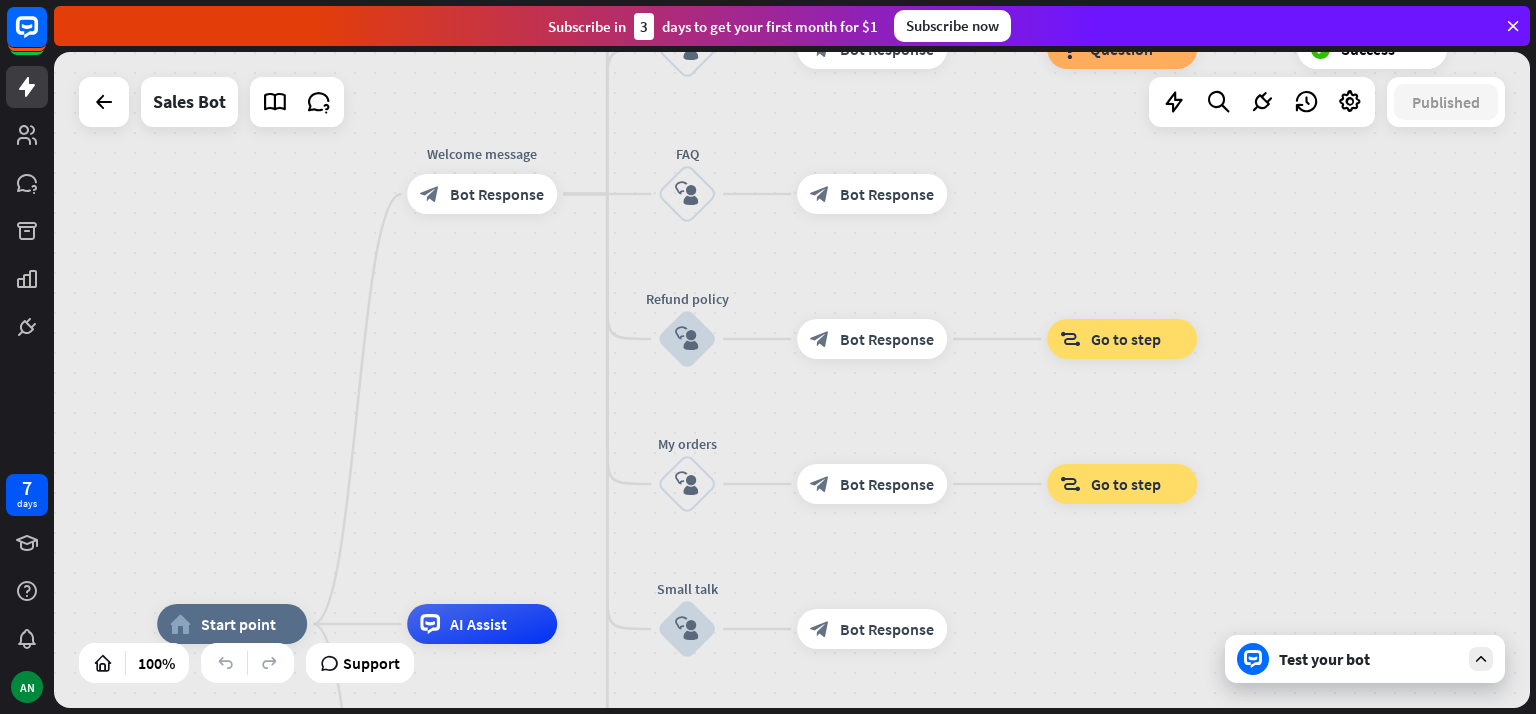 drag, startPoint x: 444, startPoint y: 314, endPoint x: 557, endPoint y: 245, distance: 132.40091 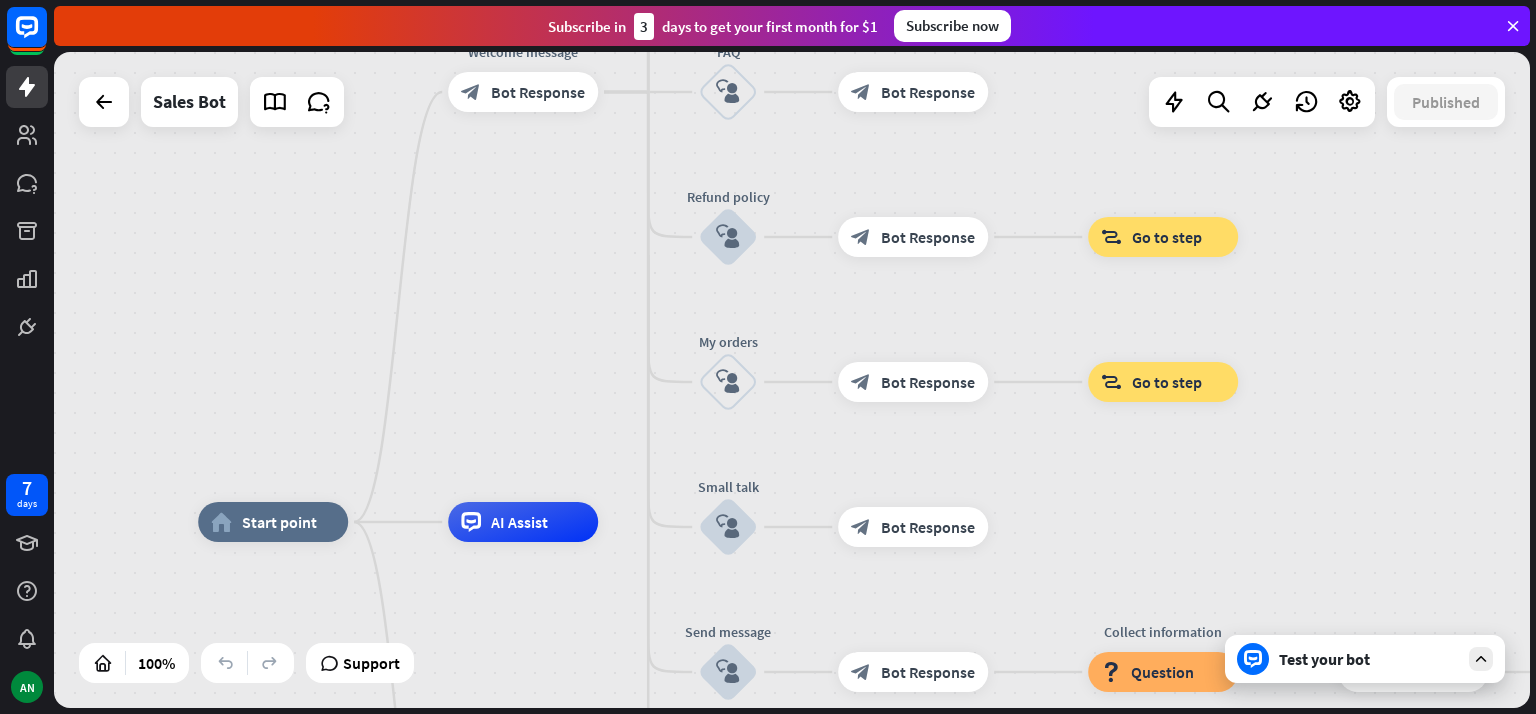click on "Test your bot" at bounding box center [1365, 659] 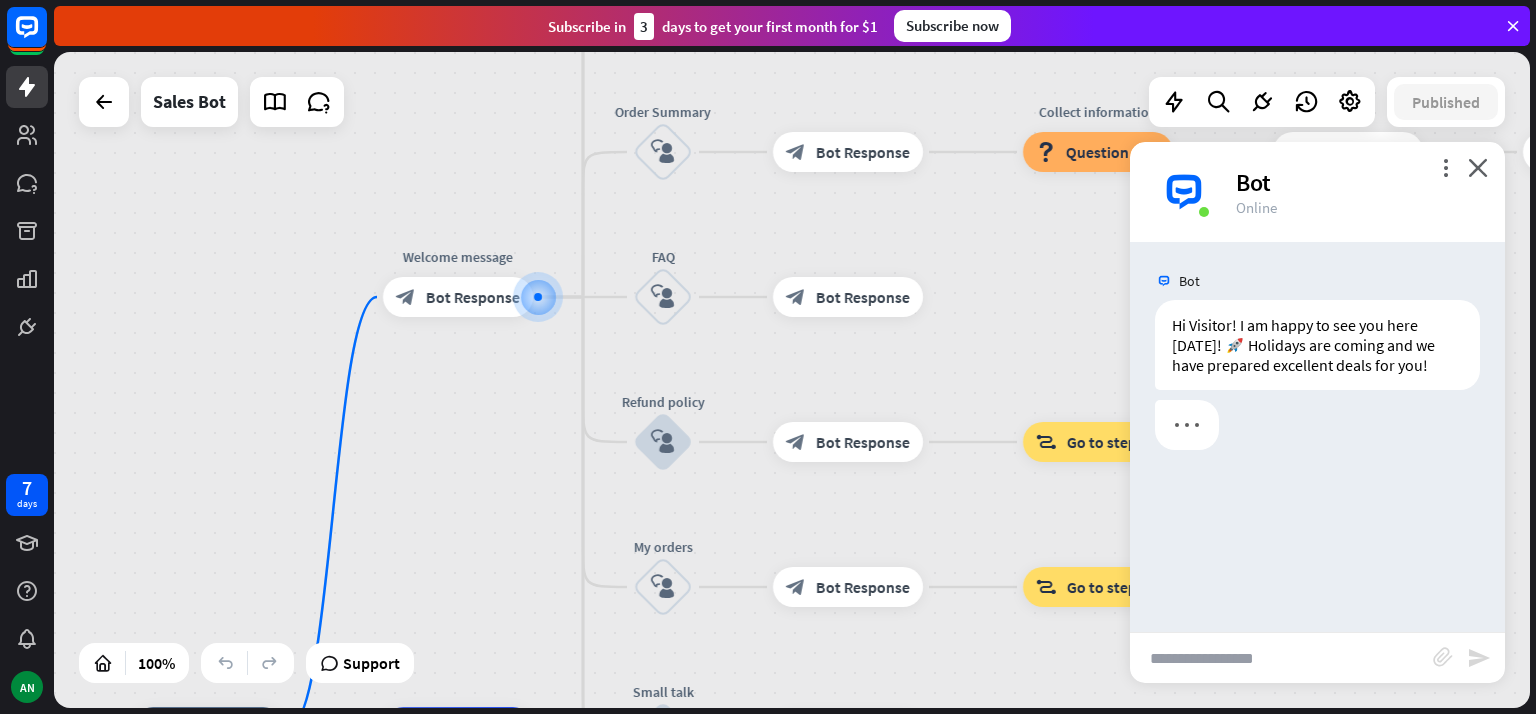 drag, startPoint x: 616, startPoint y: 470, endPoint x: 526, endPoint y: 387, distance: 122.42957 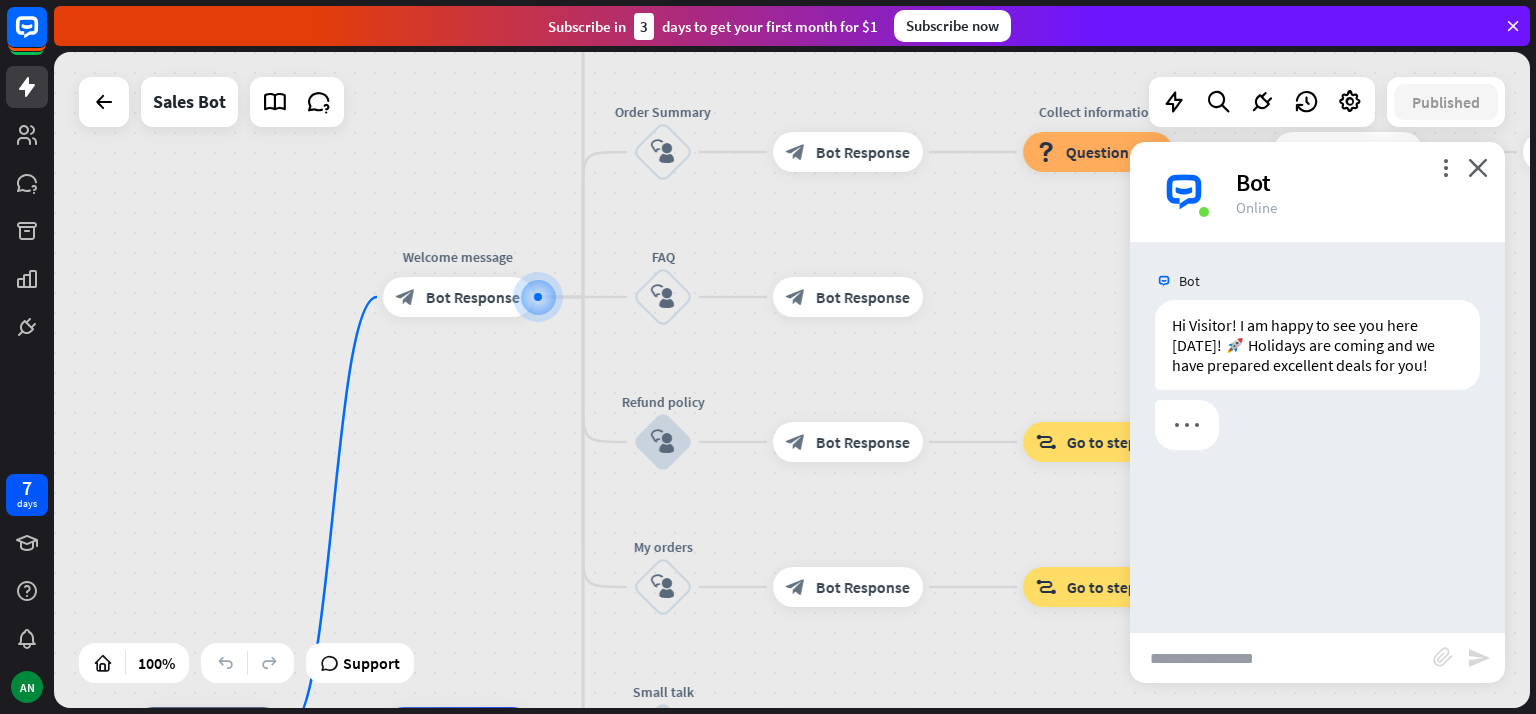 click on "home_2   Start point                 Welcome message   block_bot_response   Bot Response                     Main menu   block_user_input                   block_bot_response   Bot Response                 Holiday deal   block_user_input                   block_bot_response   Bot Response                 Save to Cart (deal)   block_user_input                   block_bot_response   Bot Response                 Best Seller   block_user_input                   block_bot_response   Bot Response                 Save to Cart (best seller)   block_user_input                   block_bot_response   Bot Response                   block_goto   Go to step                 Products   block_user_input                   block_bot_response   Bot Response                 Save to Cart (product)   block_user_input                   block_bot_response   Bot Response                   block_goto   Go to step                 Order Summary   block_user_input                   block_bot_response   Bot Response" at bounding box center [792, 380] 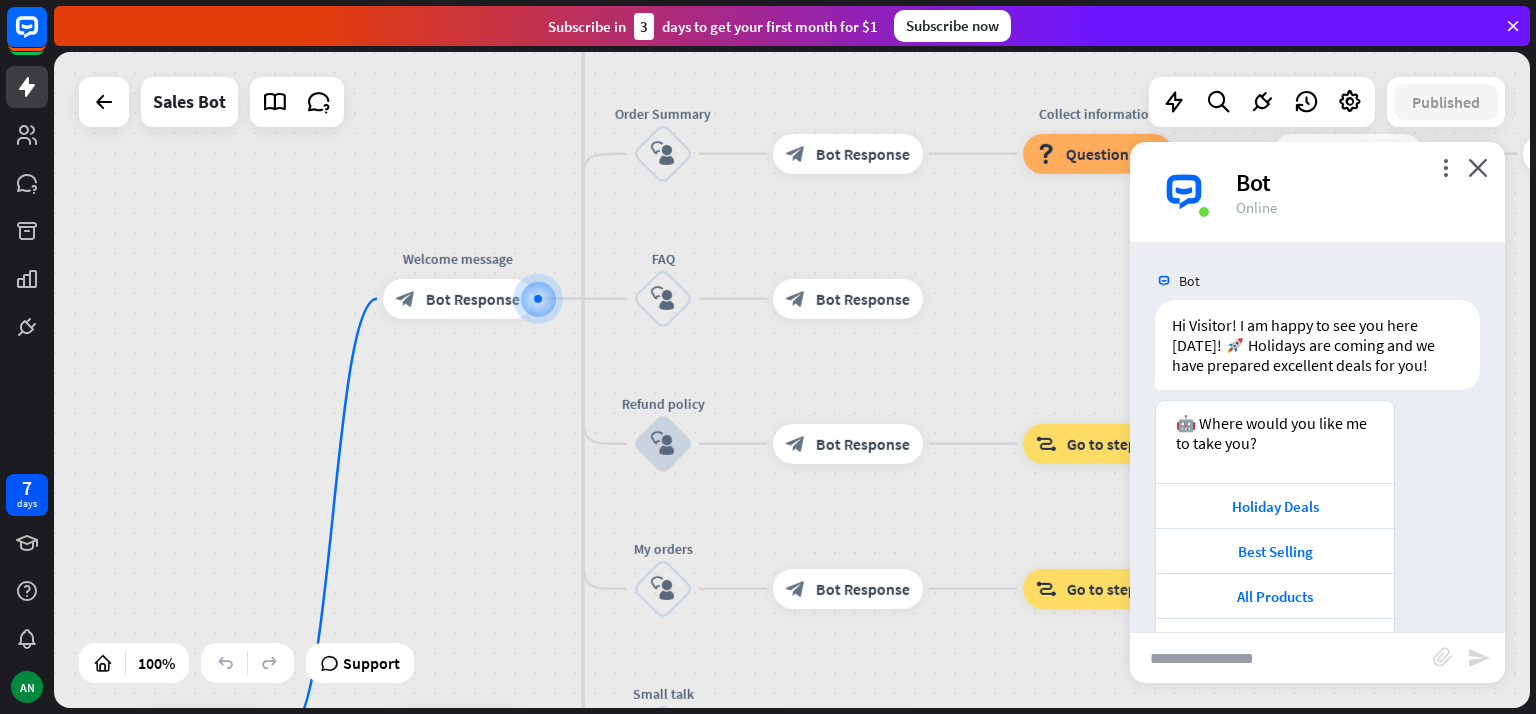 scroll, scrollTop: 107, scrollLeft: 0, axis: vertical 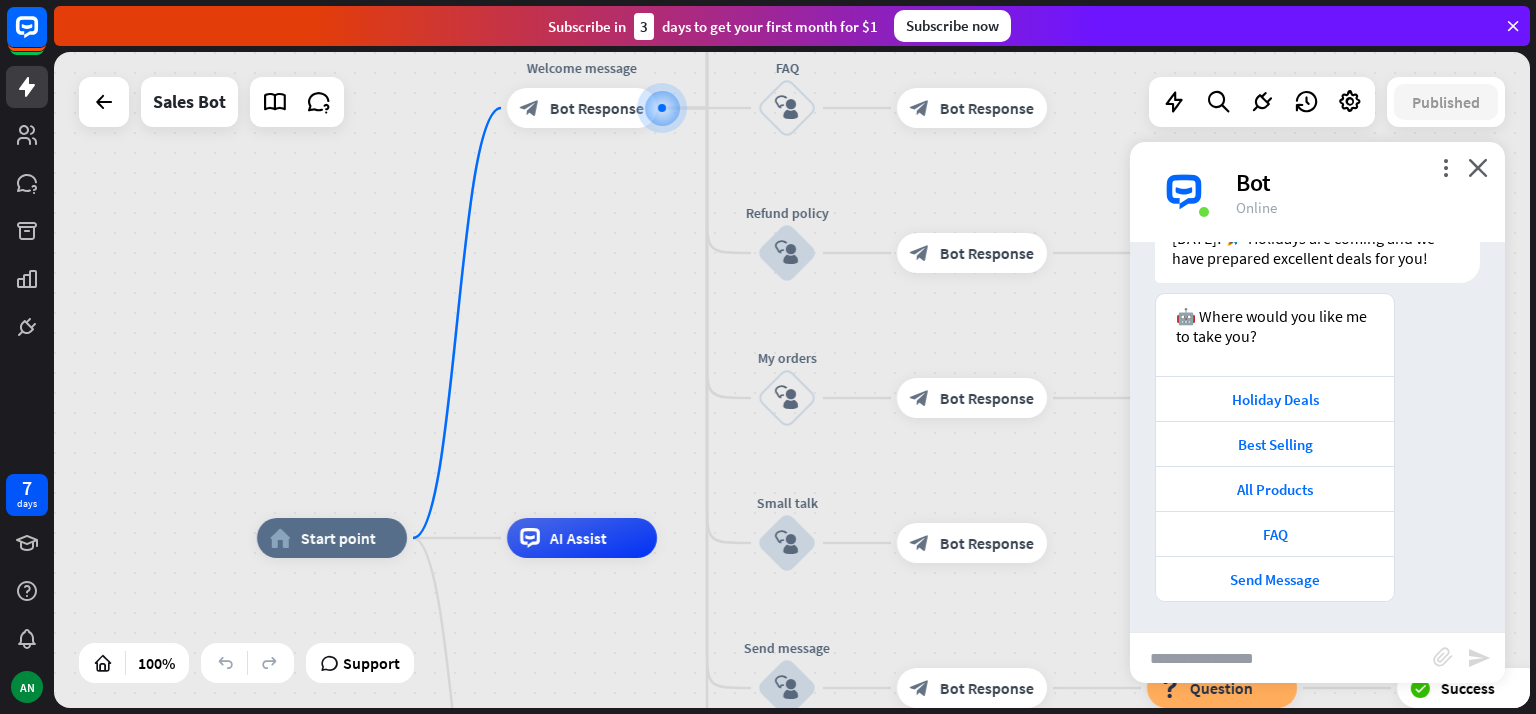drag, startPoint x: 552, startPoint y: 507, endPoint x: 589, endPoint y: 234, distance: 275.4959 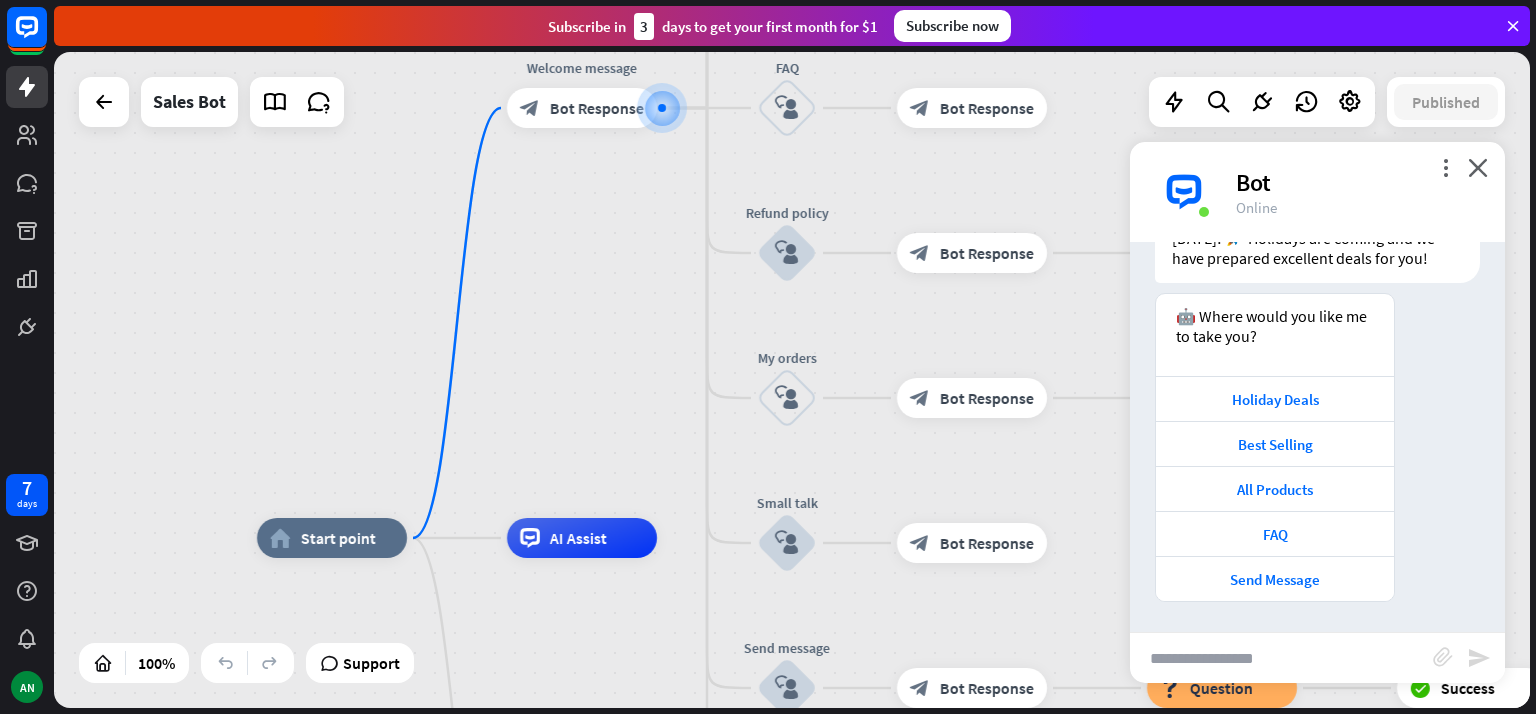 click on "home_2   Start point                 Welcome message   block_bot_response   Bot Response                     Main menu   block_user_input                   block_bot_response   Bot Response                 Holiday deal   block_user_input                   block_bot_response   Bot Response                 Save to Cart (deal)   block_user_input                   block_bot_response   Bot Response                 Best Seller   block_user_input                   block_bot_response   Bot Response                 Save to Cart (best seller)   block_user_input                   block_bot_response   Bot Response                   block_goto   Go to step                 Products   block_user_input                   block_bot_response   Bot Response                 Save to Cart (product)   block_user_input                   block_bot_response   Bot Response                   block_goto   Go to step                 Order Summary   block_user_input                   block_bot_response   Bot Response" at bounding box center (792, 380) 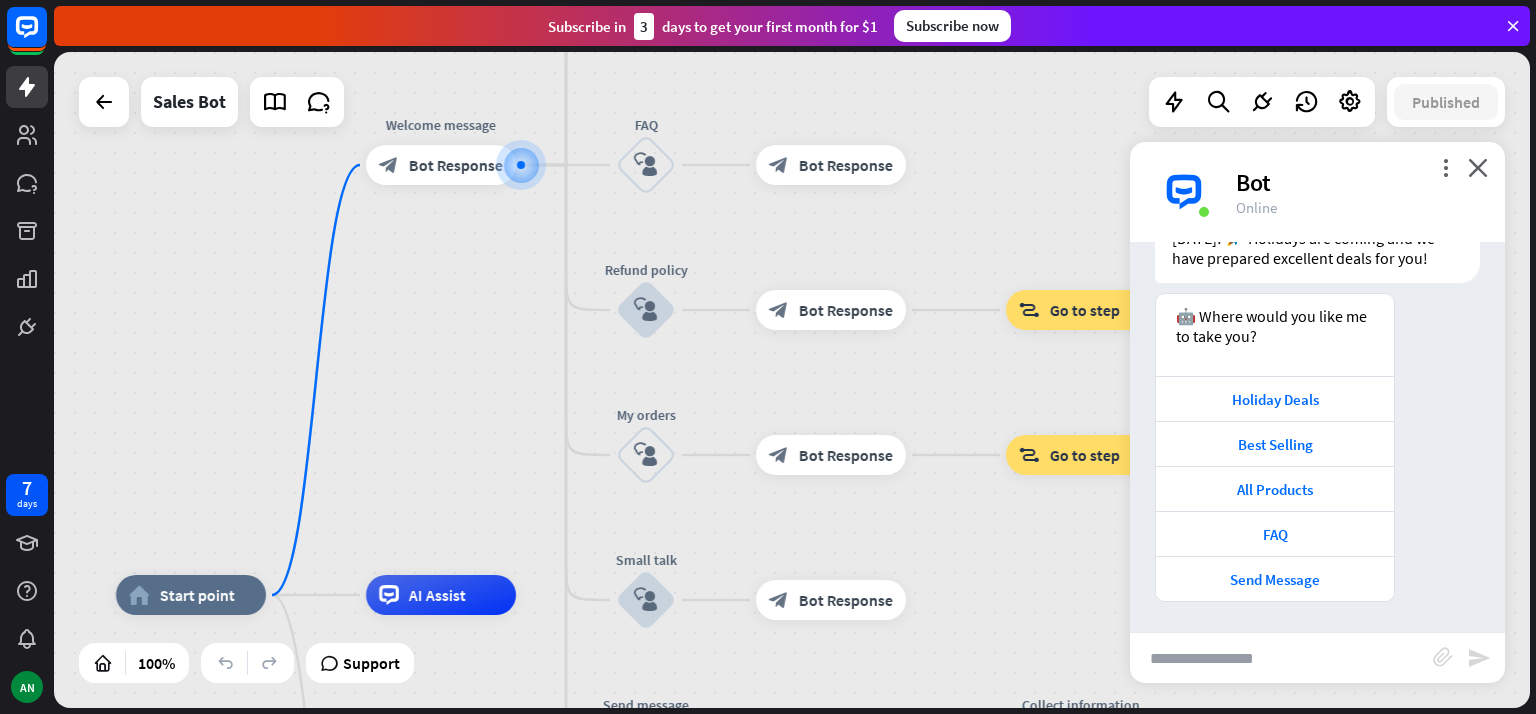 drag, startPoint x: 622, startPoint y: 327, endPoint x: 484, endPoint y: 399, distance: 155.65346 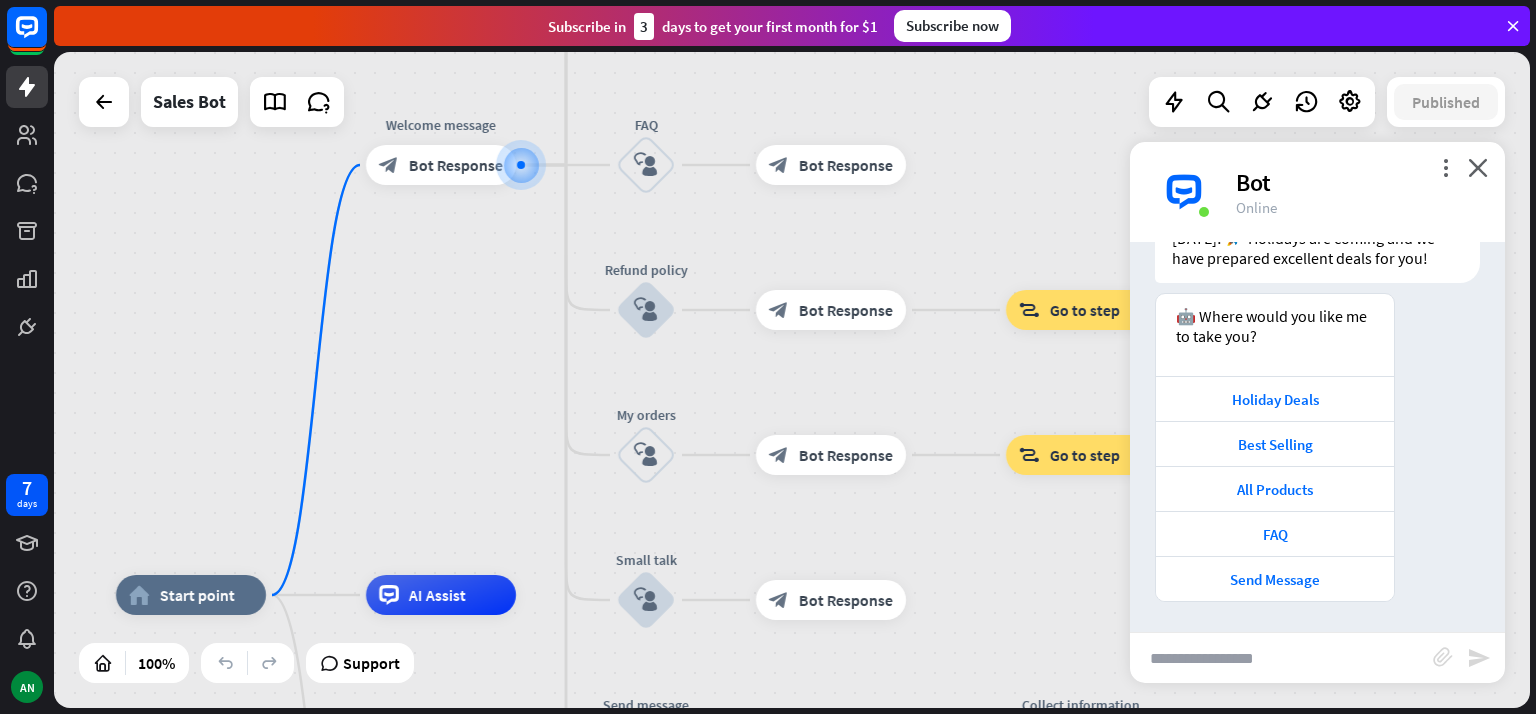 click on "home_2   Start point                 Welcome message   block_bot_response   Bot Response                     Main menu   block_user_input                   block_bot_response   Bot Response                 Holiday deal   block_user_input                   block_bot_response   Bot Response                 Save to Cart (deal)   block_user_input                   block_bot_response   Bot Response                 Best Seller   block_user_input                   block_bot_response   Bot Response                 Save to Cart (best seller)   block_user_input                   block_bot_response   Bot Response                   block_goto   Go to step                 Products   block_user_input                   block_bot_response   Bot Response                 Save to Cart (product)   block_user_input                   block_bot_response   Bot Response                   block_goto   Go to step                 Order Summary   block_user_input                   block_bot_response   Bot Response" at bounding box center [792, 380] 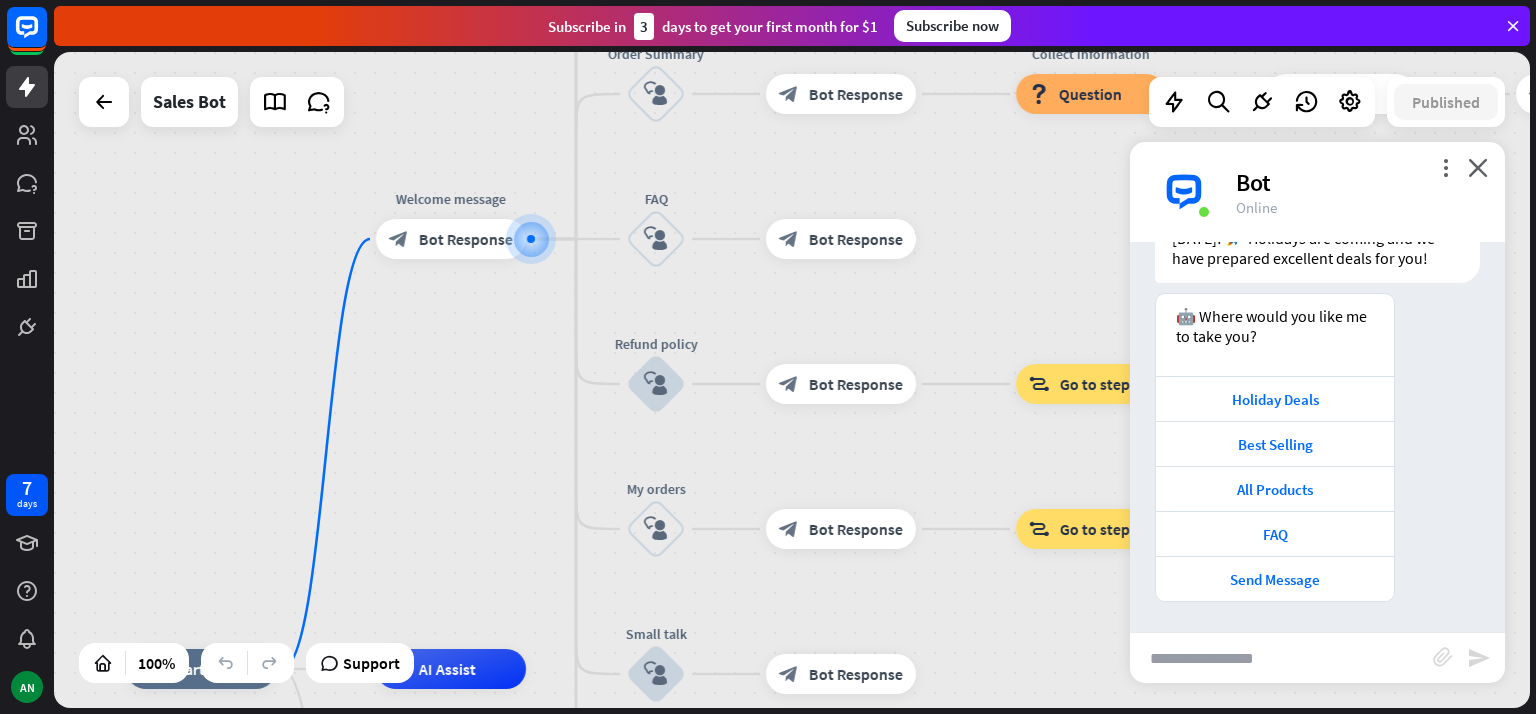 drag, startPoint x: 507, startPoint y: 369, endPoint x: 508, endPoint y: 417, distance: 48.010414 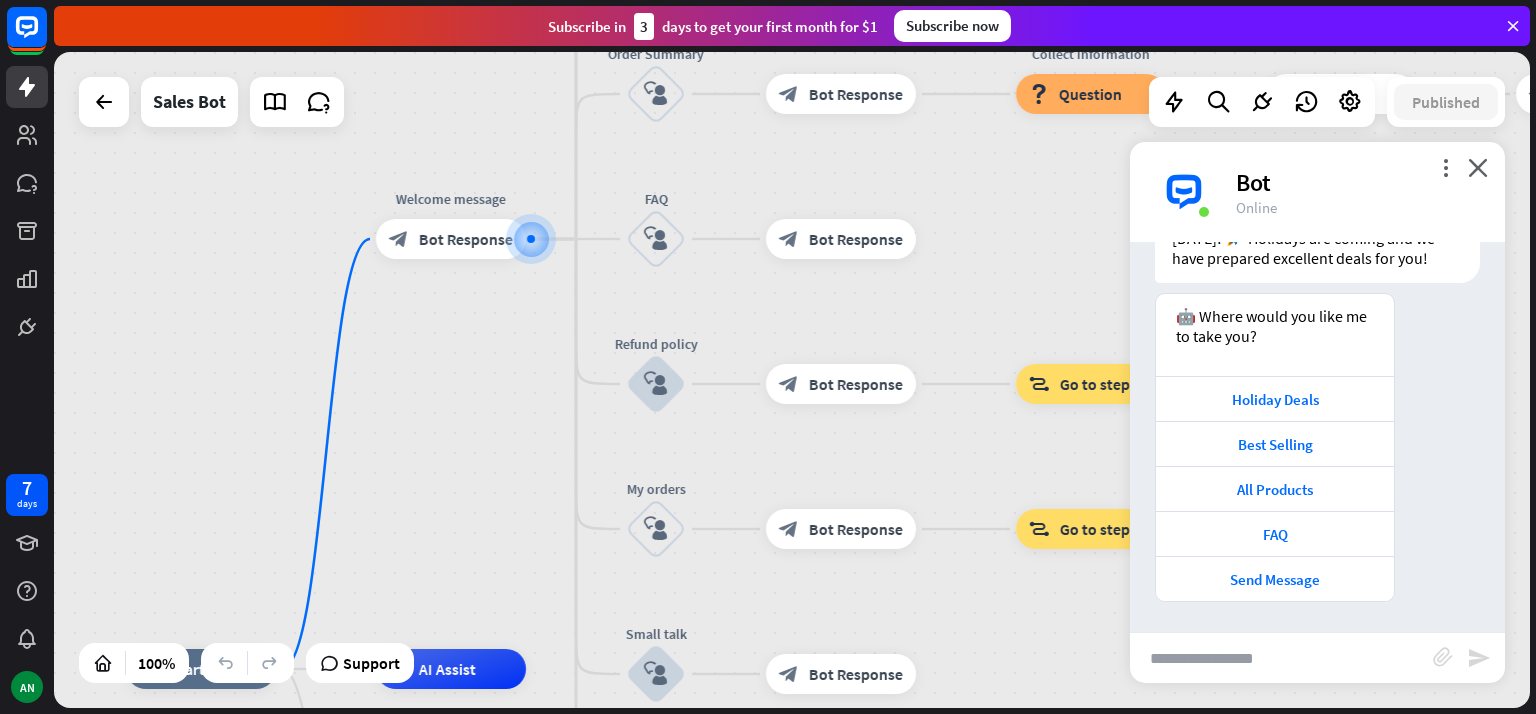 click on "home_2   Start point                 Welcome message   block_bot_response   Bot Response                     Main menu   block_user_input                   block_bot_response   Bot Response                 Holiday deal   block_user_input                   block_bot_response   Bot Response                 Save to Cart (deal)   block_user_input                   block_bot_response   Bot Response                 Best Seller   block_user_input                   block_bot_response   Bot Response                 Save to Cart (best seller)   block_user_input                   block_bot_response   Bot Response                   block_goto   Go to step                 Products   block_user_input                   block_bot_response   Bot Response                 Save to Cart (product)   block_user_input                   block_bot_response   Bot Response                   block_goto   Go to step                 Order Summary   block_user_input                   block_bot_response   Bot Response" at bounding box center [792, 380] 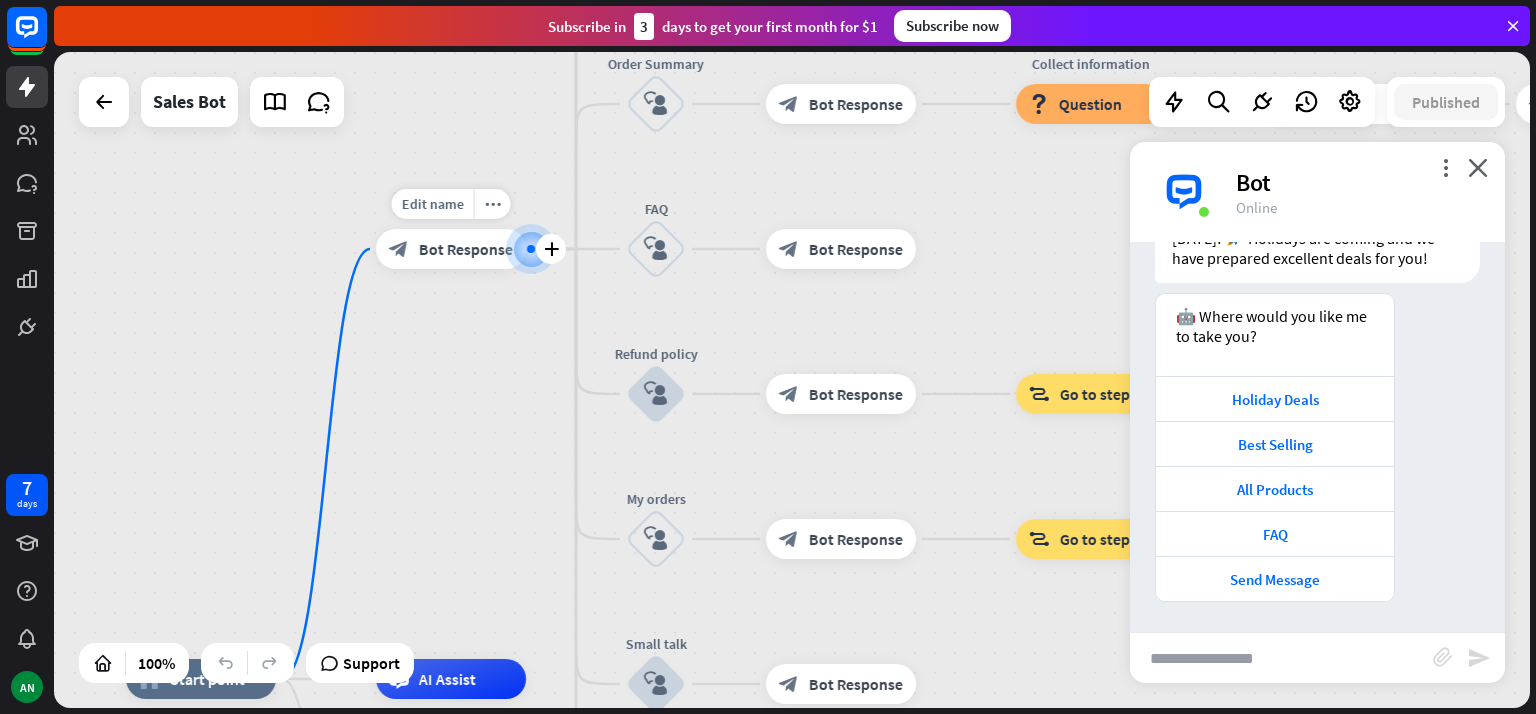 click on "Bot Response" at bounding box center (466, 249) 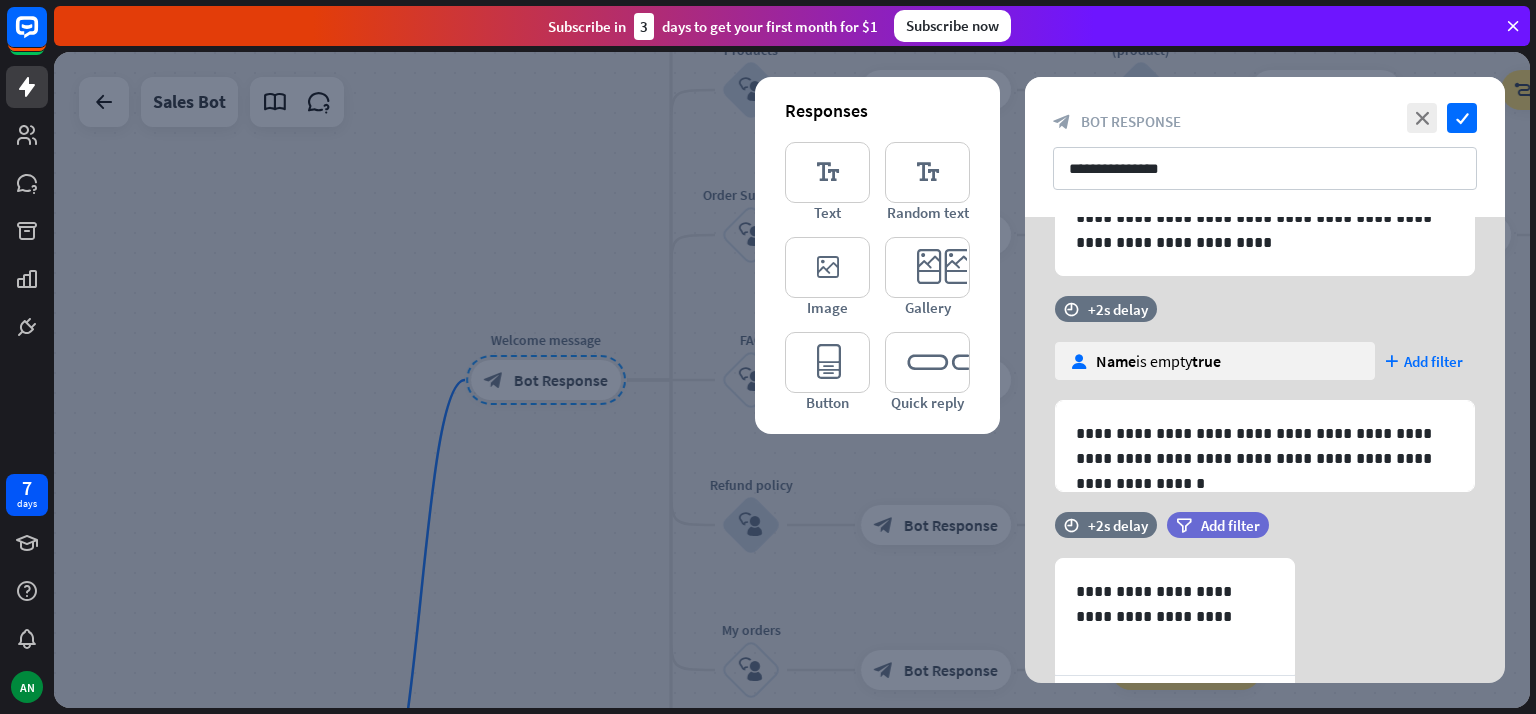 scroll, scrollTop: 475, scrollLeft: 0, axis: vertical 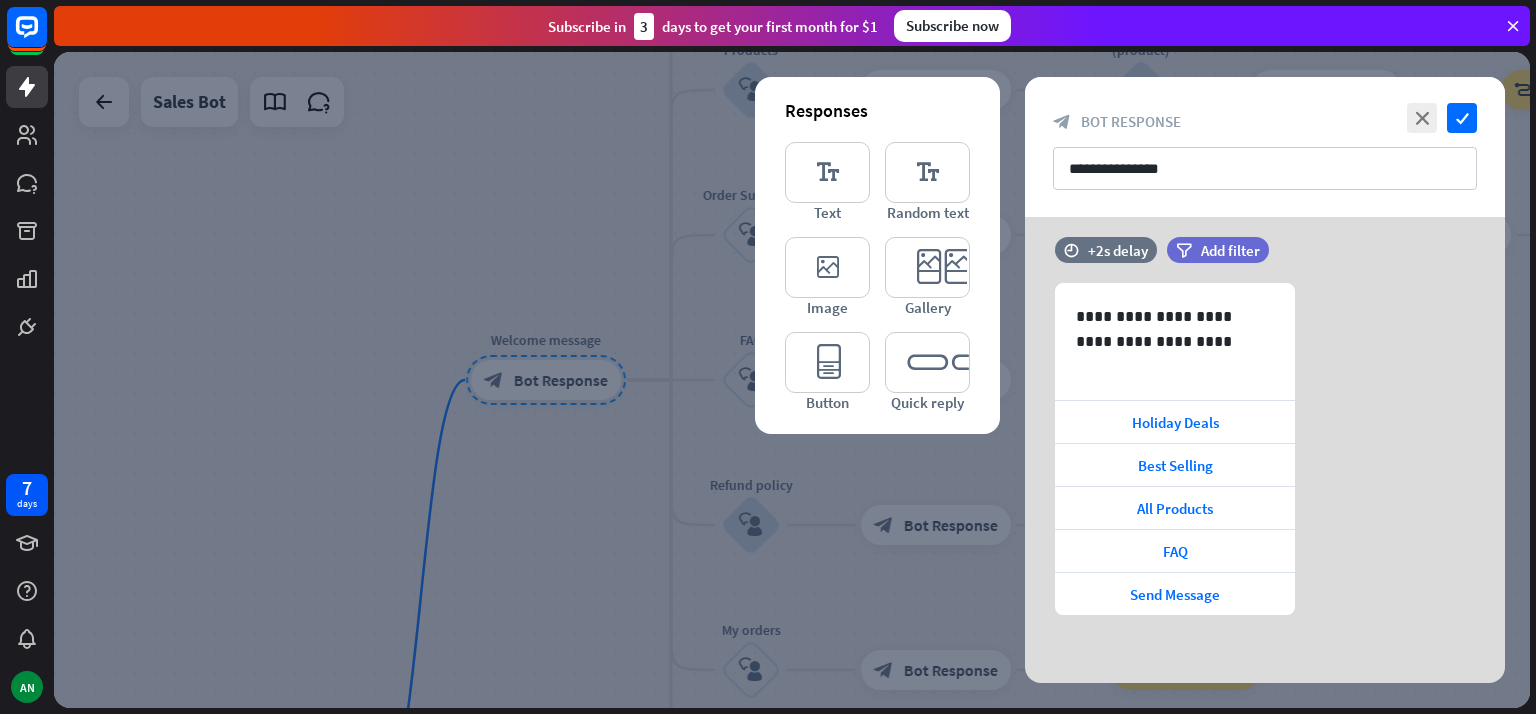 click on "**********" at bounding box center (1175, 329) 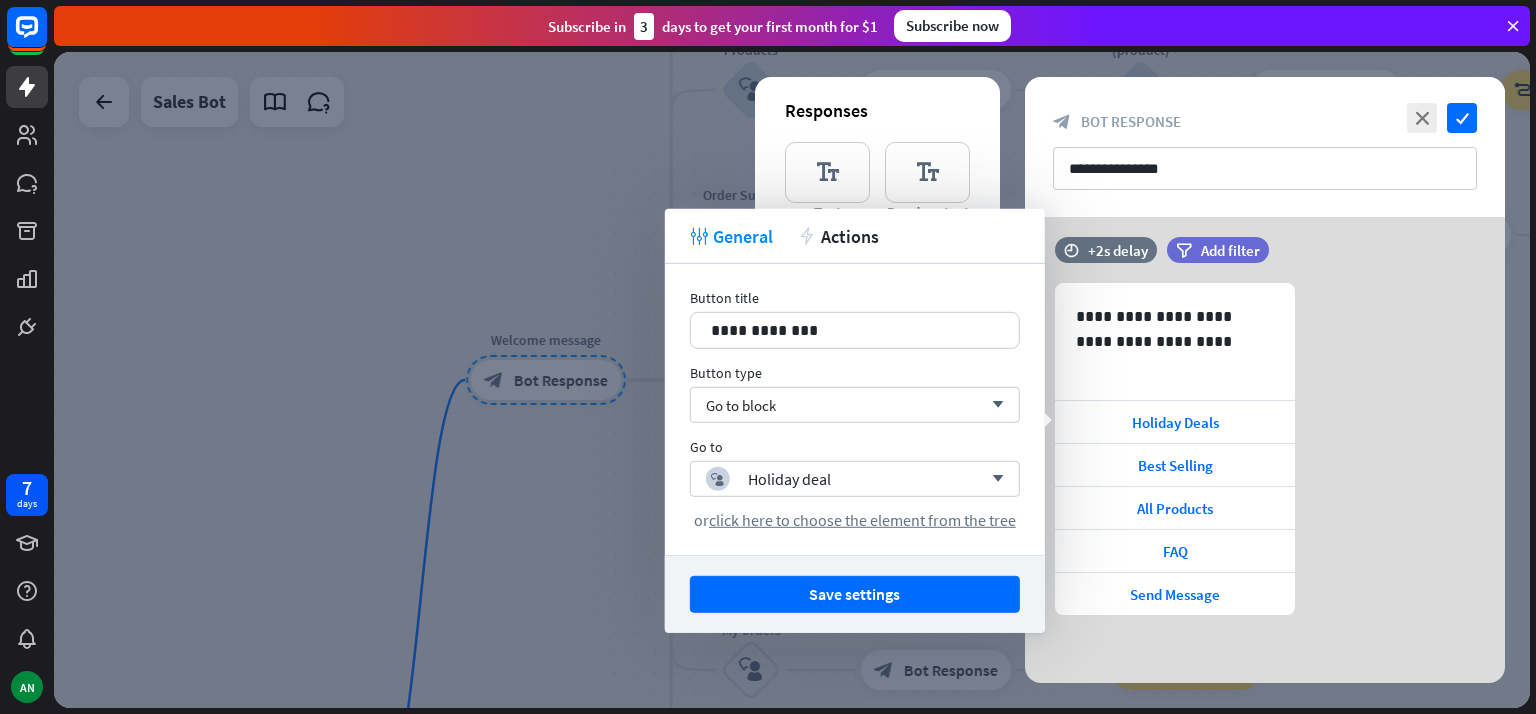 click on "Go to block
arrow_down" at bounding box center [855, 405] 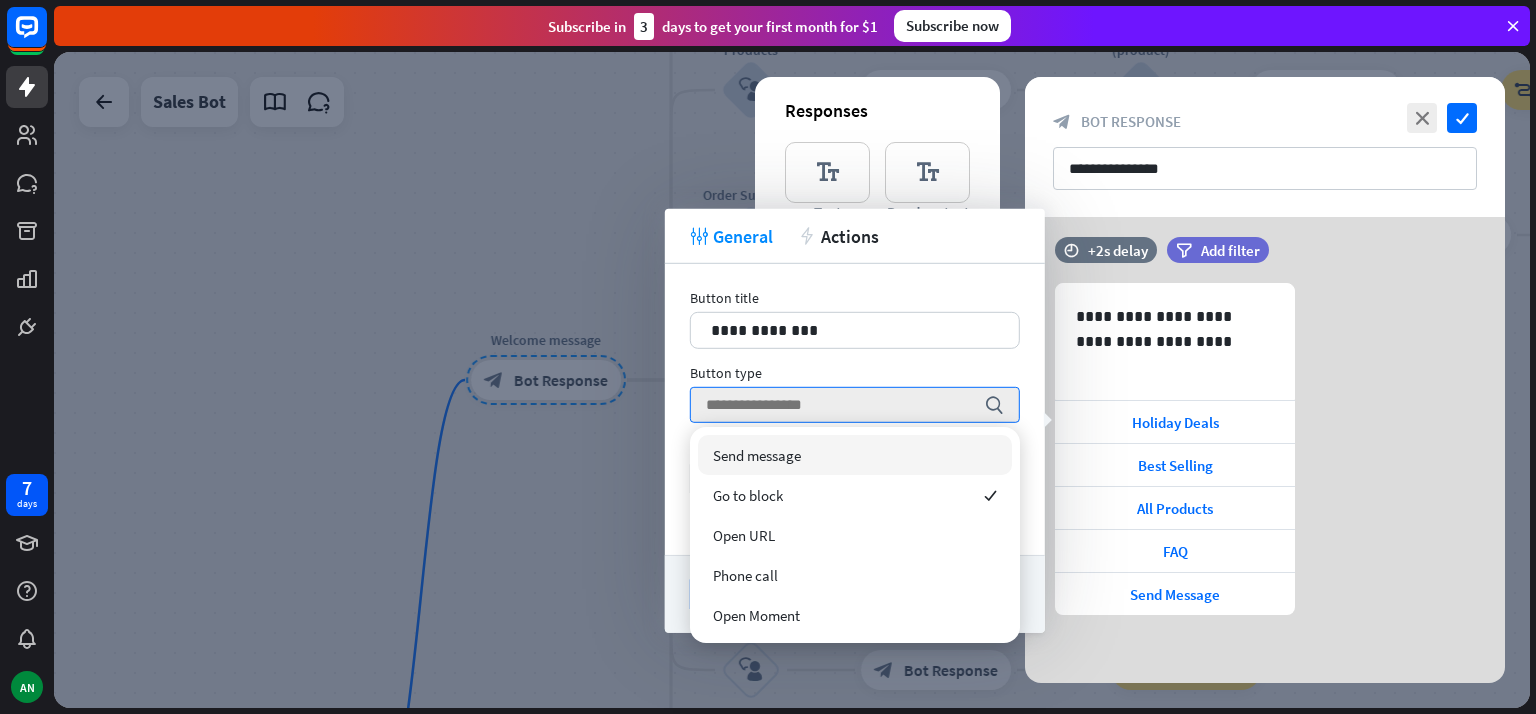 click at bounding box center [840, 405] 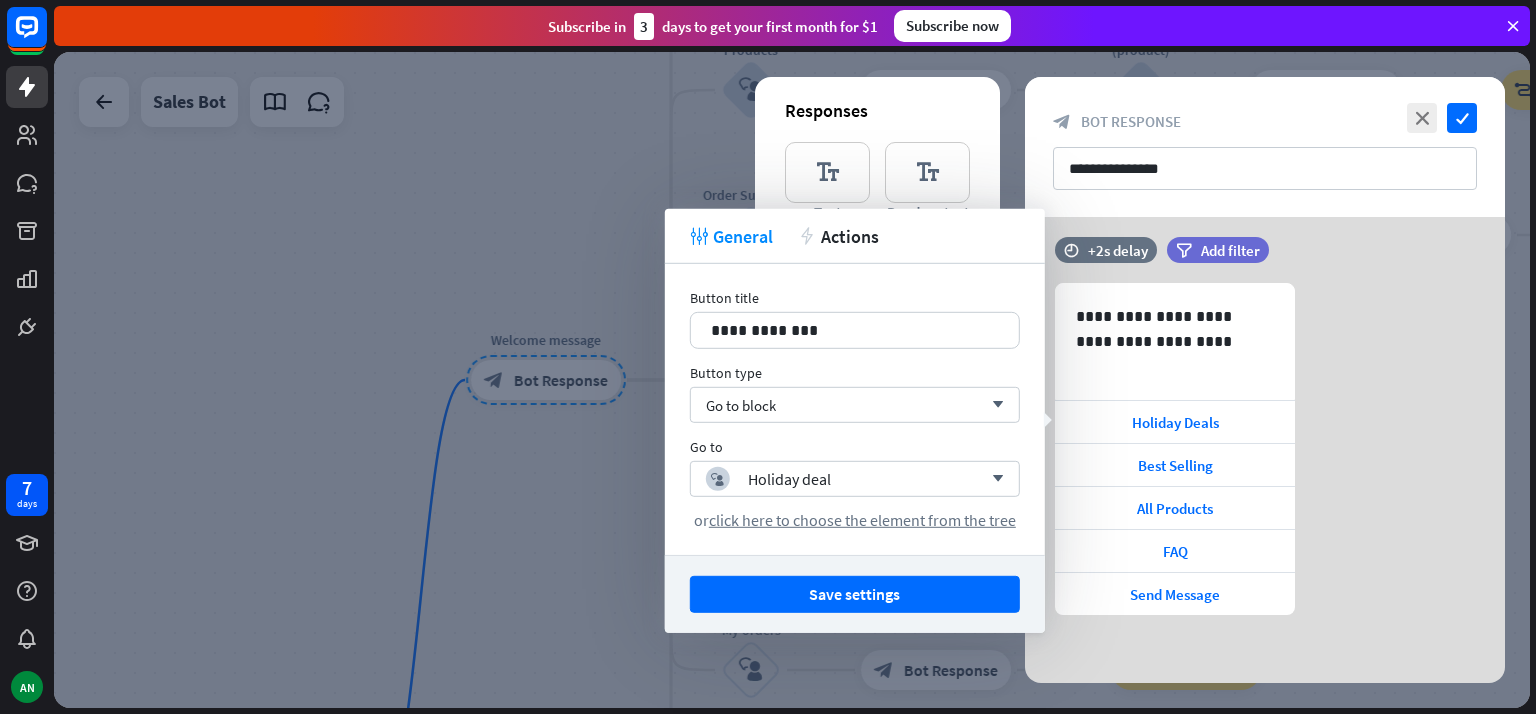 click at bounding box center (792, 380) 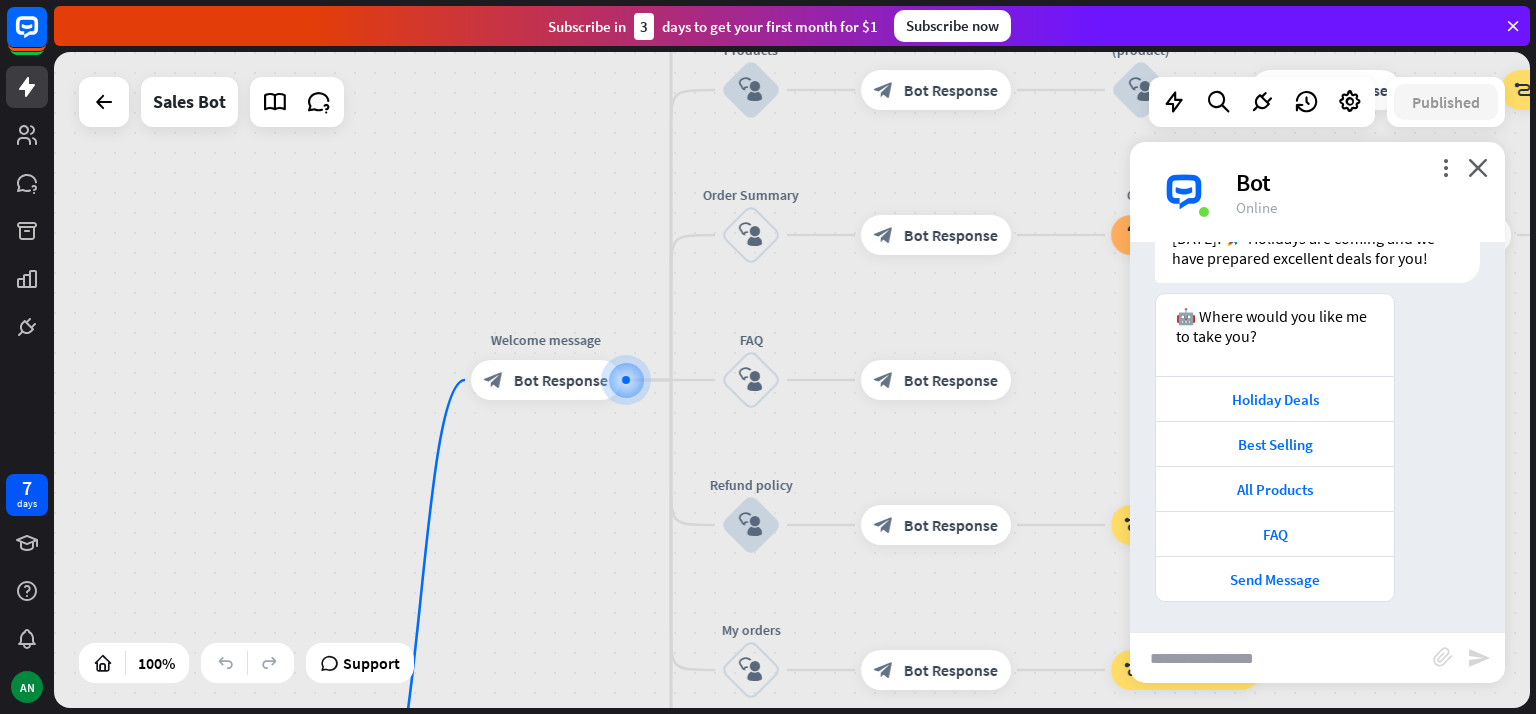 scroll, scrollTop: 0, scrollLeft: 0, axis: both 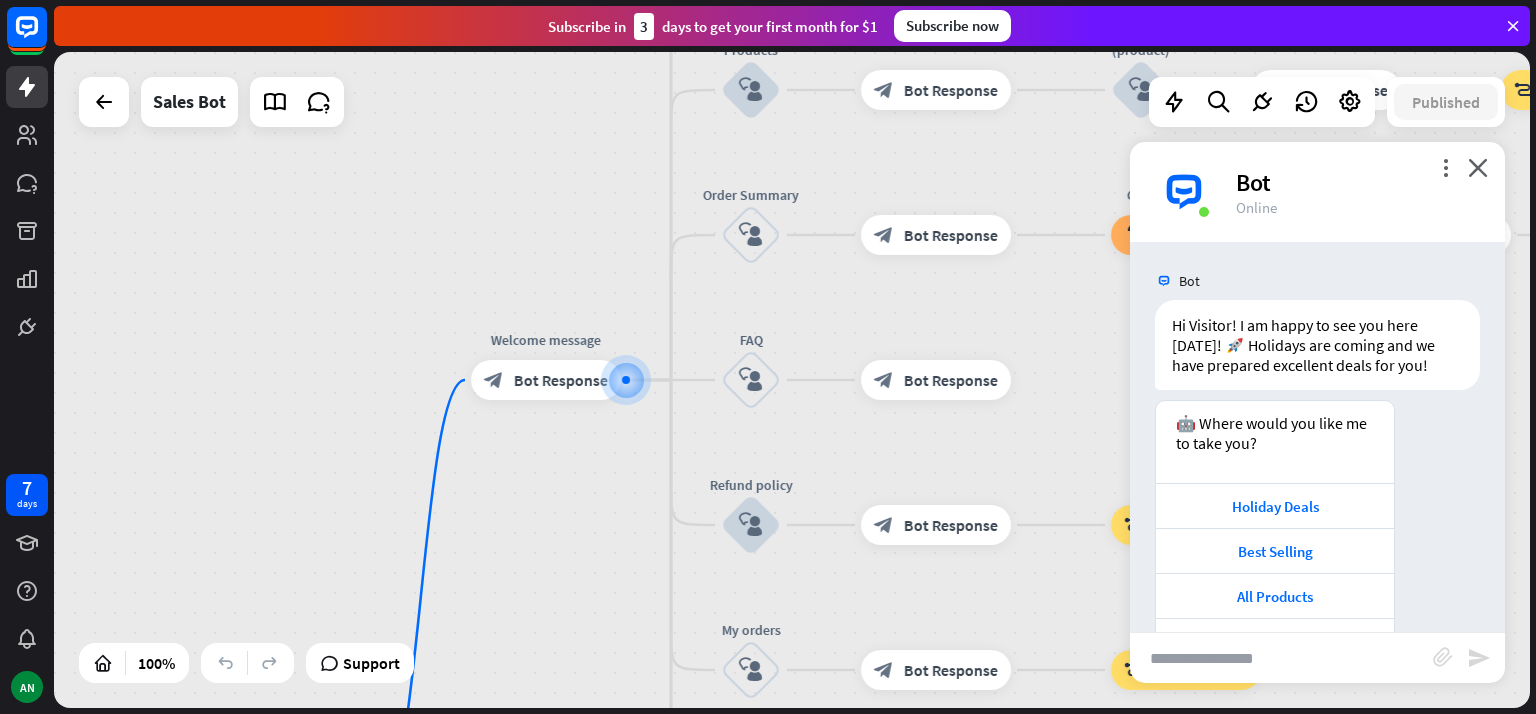 click on "🤖 Where would you like me to take you?" at bounding box center (1275, 433) 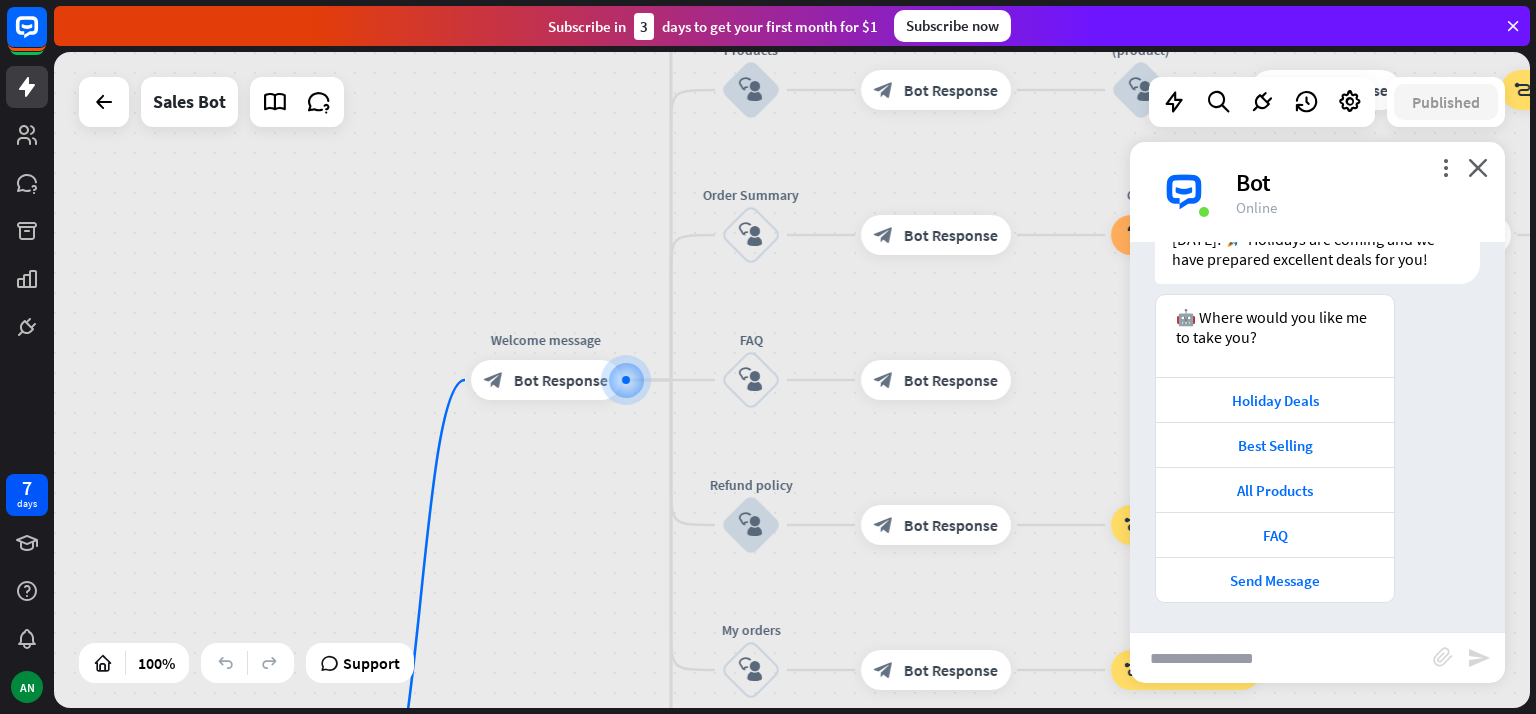 click on "🤖 Where would you like me to take you?" at bounding box center [1275, 327] 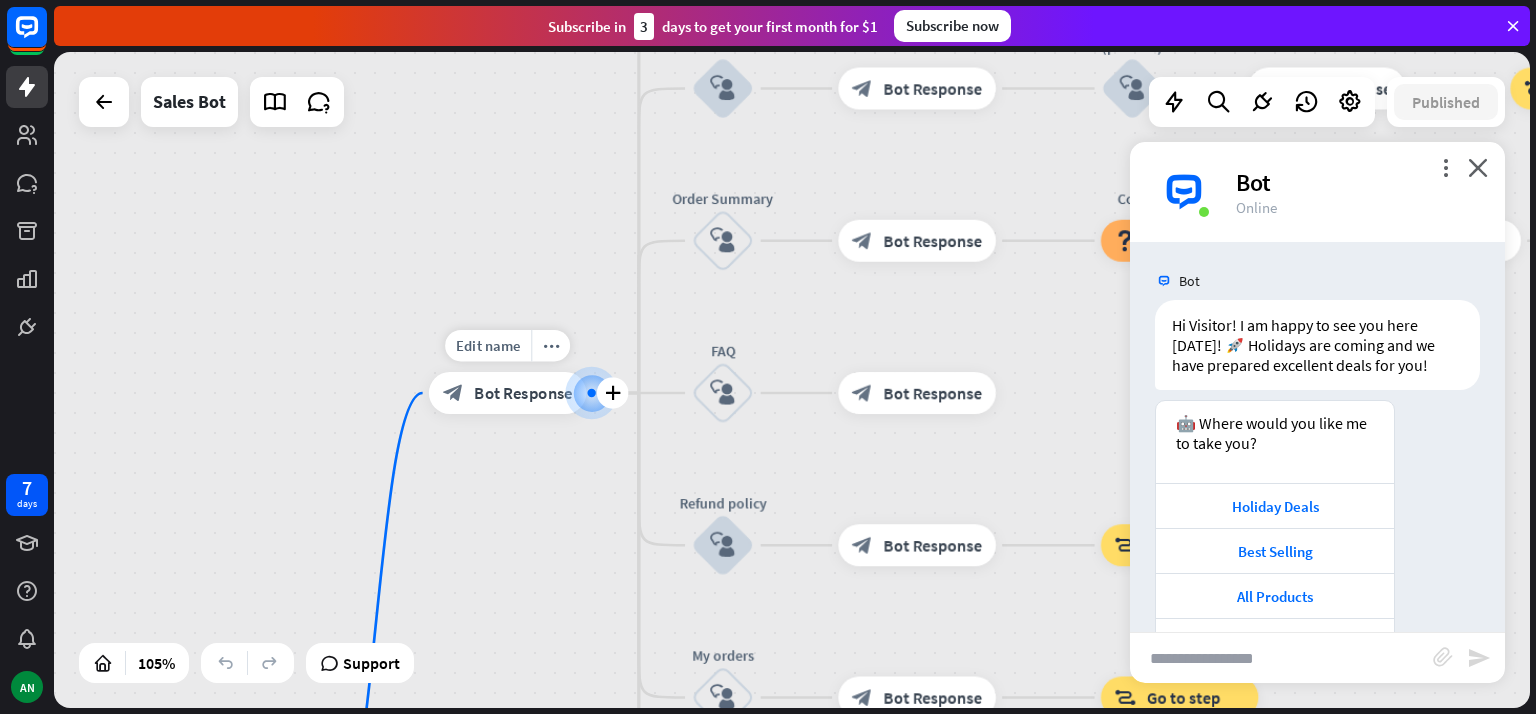 click on "Bot Response" at bounding box center [523, 392] 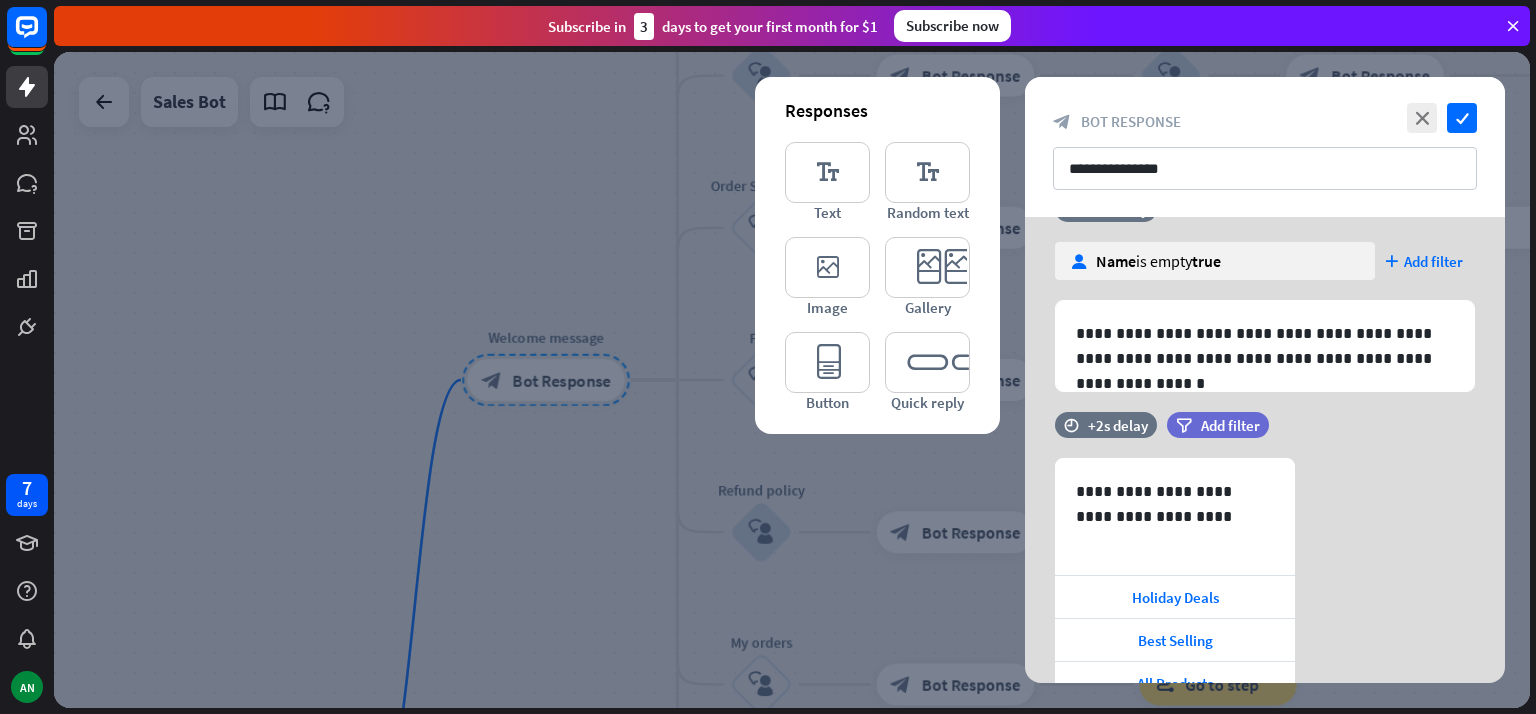 scroll, scrollTop: 475, scrollLeft: 0, axis: vertical 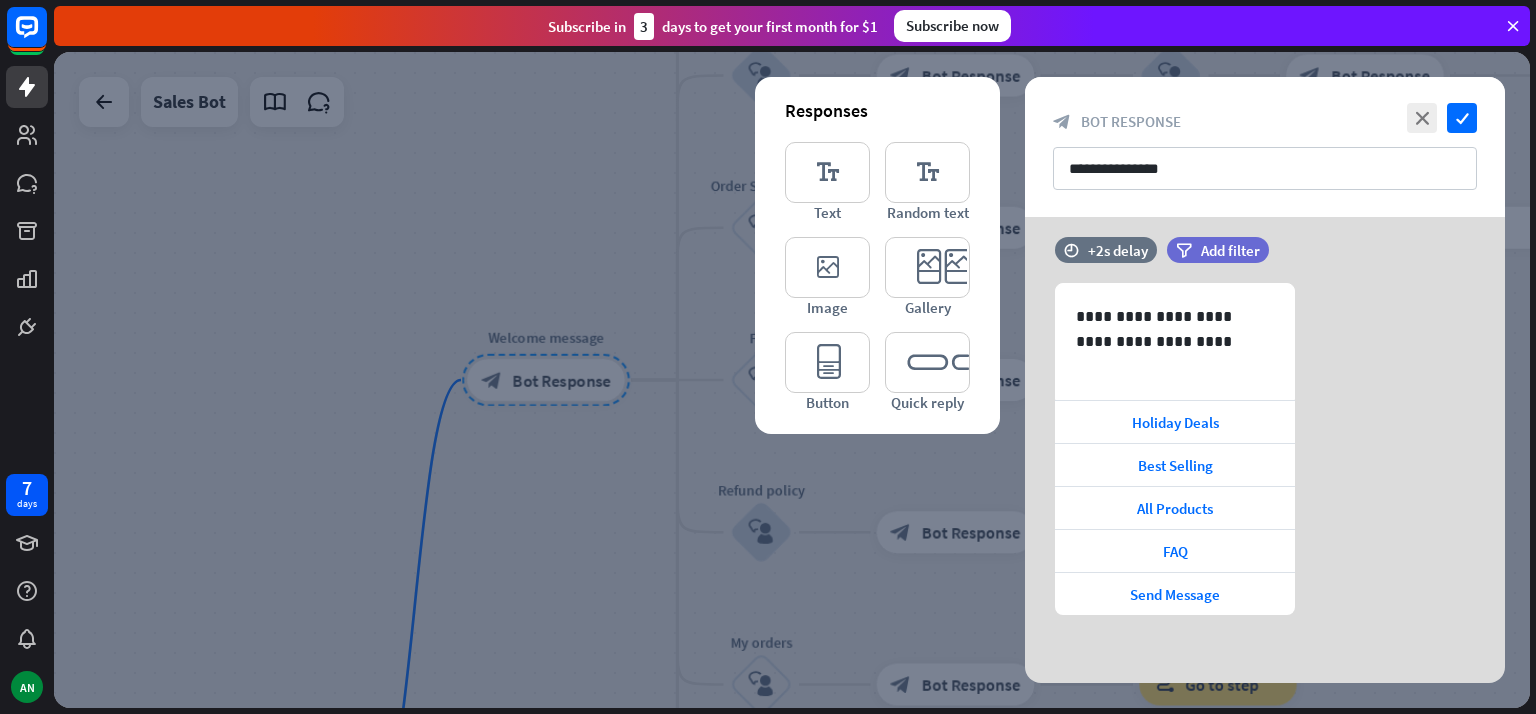 click on "Holiday Deals" at bounding box center (1175, 422) 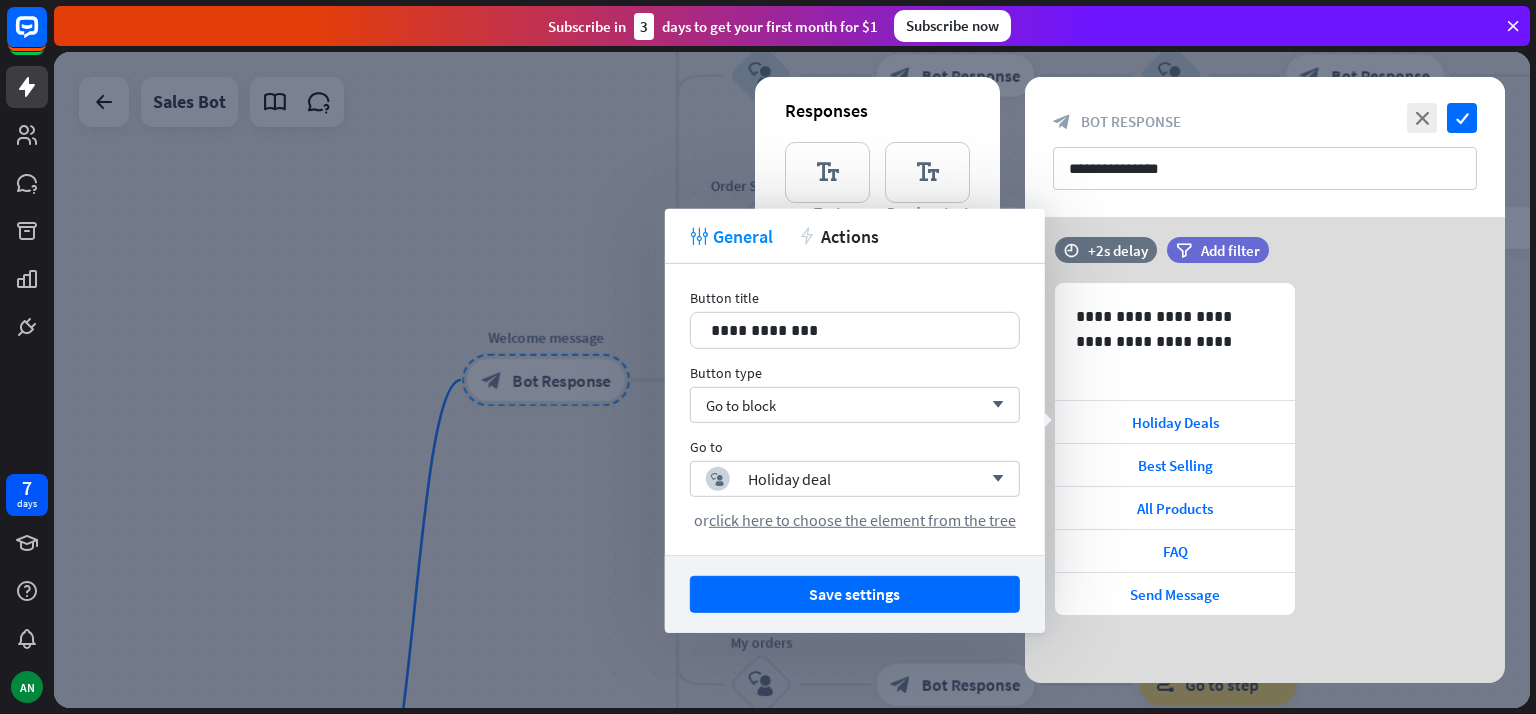 click on "block_user_input
Holiday deal
arrow_down" at bounding box center [855, 479] 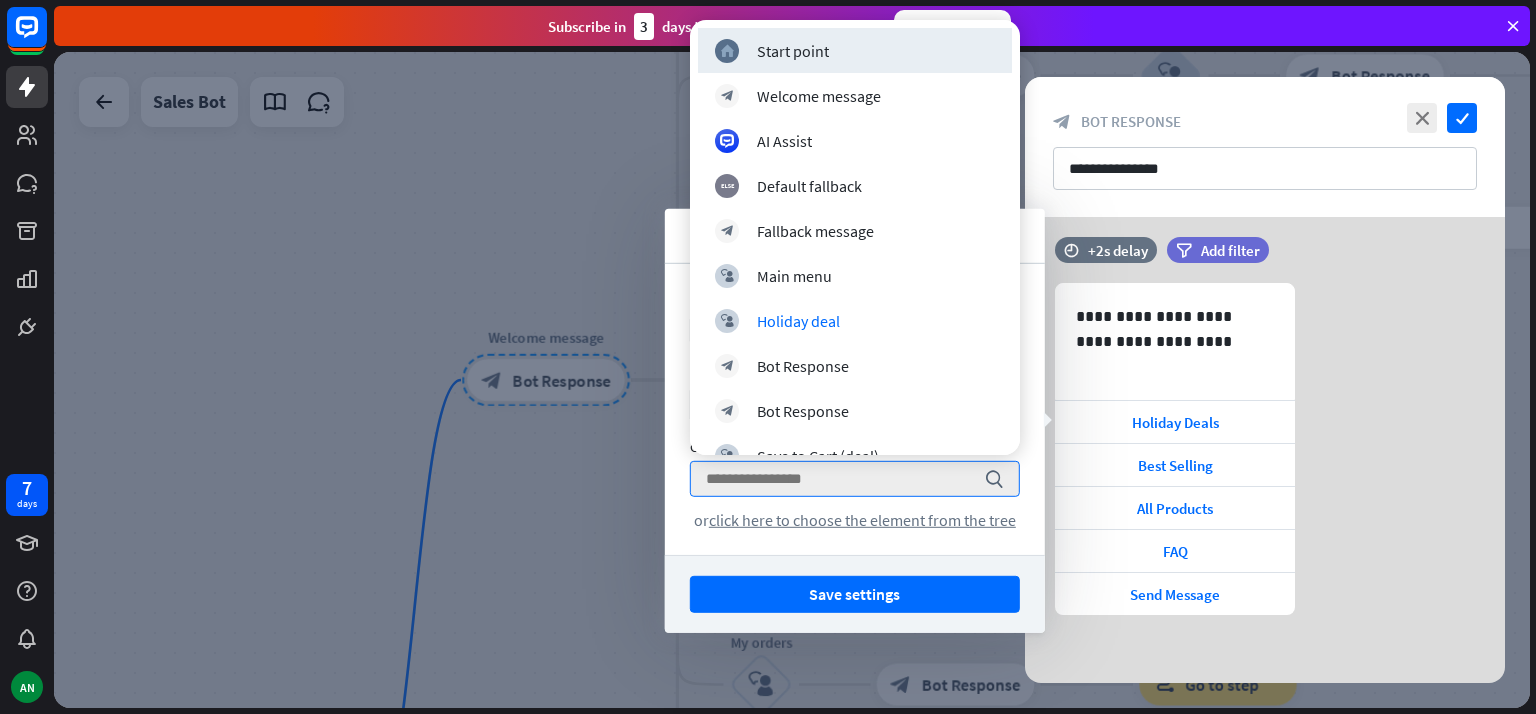 click at bounding box center [840, 479] 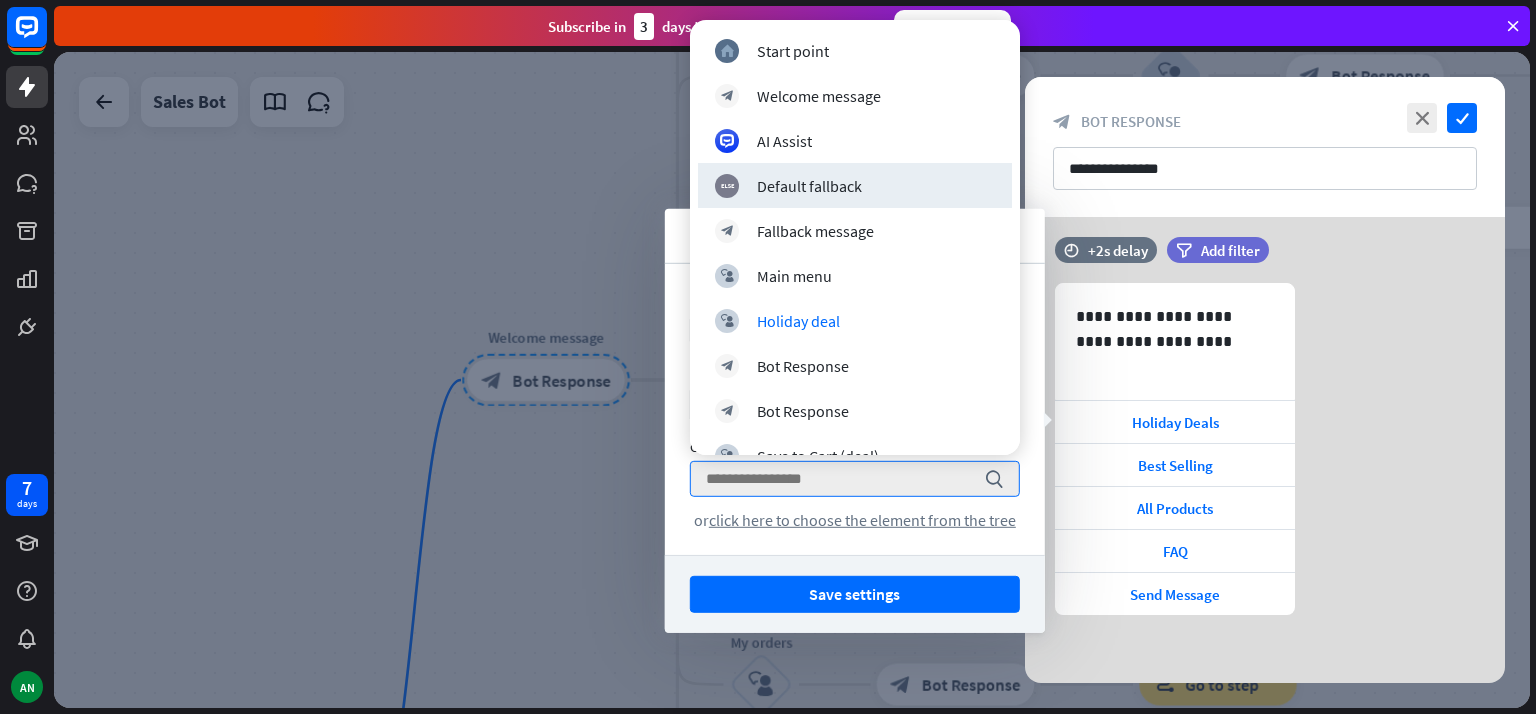 click on "**********" at bounding box center [1265, 147] 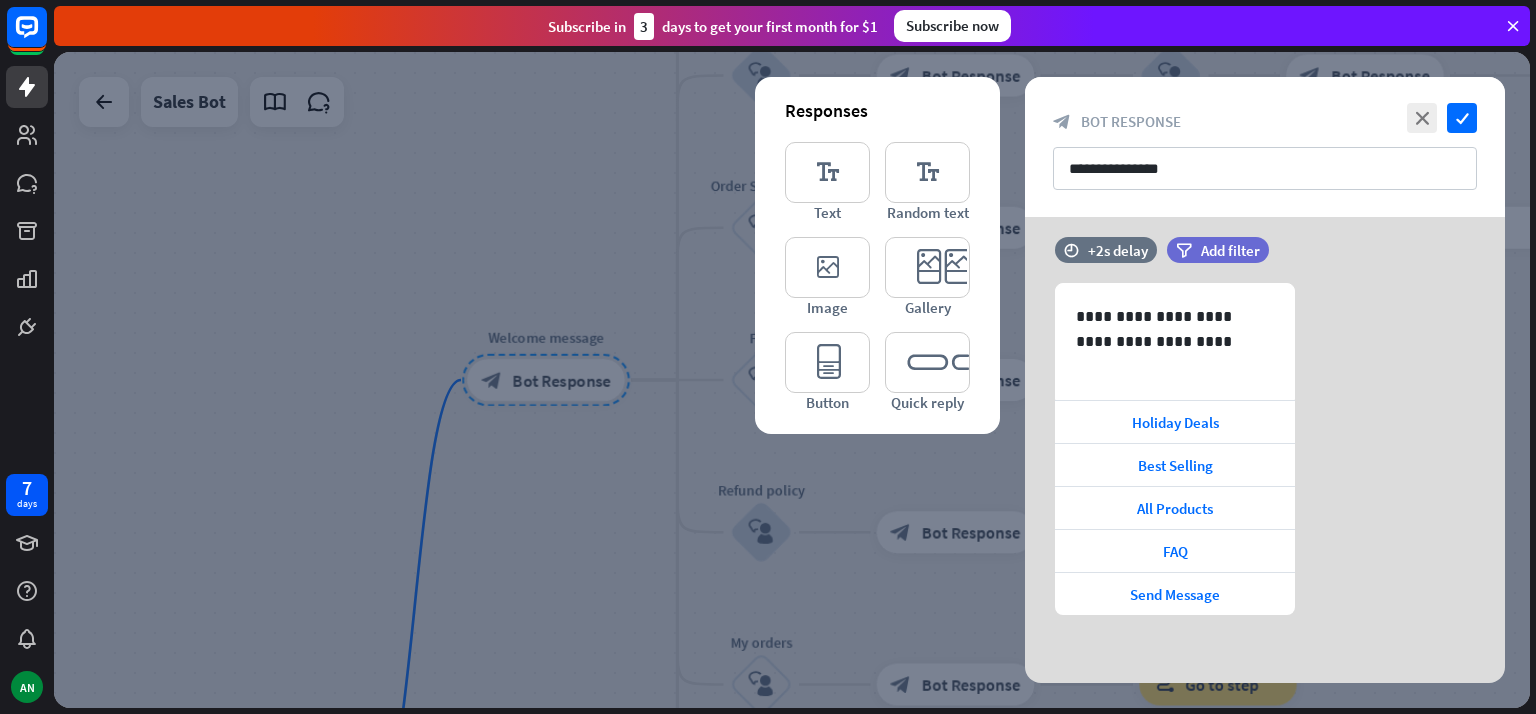 click on "Holiday Deals" at bounding box center [1175, 422] 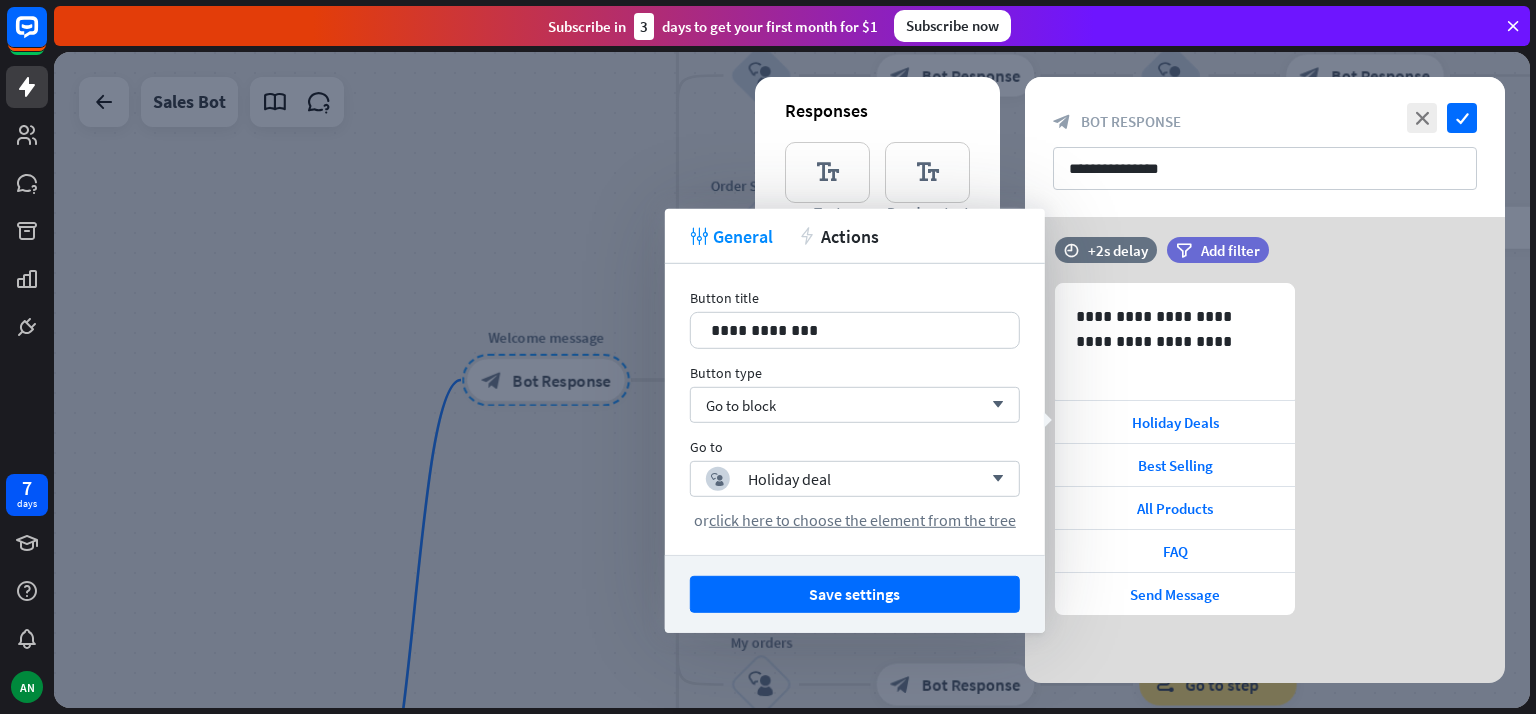 drag, startPoint x: 861, startPoint y: 314, endPoint x: 835, endPoint y: 324, distance: 27.856777 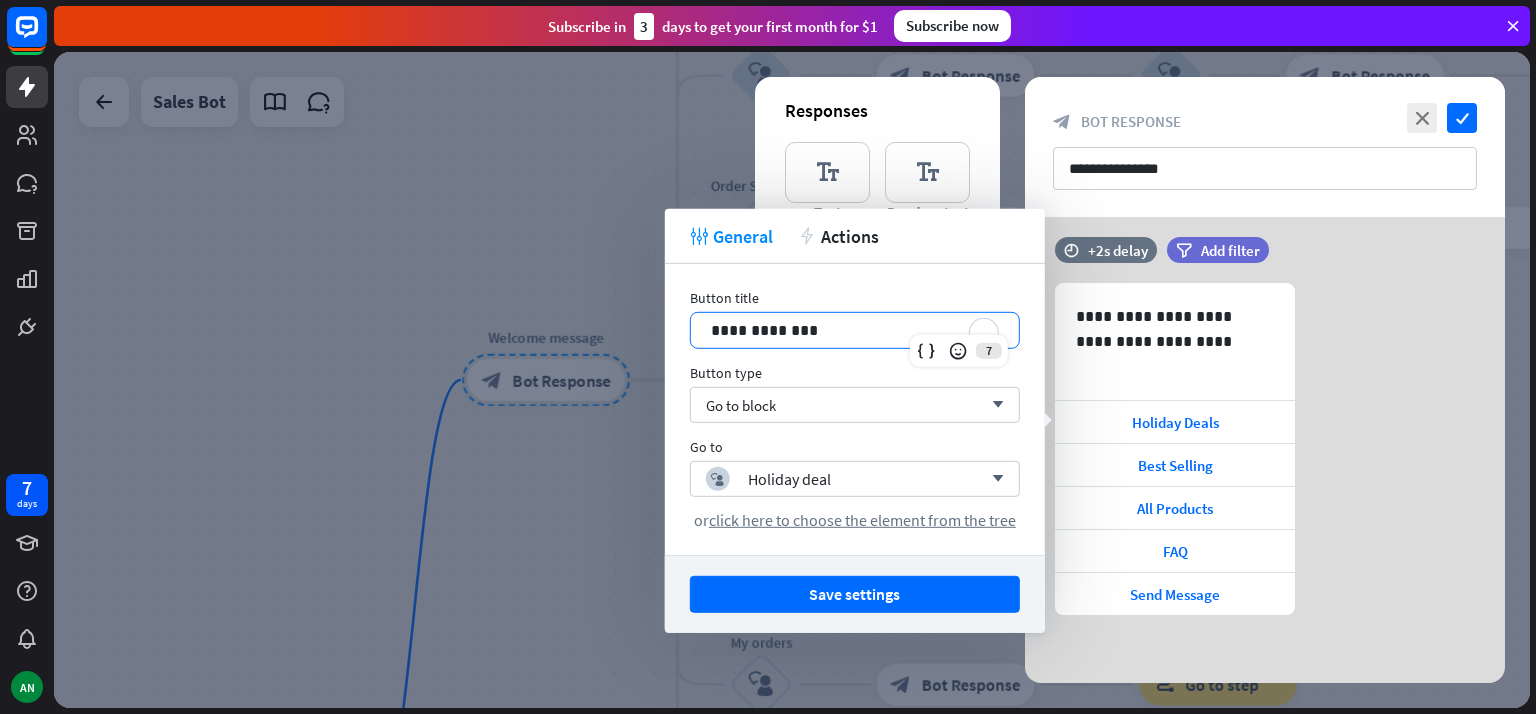 click on "**********" at bounding box center [855, 330] 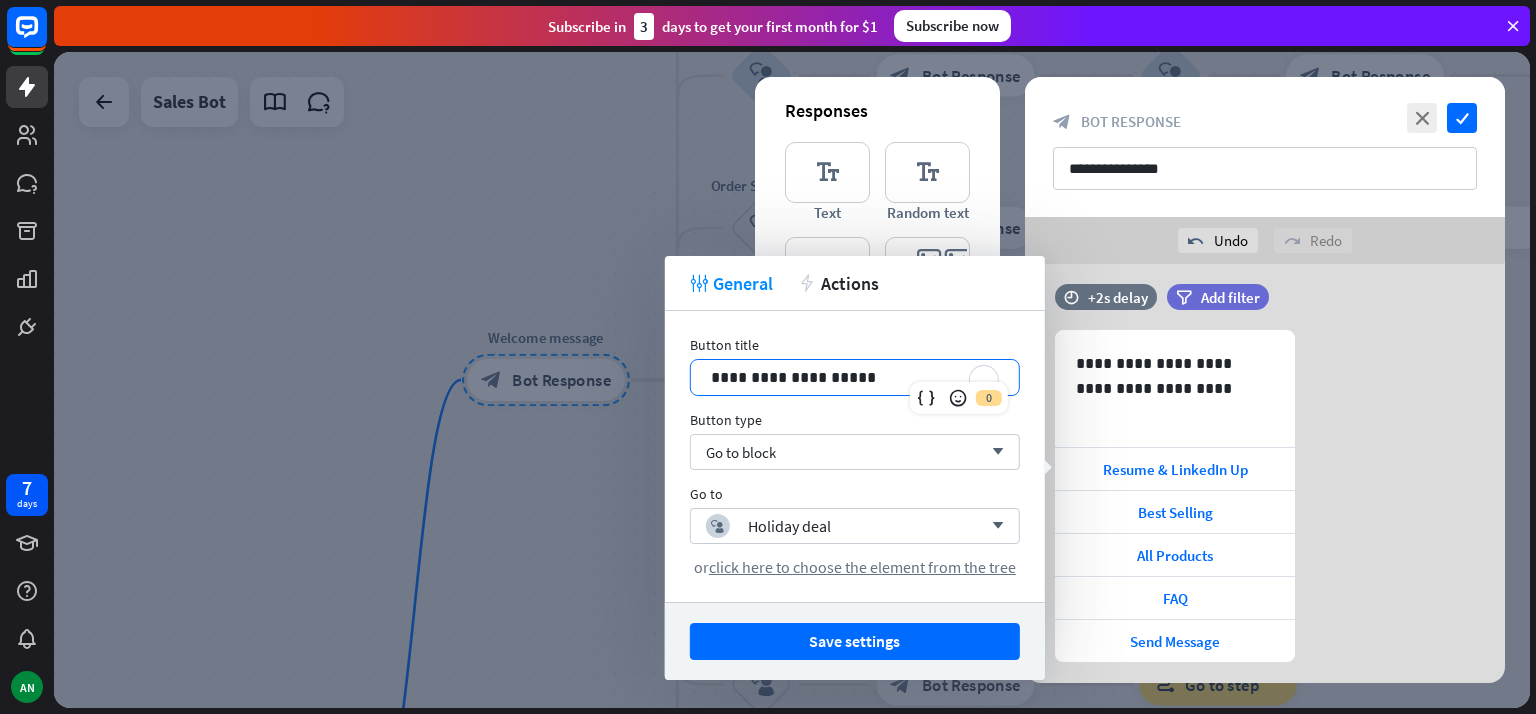 click on "**********" at bounding box center [855, 456] 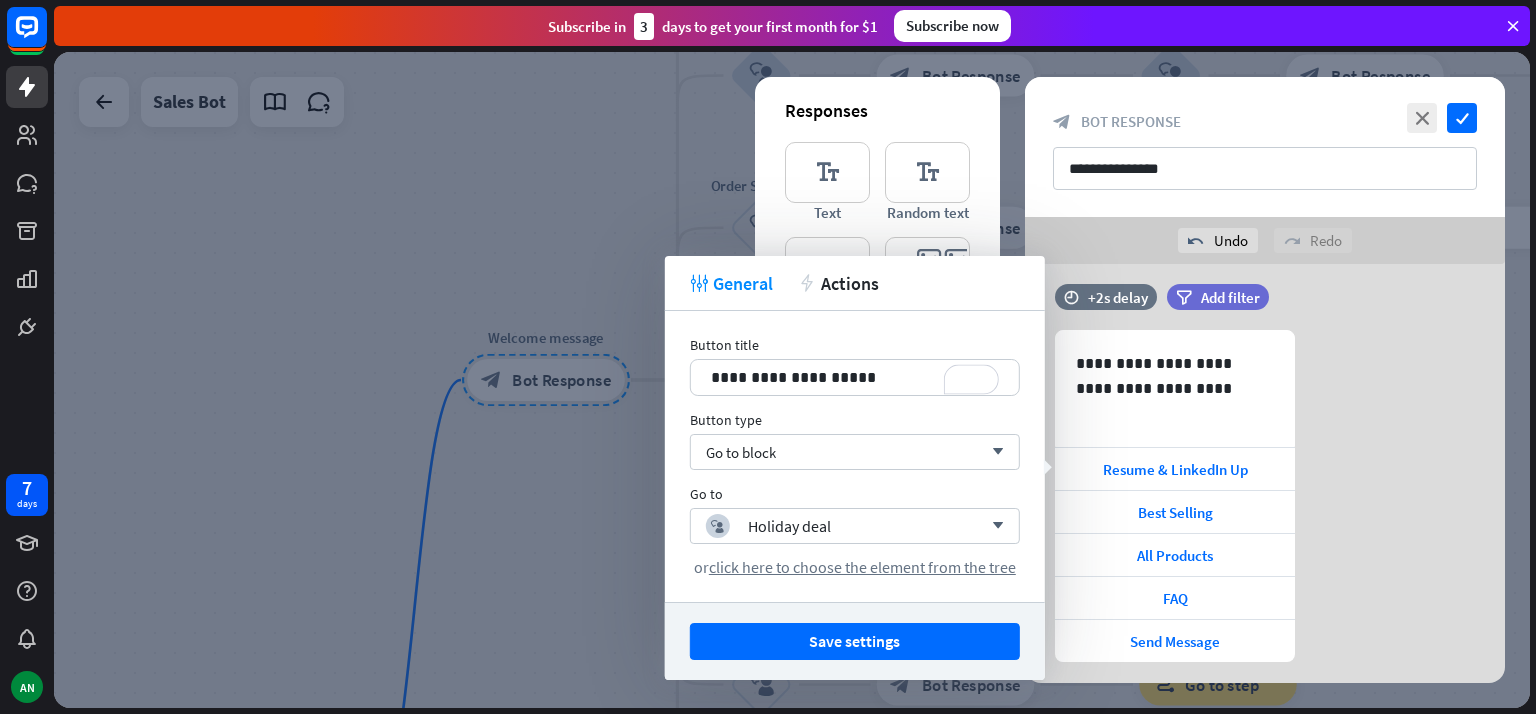 click on "Best Selling" at bounding box center [1175, 512] 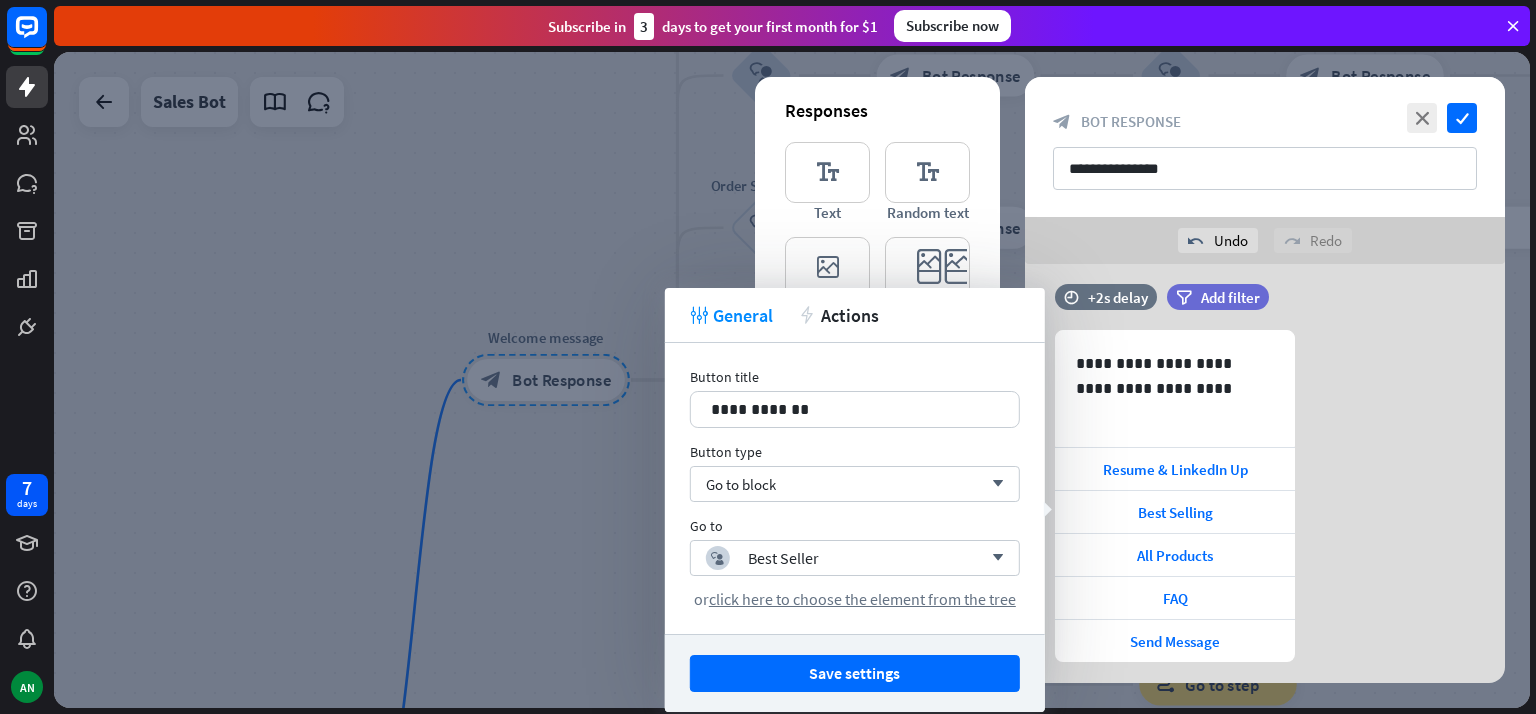 click on "**********" at bounding box center [855, 409] 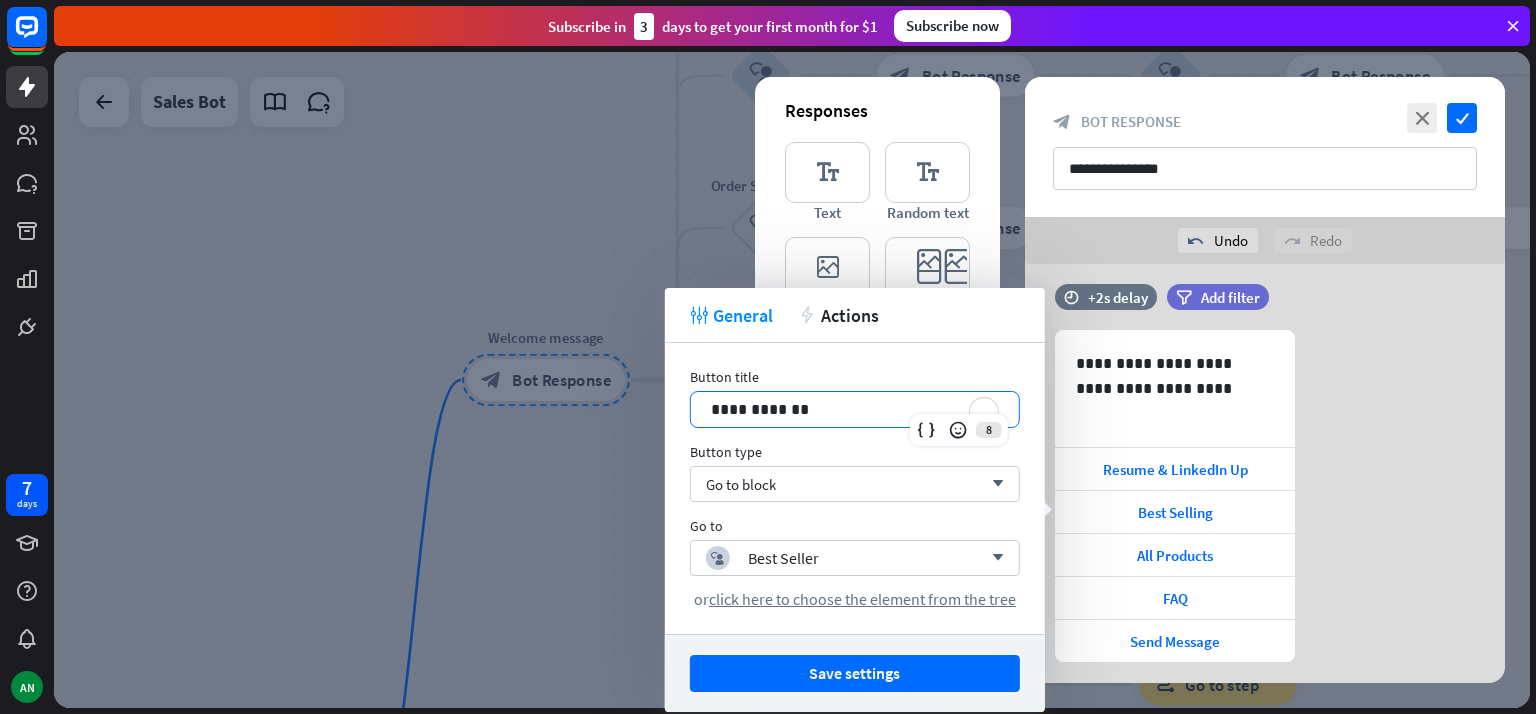 paste 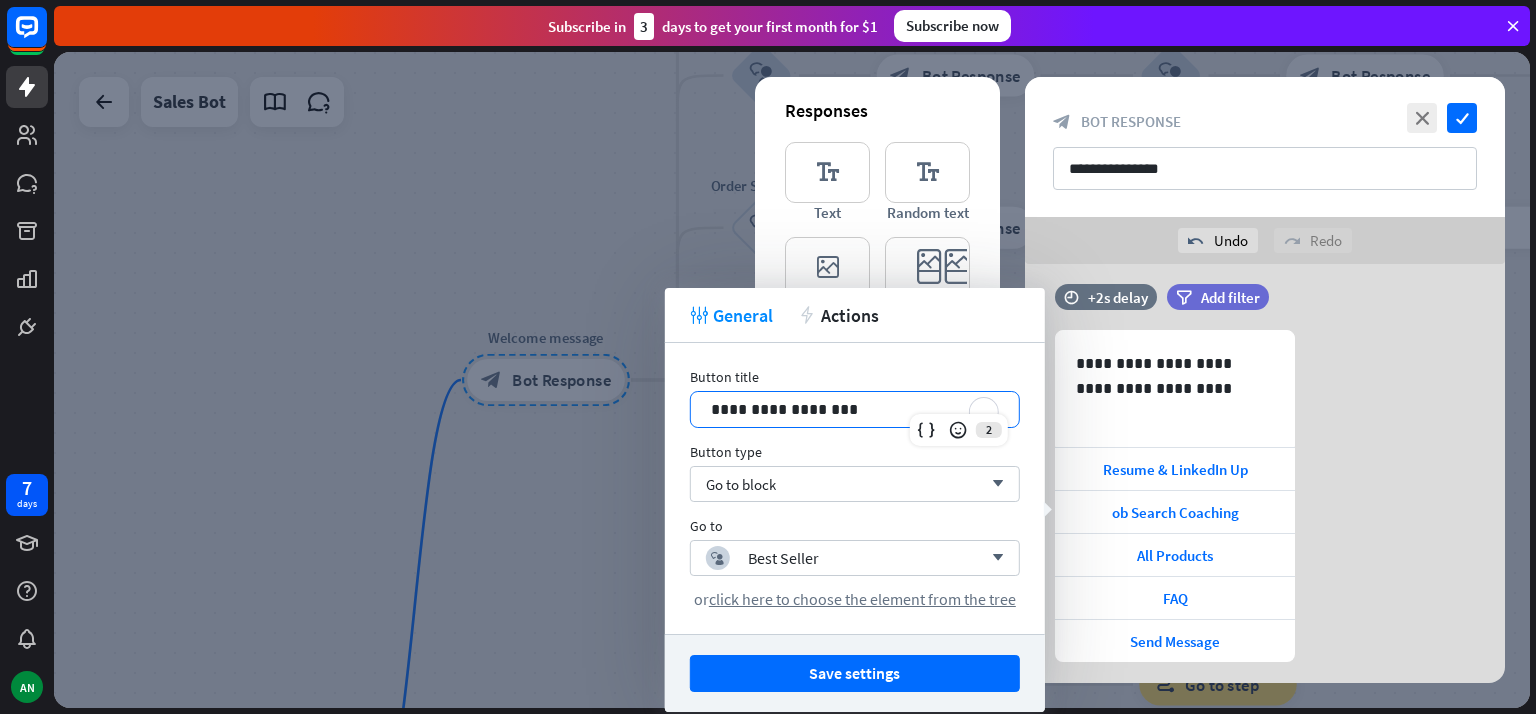 click on "**********" at bounding box center [855, 409] 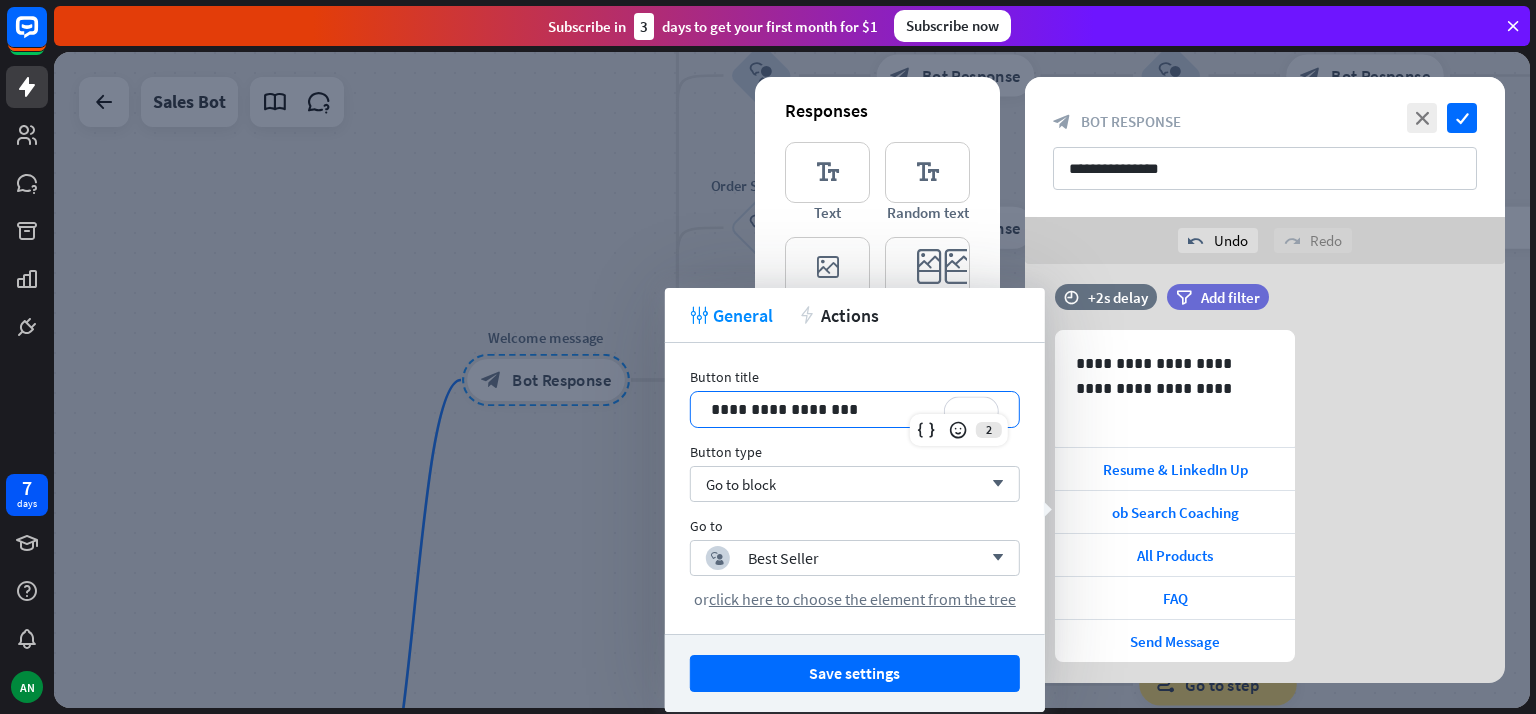 type 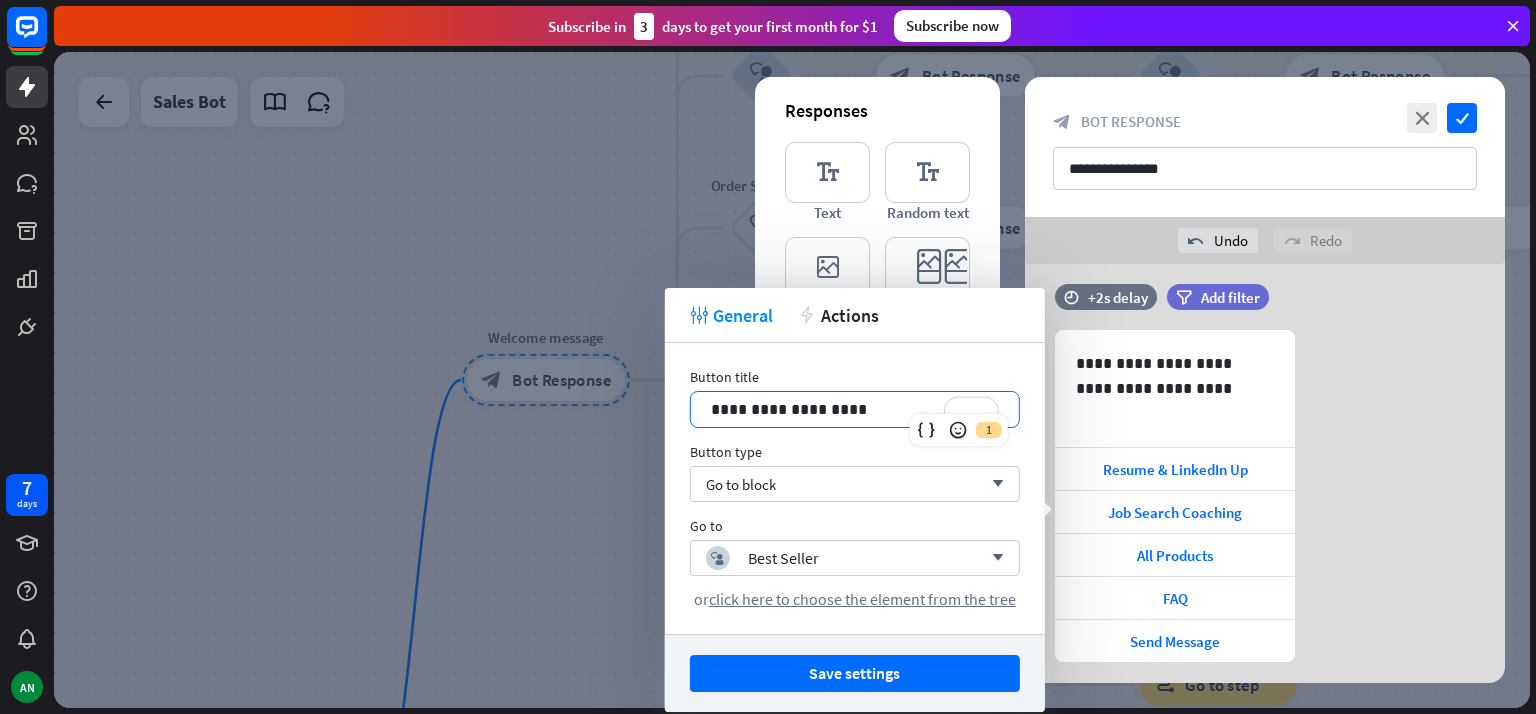 click on "Save settings" at bounding box center (855, 673) 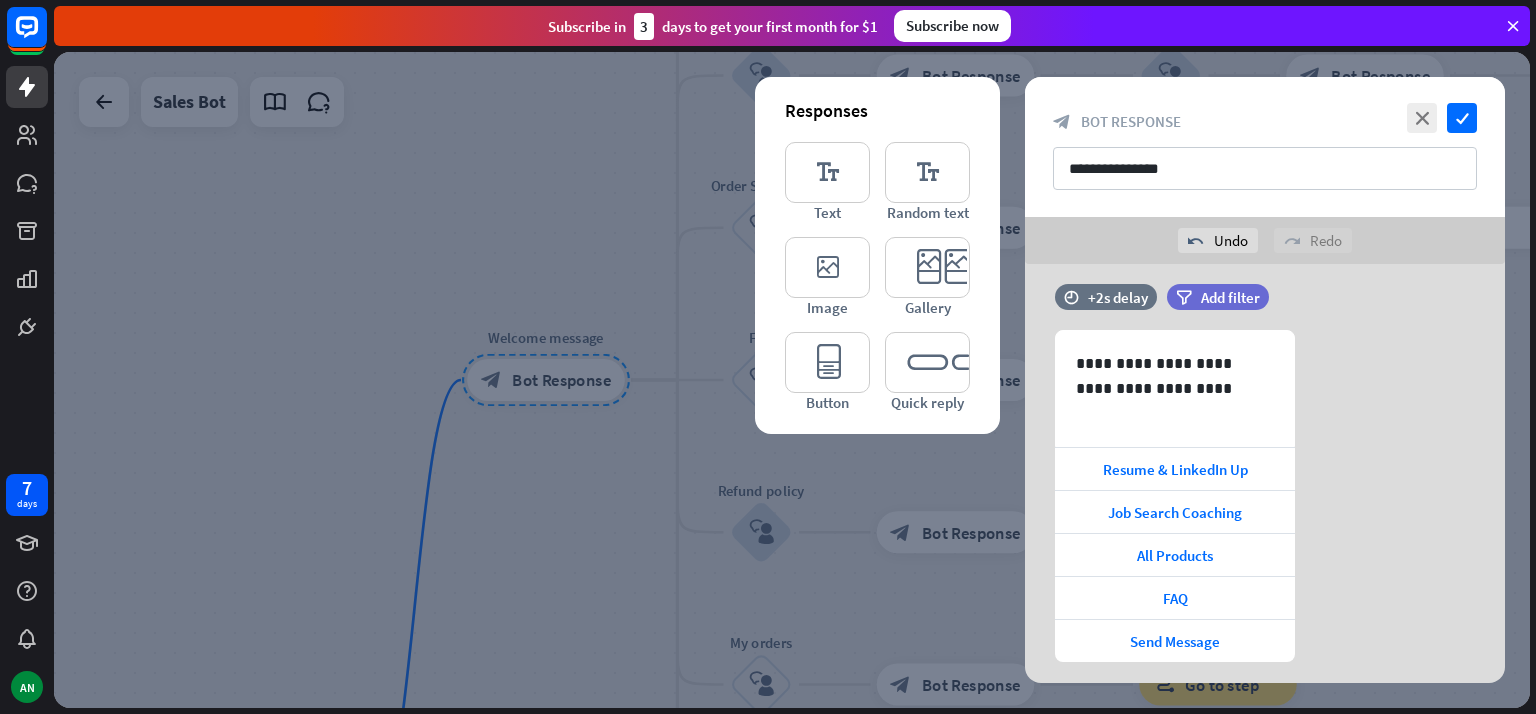 click on "All Products" at bounding box center (1175, 555) 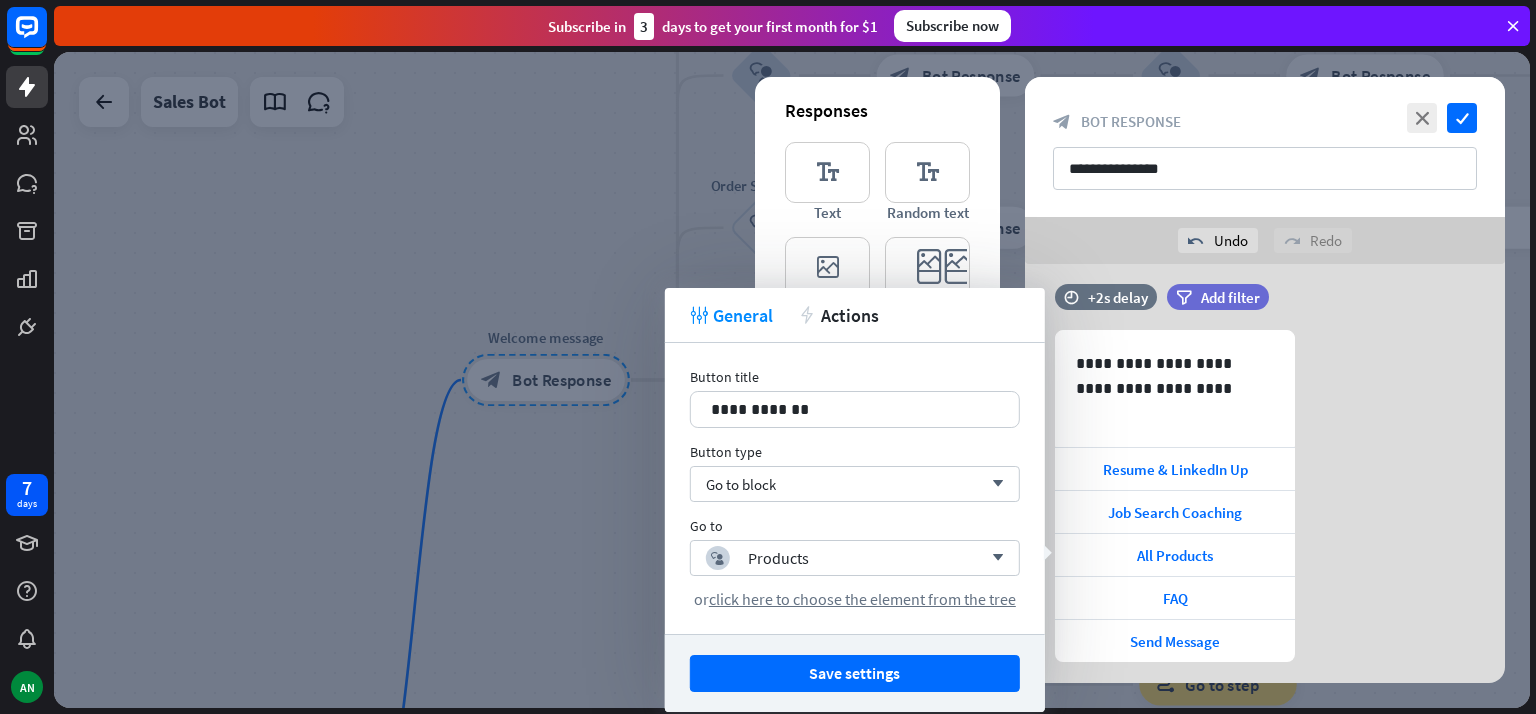click on "**********" at bounding box center (855, 409) 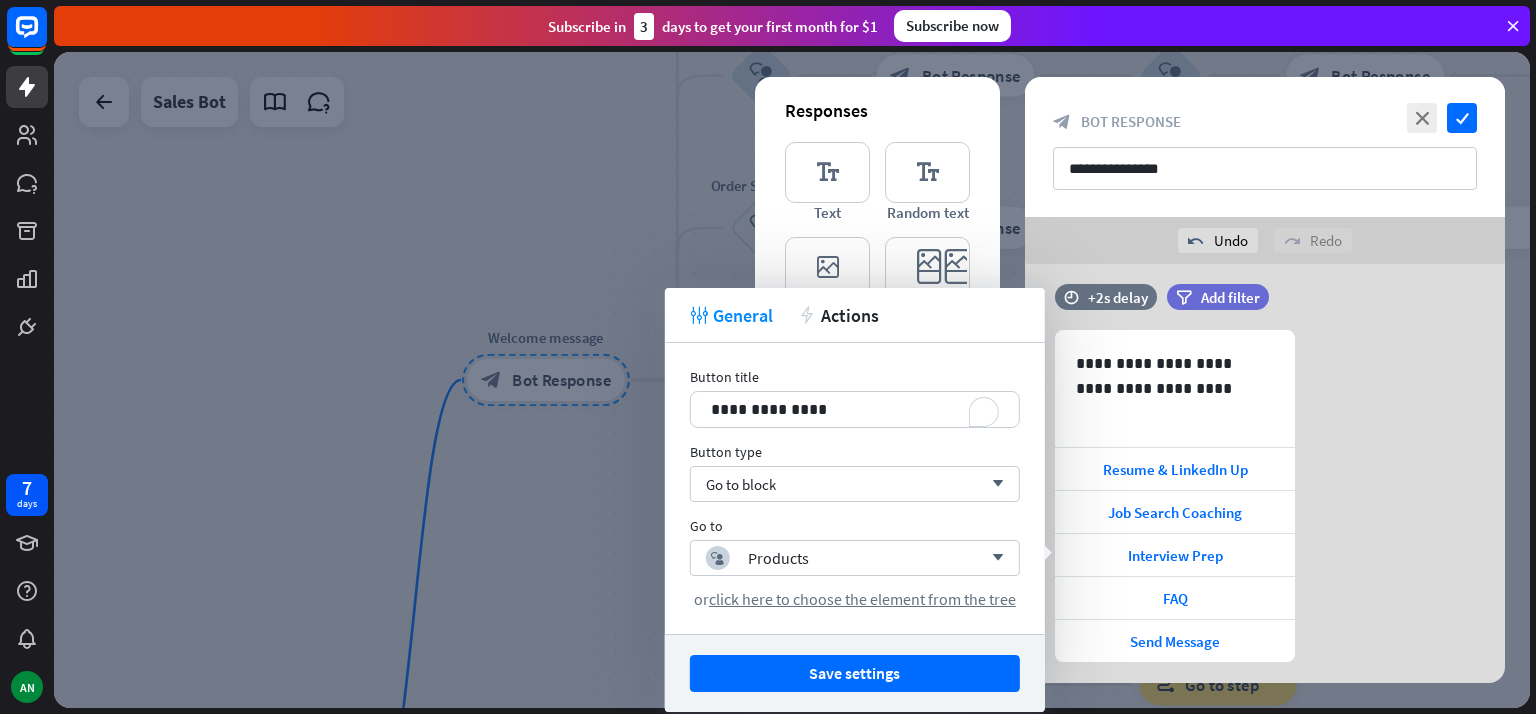 click on "Save settings" at bounding box center (855, 673) 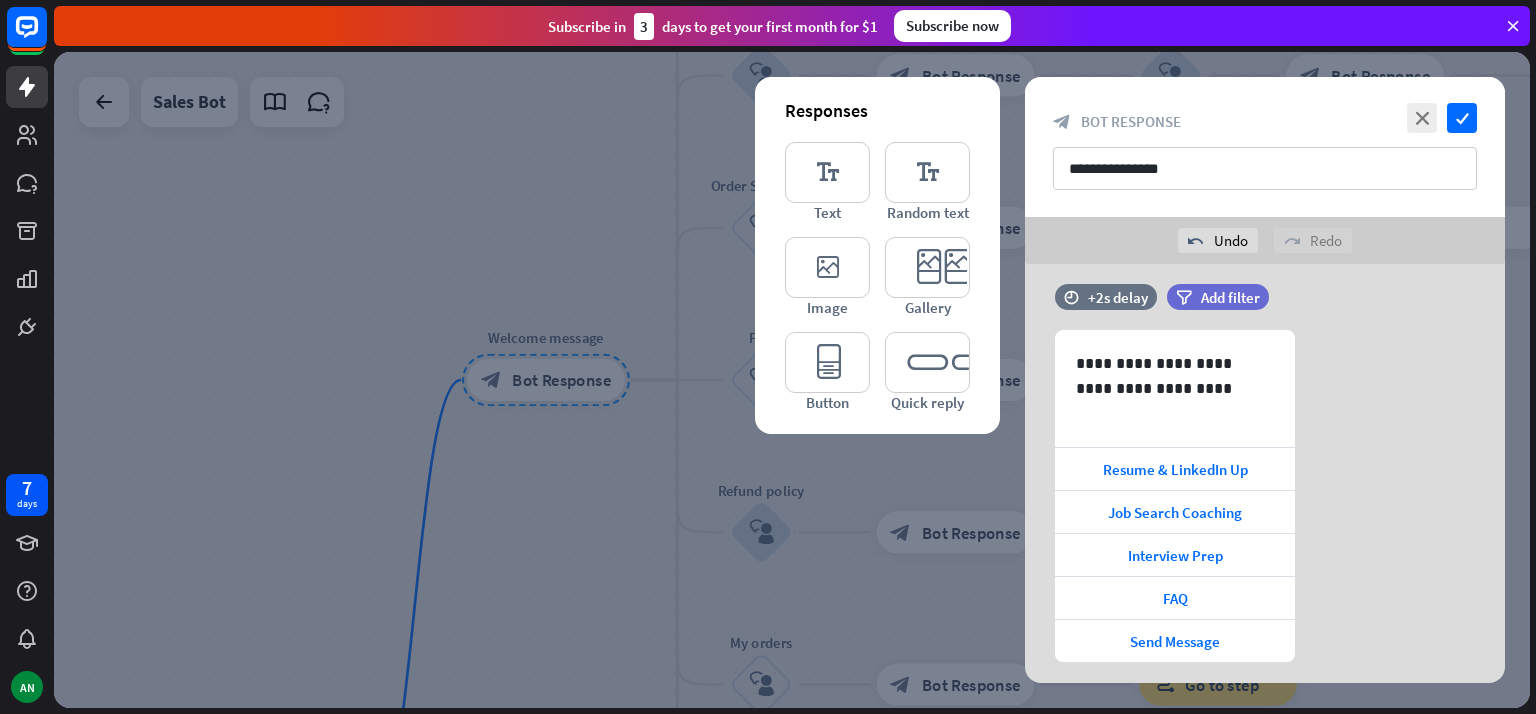 click on "FAQ" at bounding box center [1175, 598] 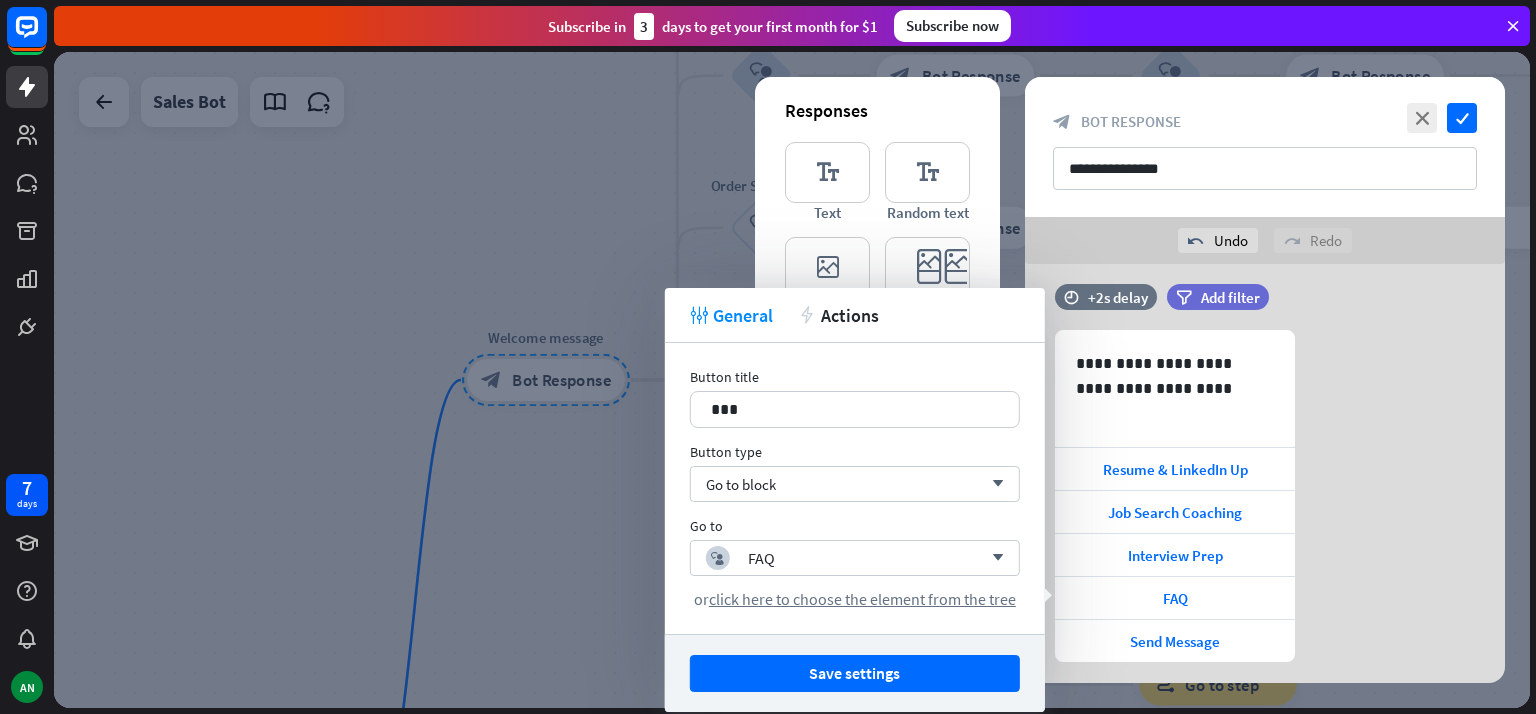 click on "***" at bounding box center (855, 409) 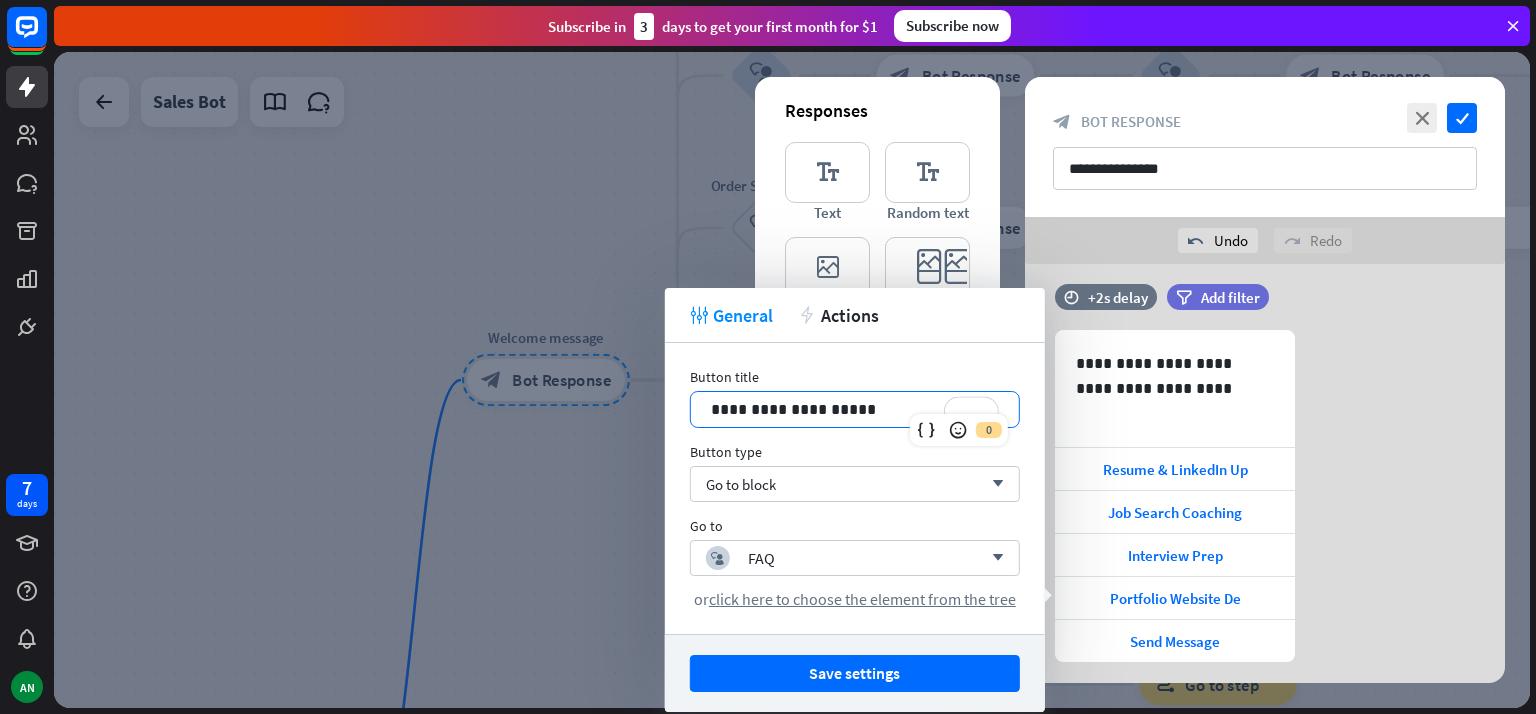 click on "**********" at bounding box center (855, 409) 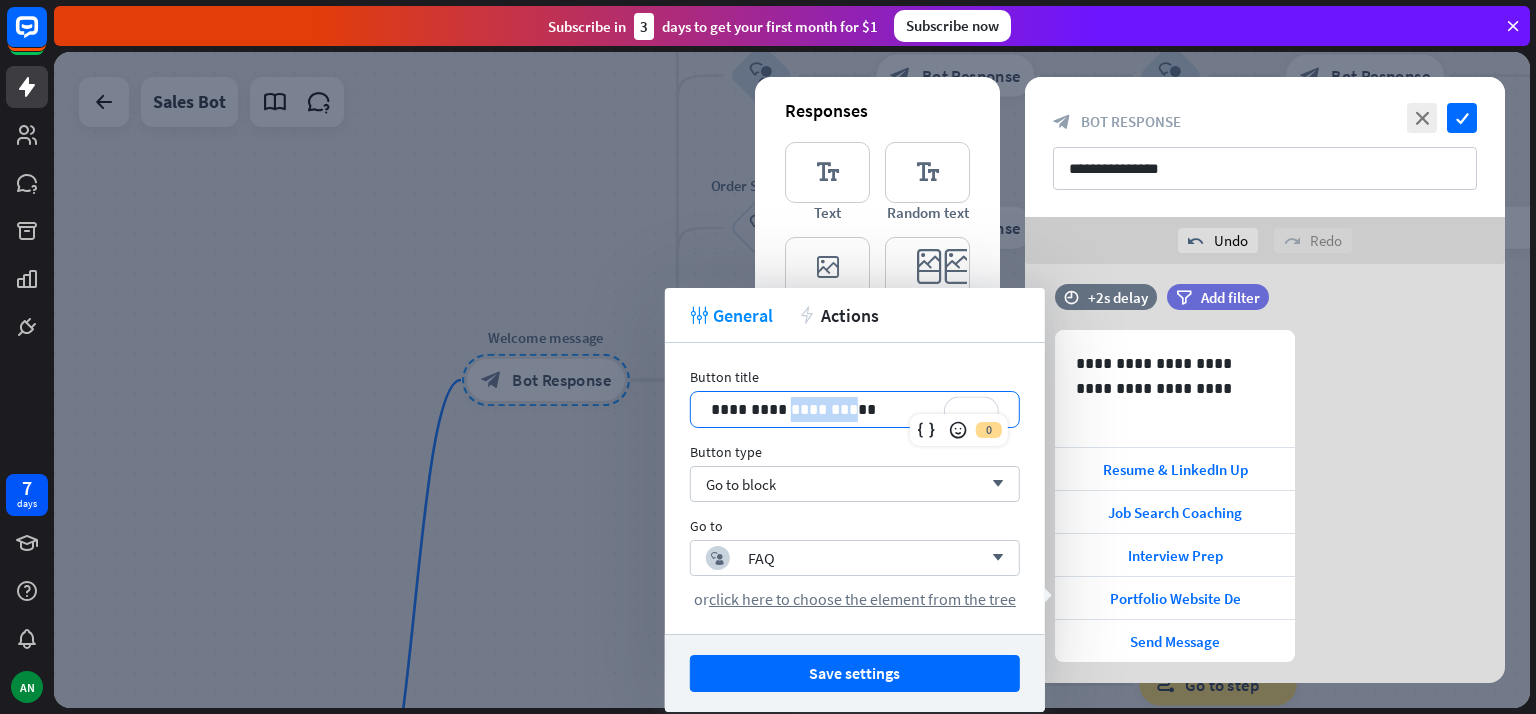 click on "**********" at bounding box center [855, 409] 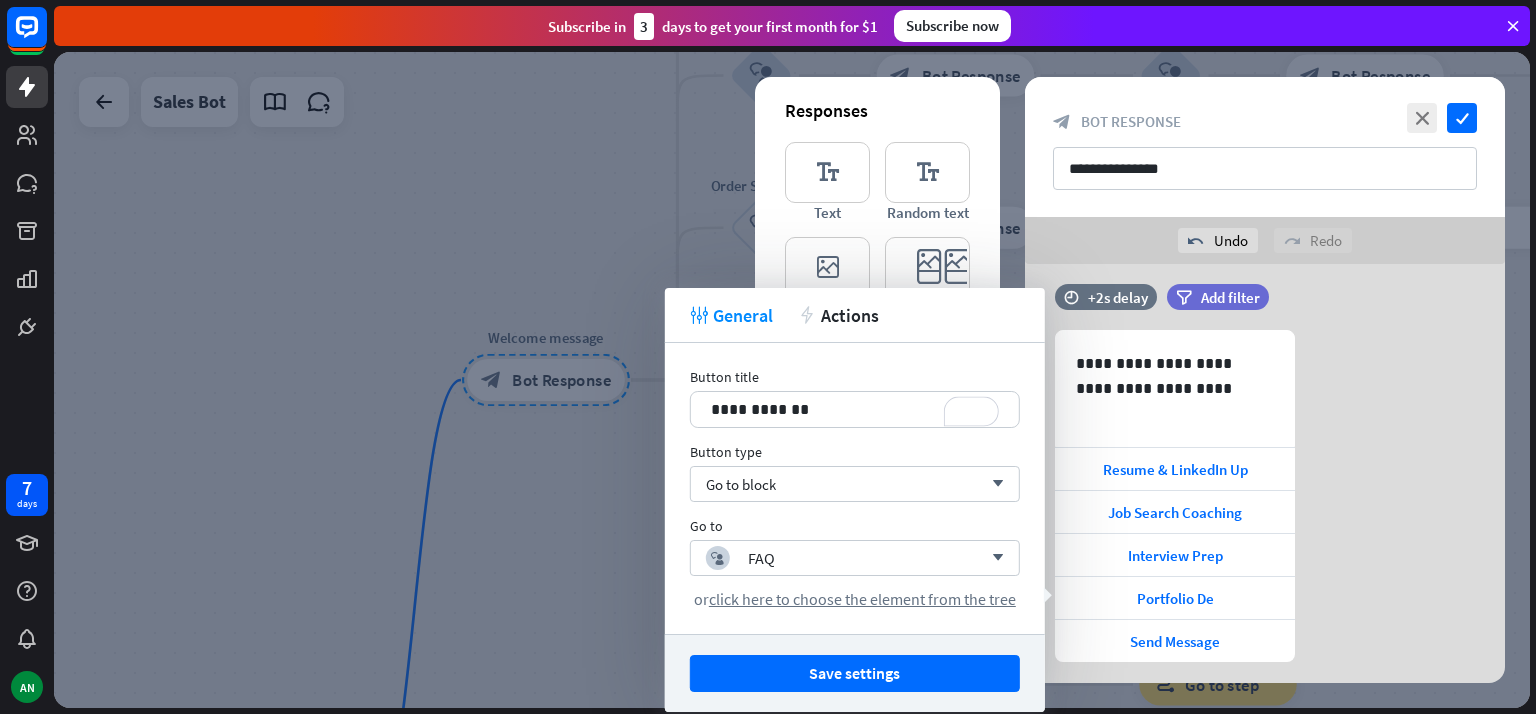 click on "**********" at bounding box center [855, 409] 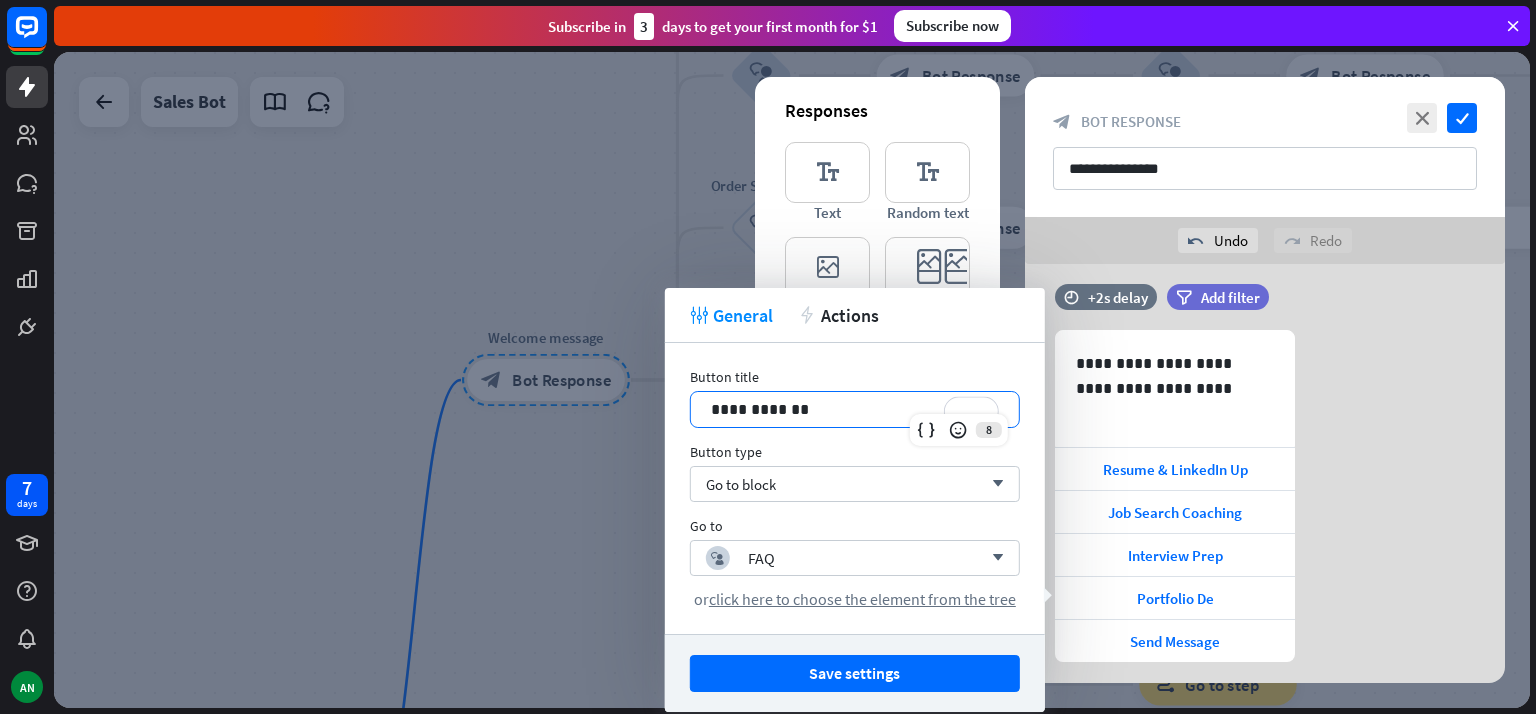 click on "**********" at bounding box center [855, 409] 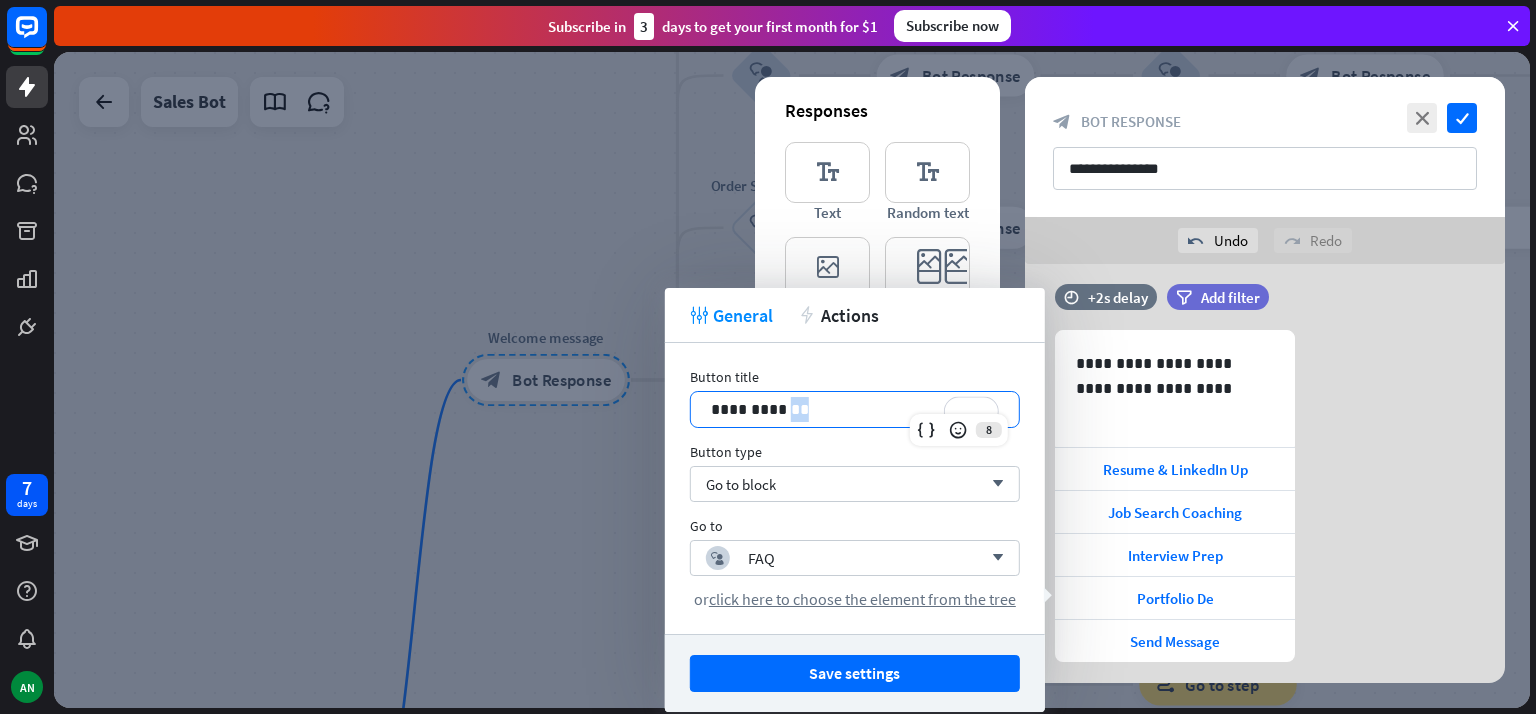 click on "**********" at bounding box center [855, 409] 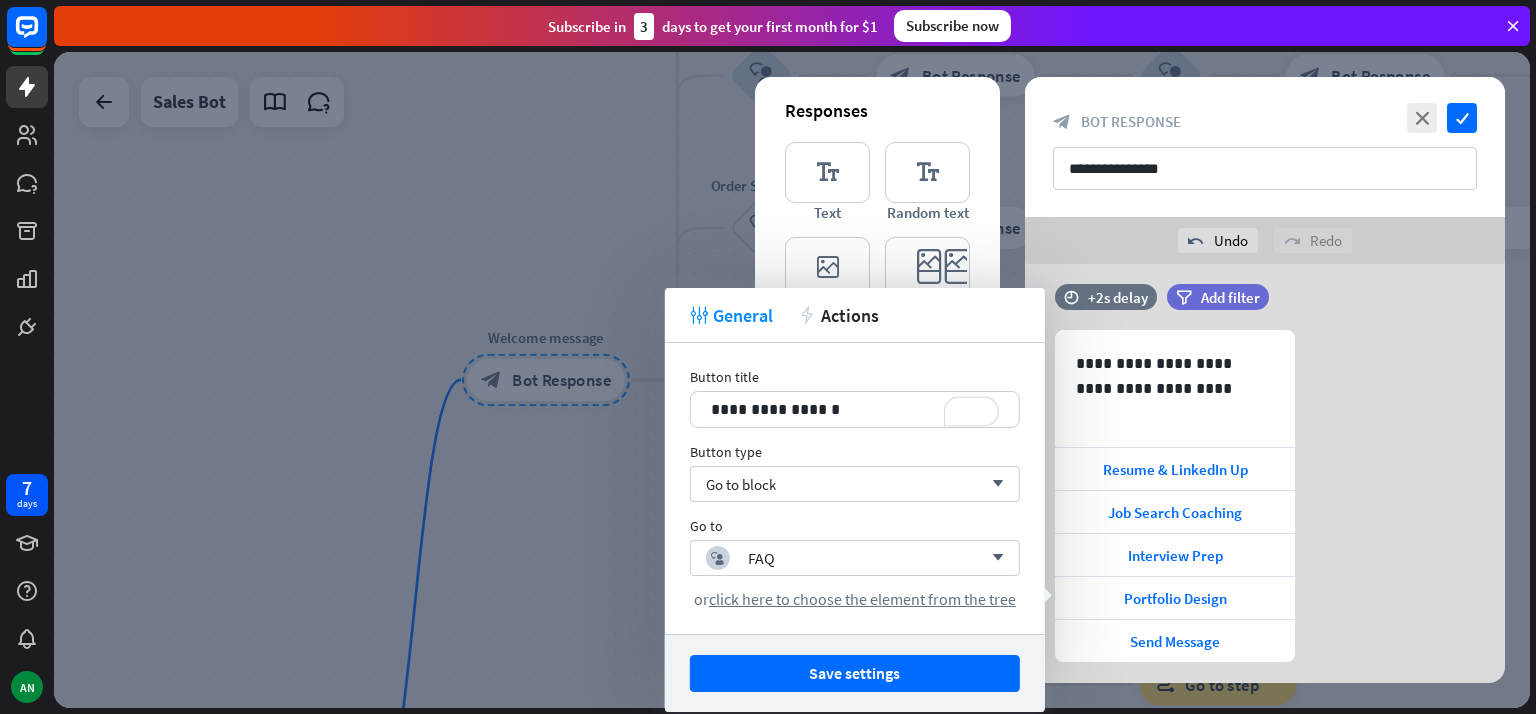 click on "Save settings" at bounding box center (855, 673) 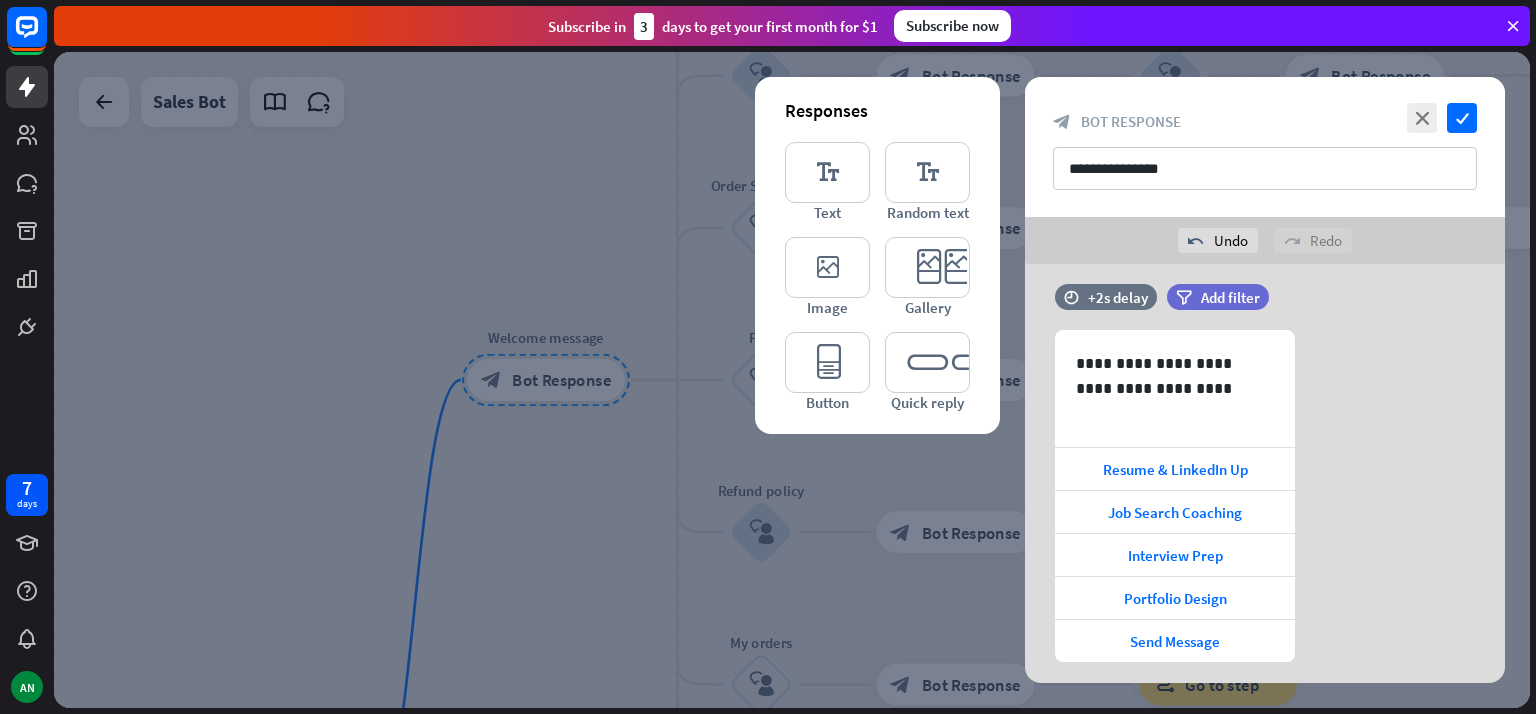 scroll, scrollTop: 522, scrollLeft: 0, axis: vertical 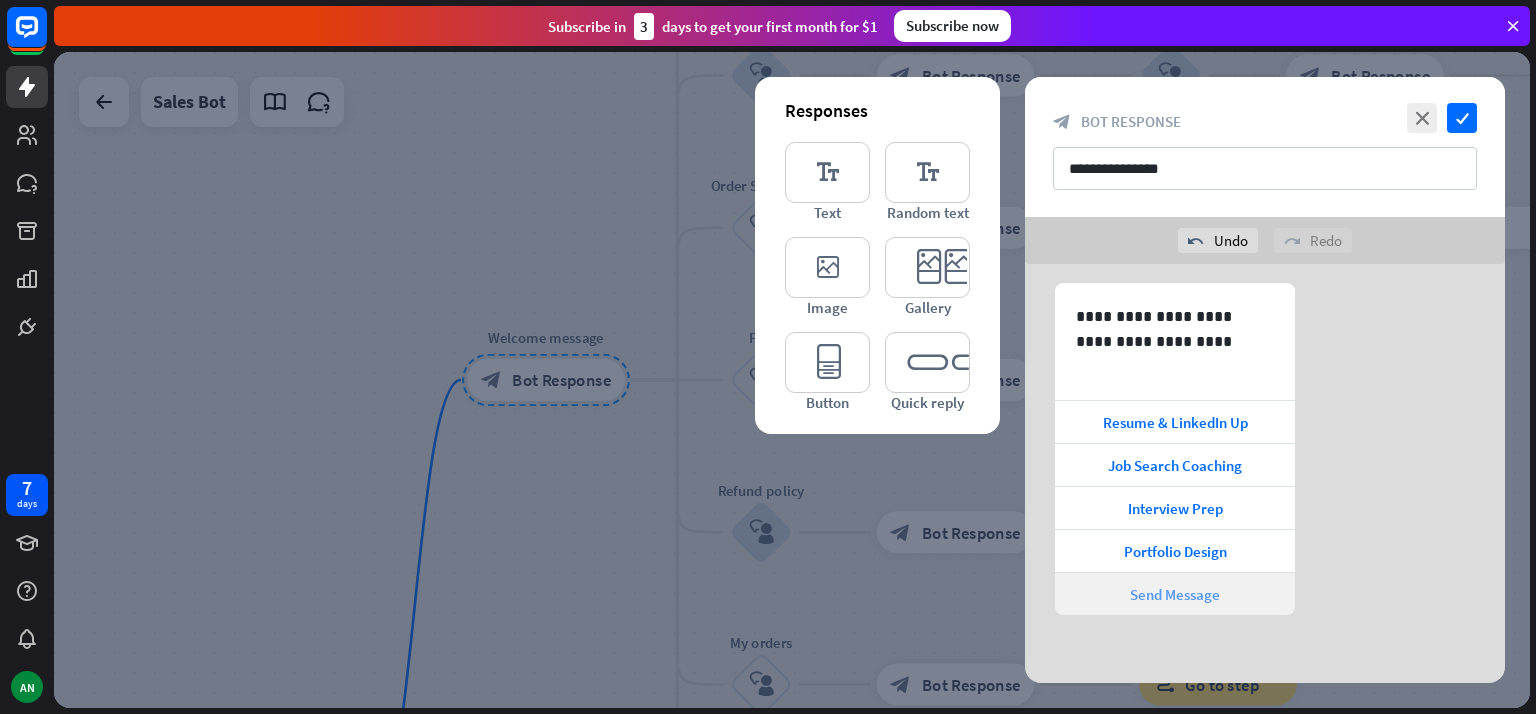 click at bounding box center [1258, 573] 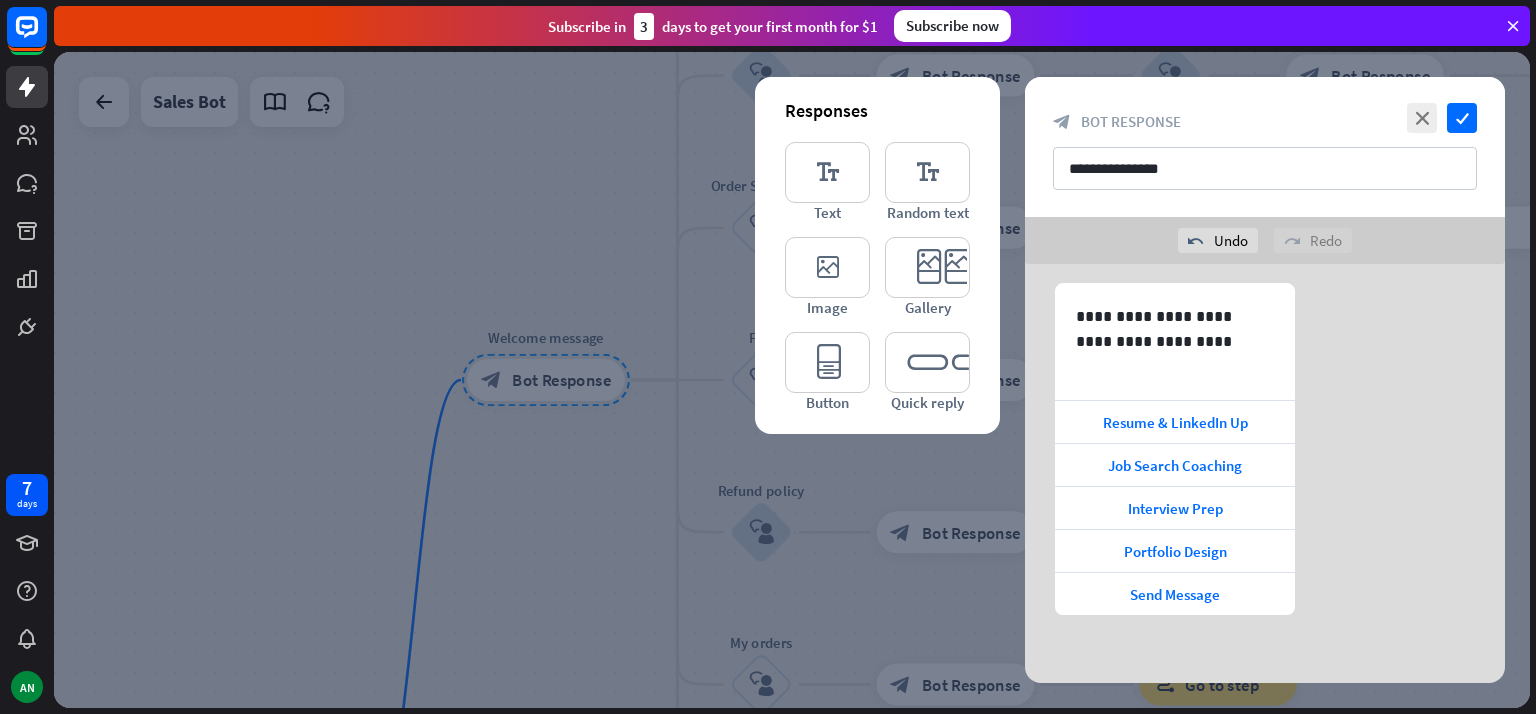 click on "editor_button" at bounding box center (827, 362) 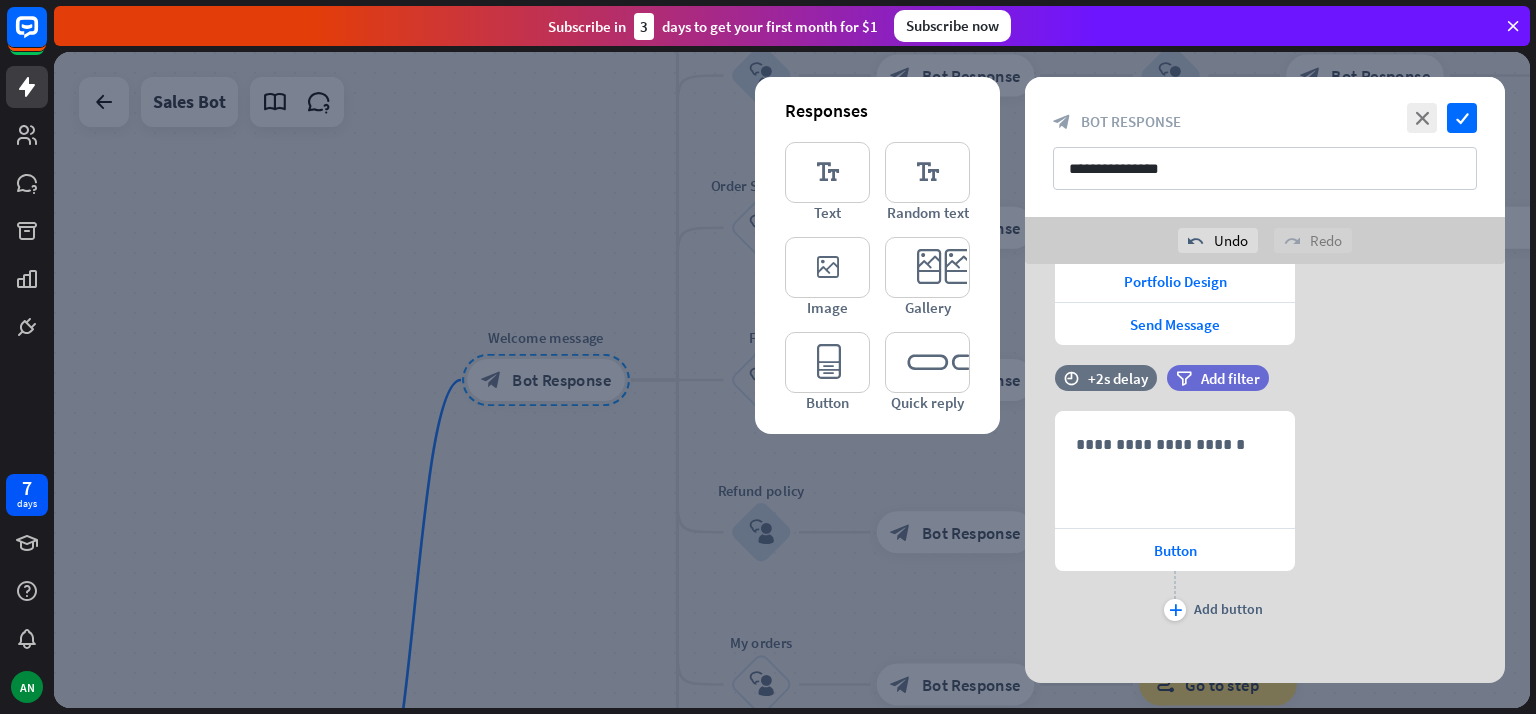 scroll, scrollTop: 802, scrollLeft: 0, axis: vertical 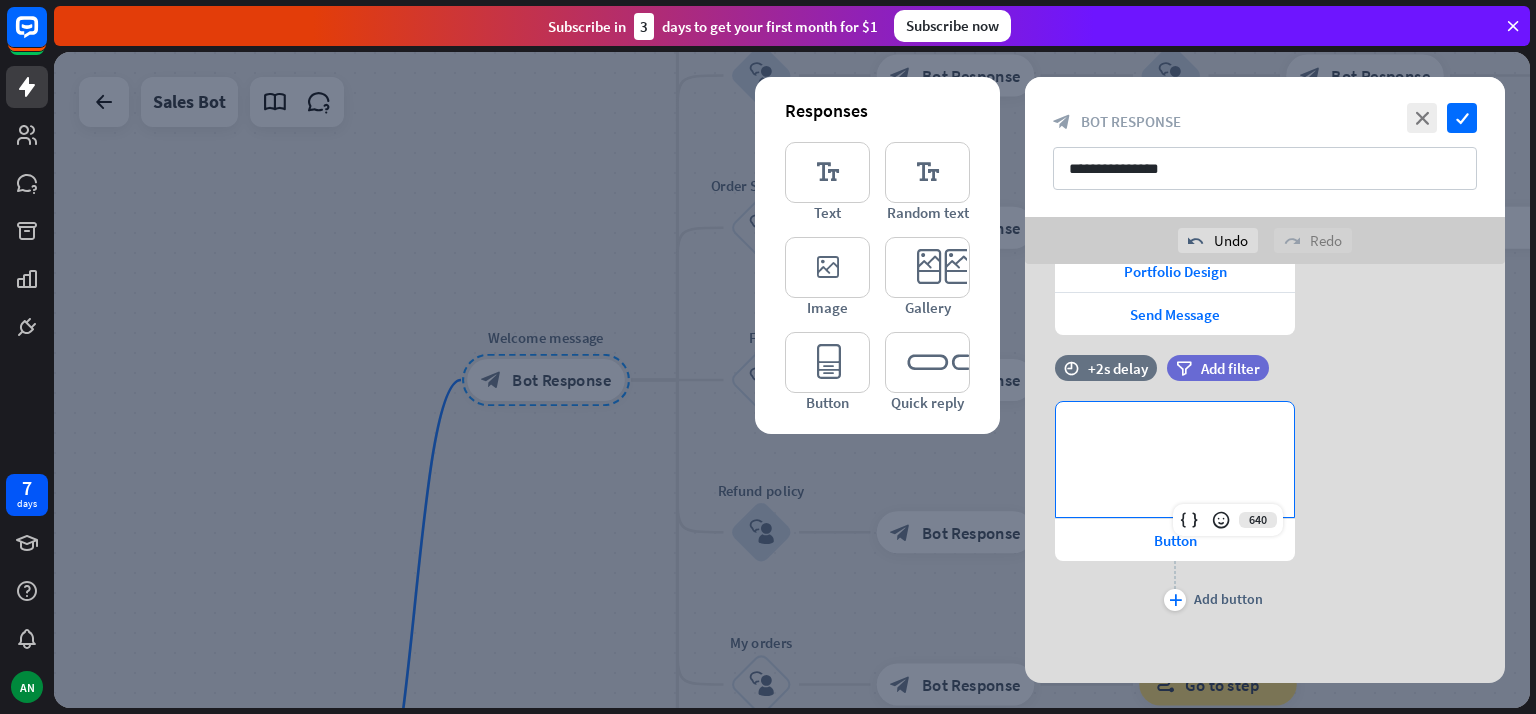 click on "**********" at bounding box center (1175, 459) 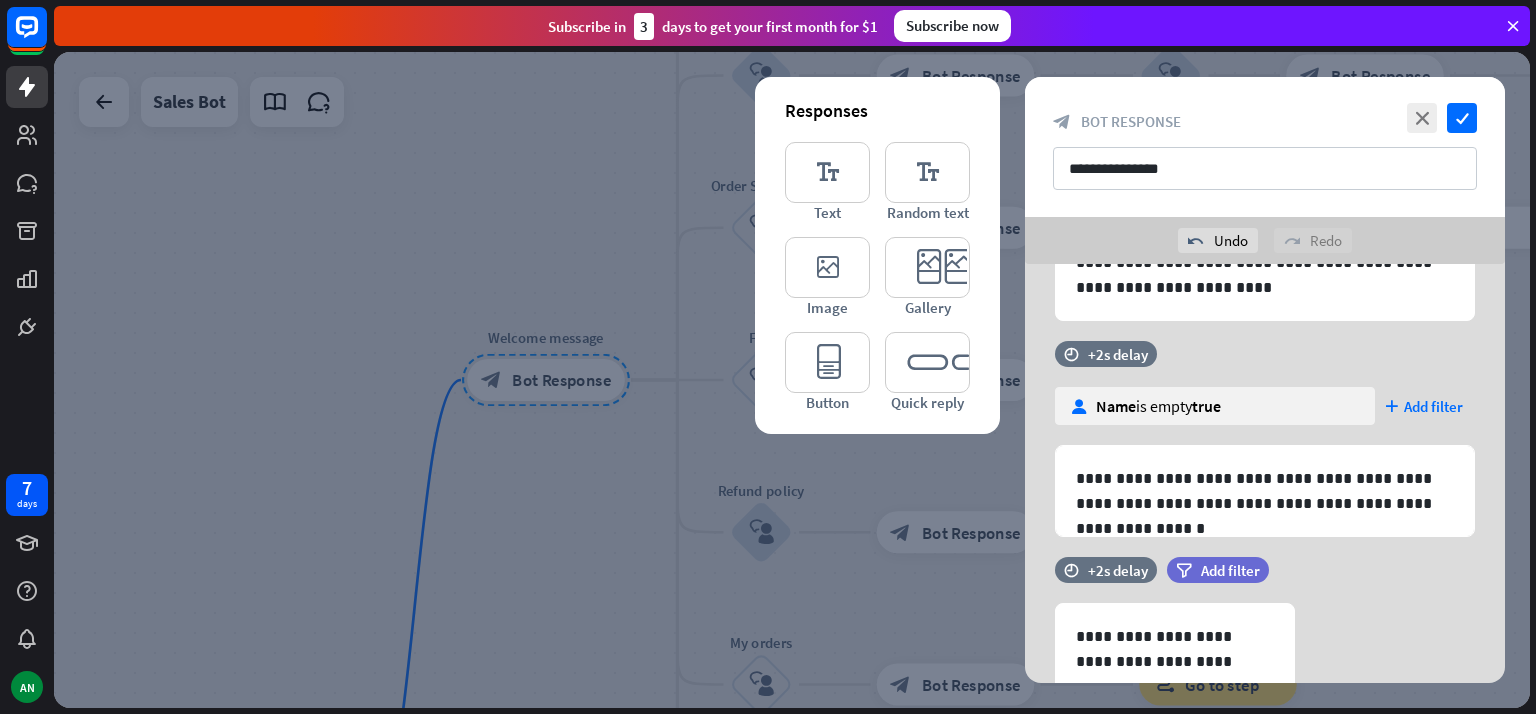 scroll, scrollTop: 0, scrollLeft: 0, axis: both 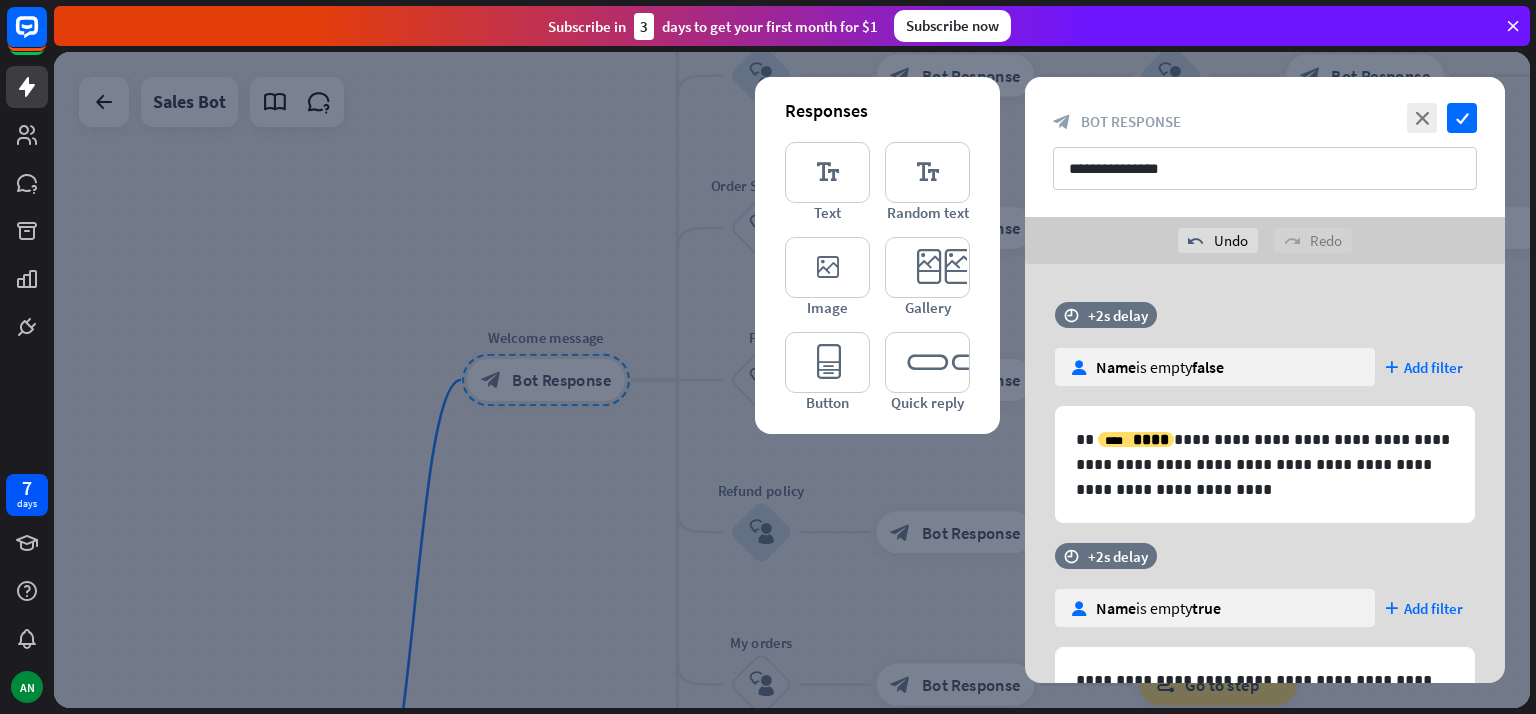 click on "close" at bounding box center (1422, 118) 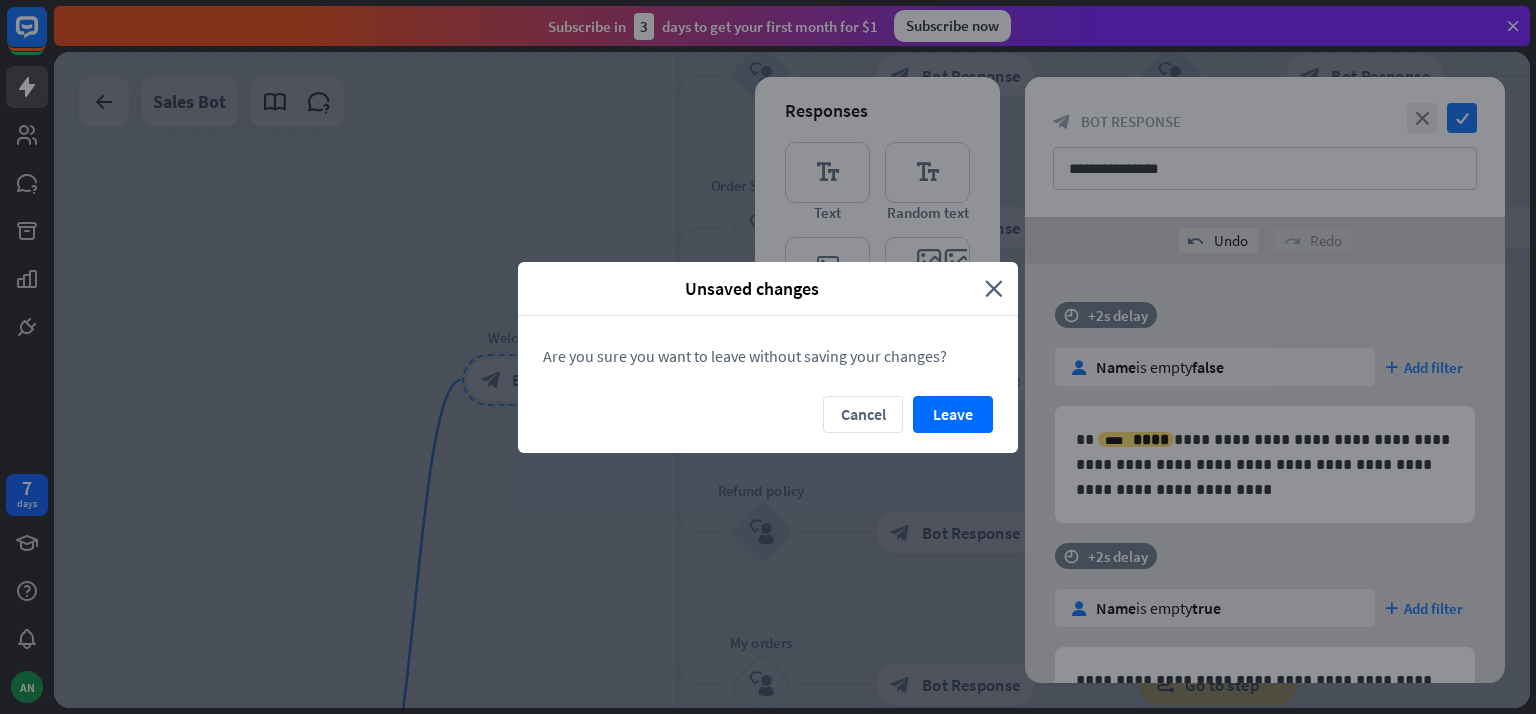 click on "Leave" at bounding box center (953, 414) 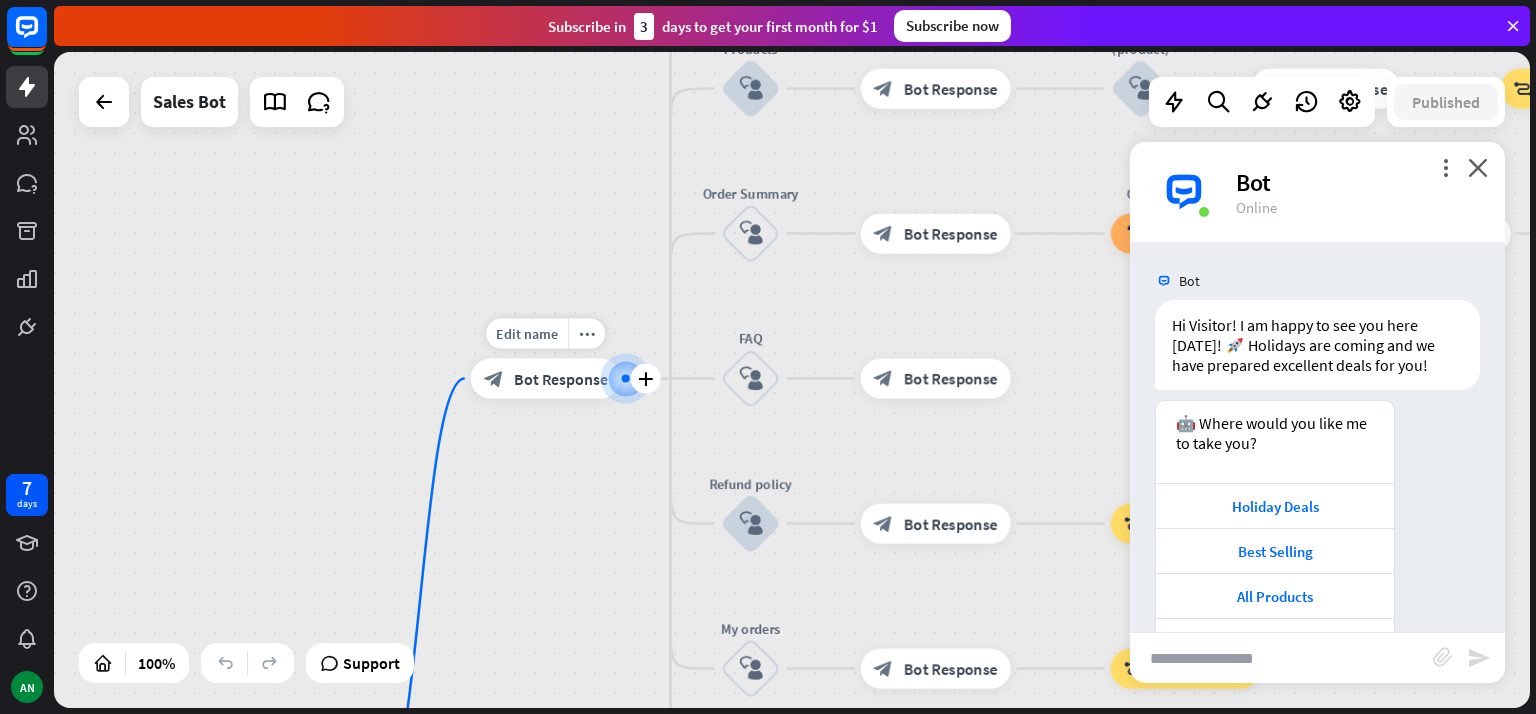 click on "Bot Response" at bounding box center [561, 379] 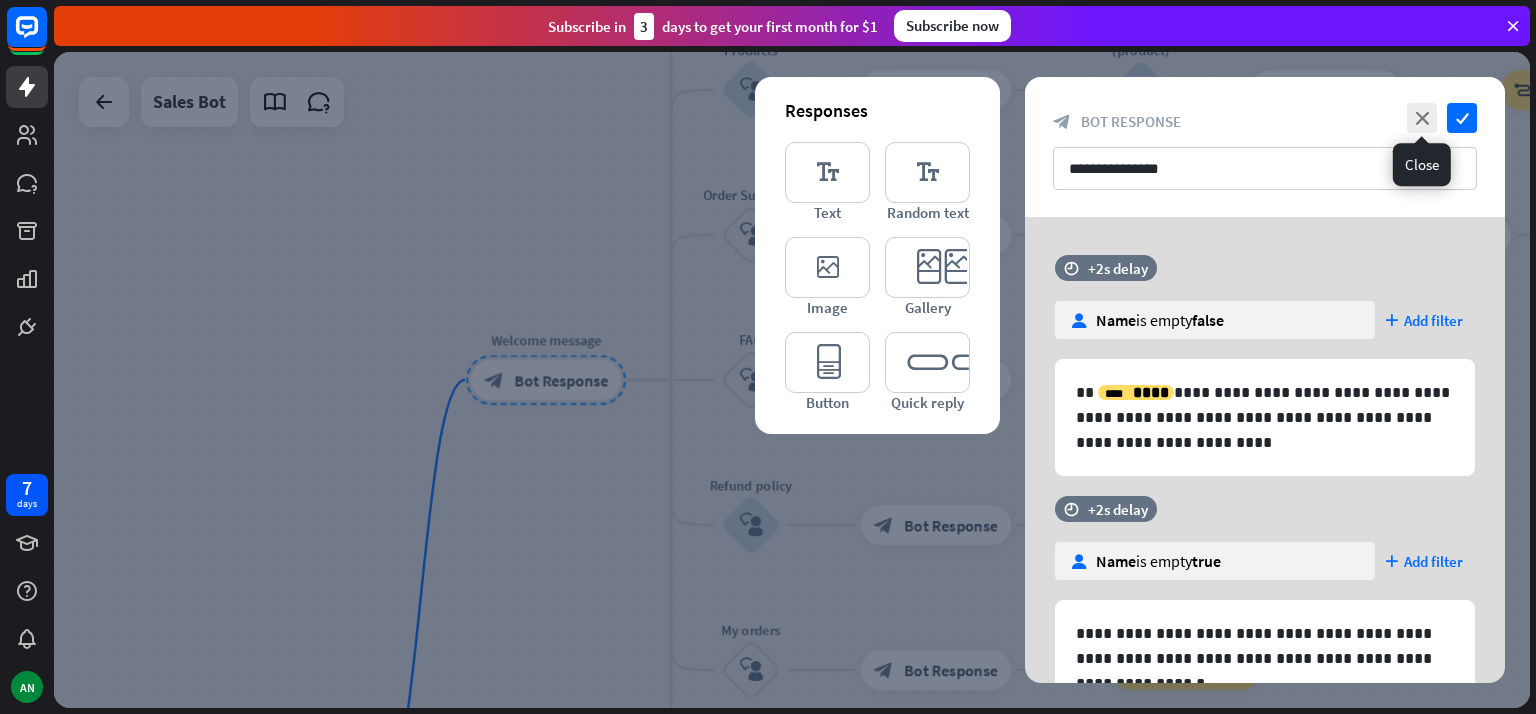 click on "close" at bounding box center (1422, 118) 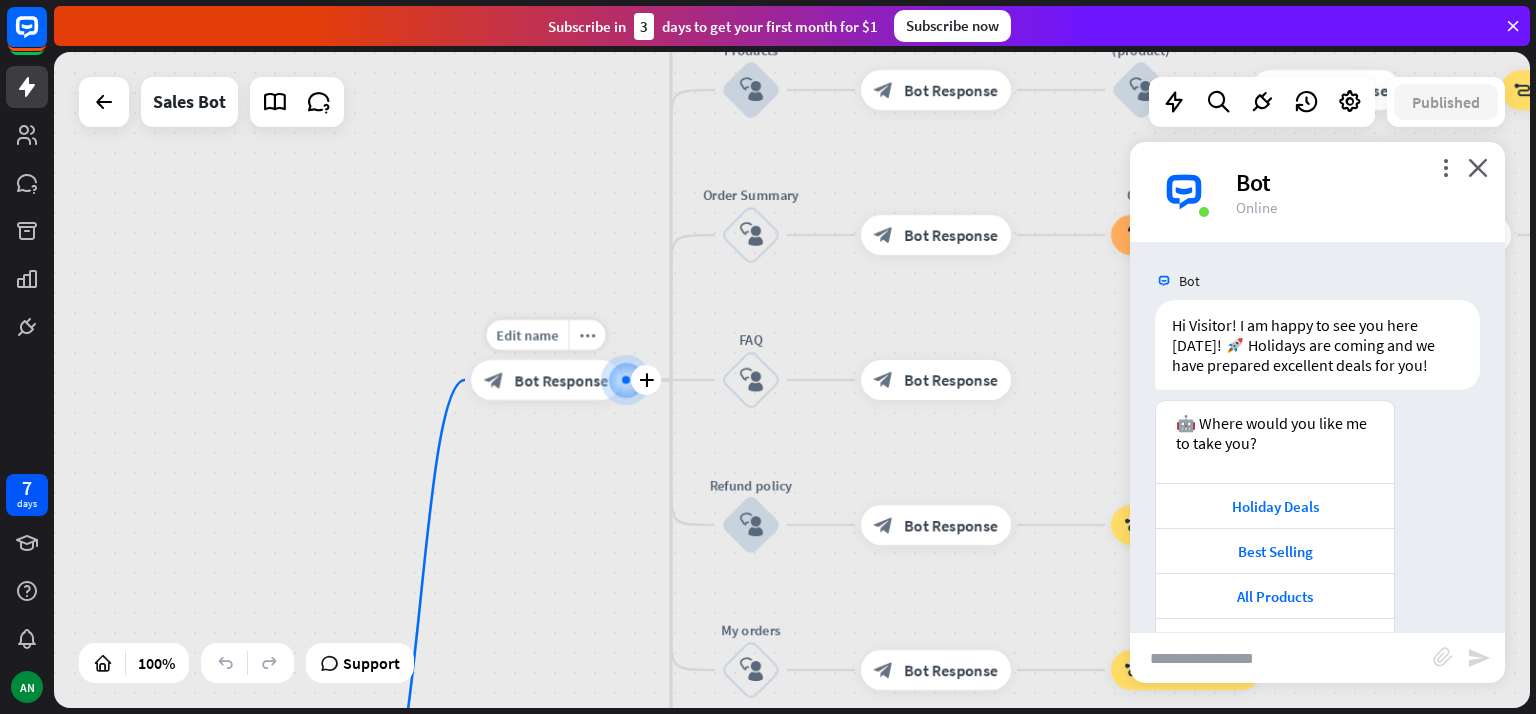 click on "plus" at bounding box center (646, 380) 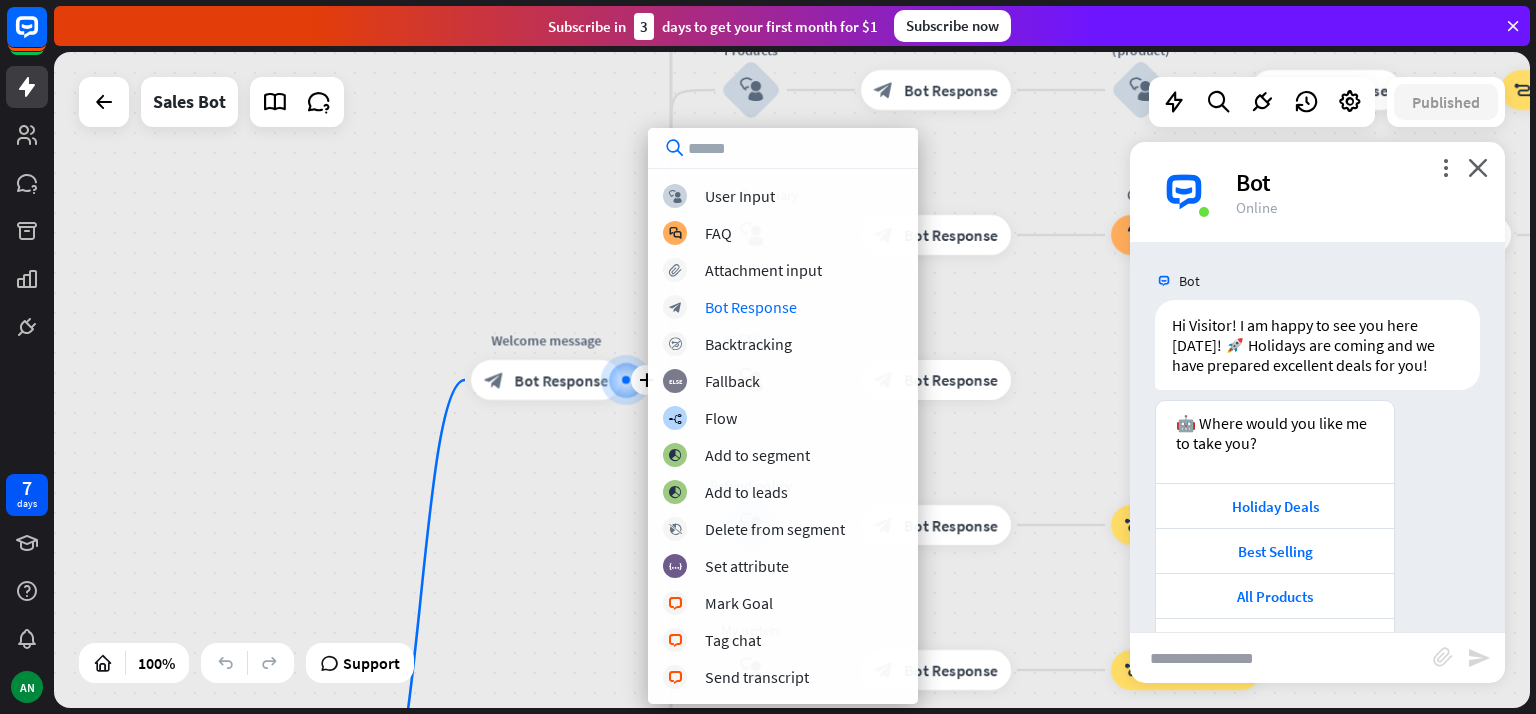 click on "Bot Response" at bounding box center [751, 307] 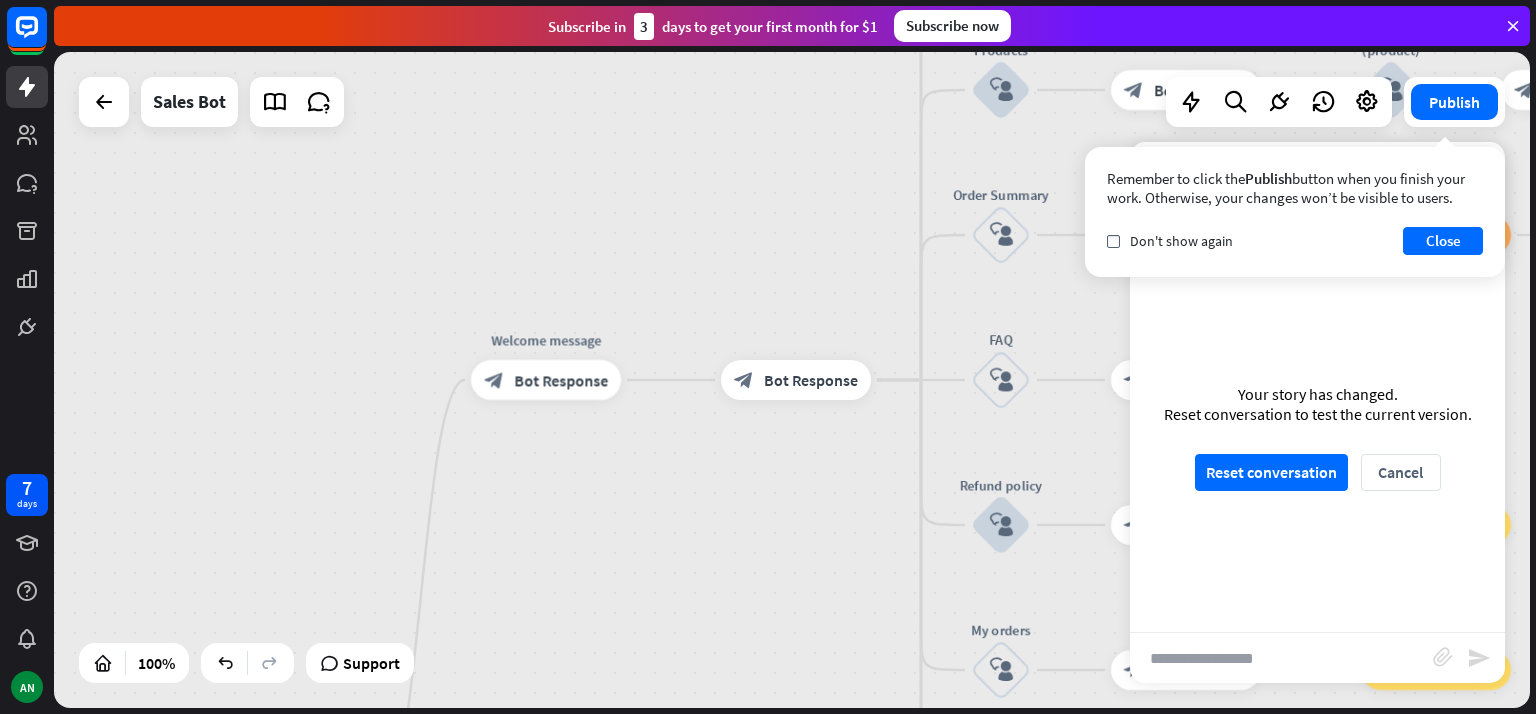 click on "Cancel" at bounding box center (1401, 472) 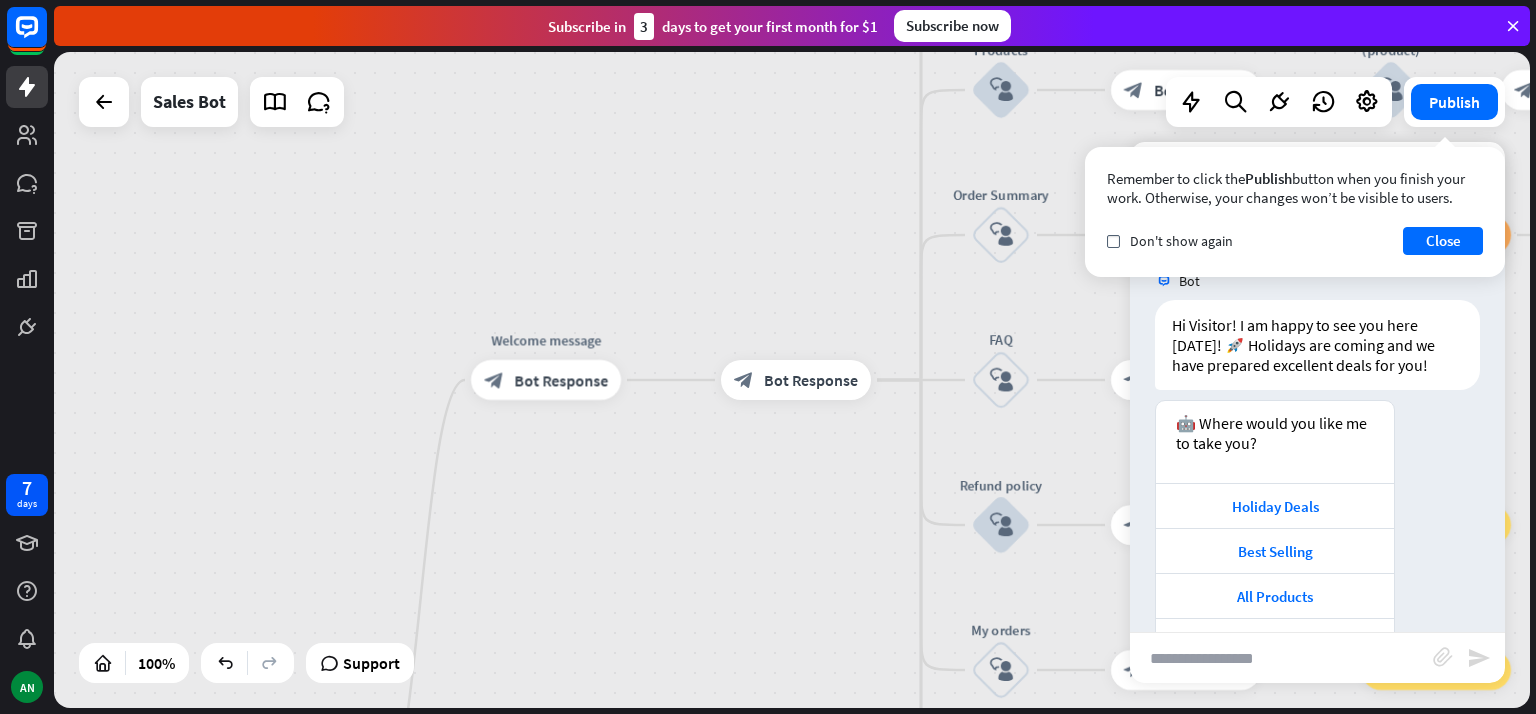 click on "Close" at bounding box center [1443, 241] 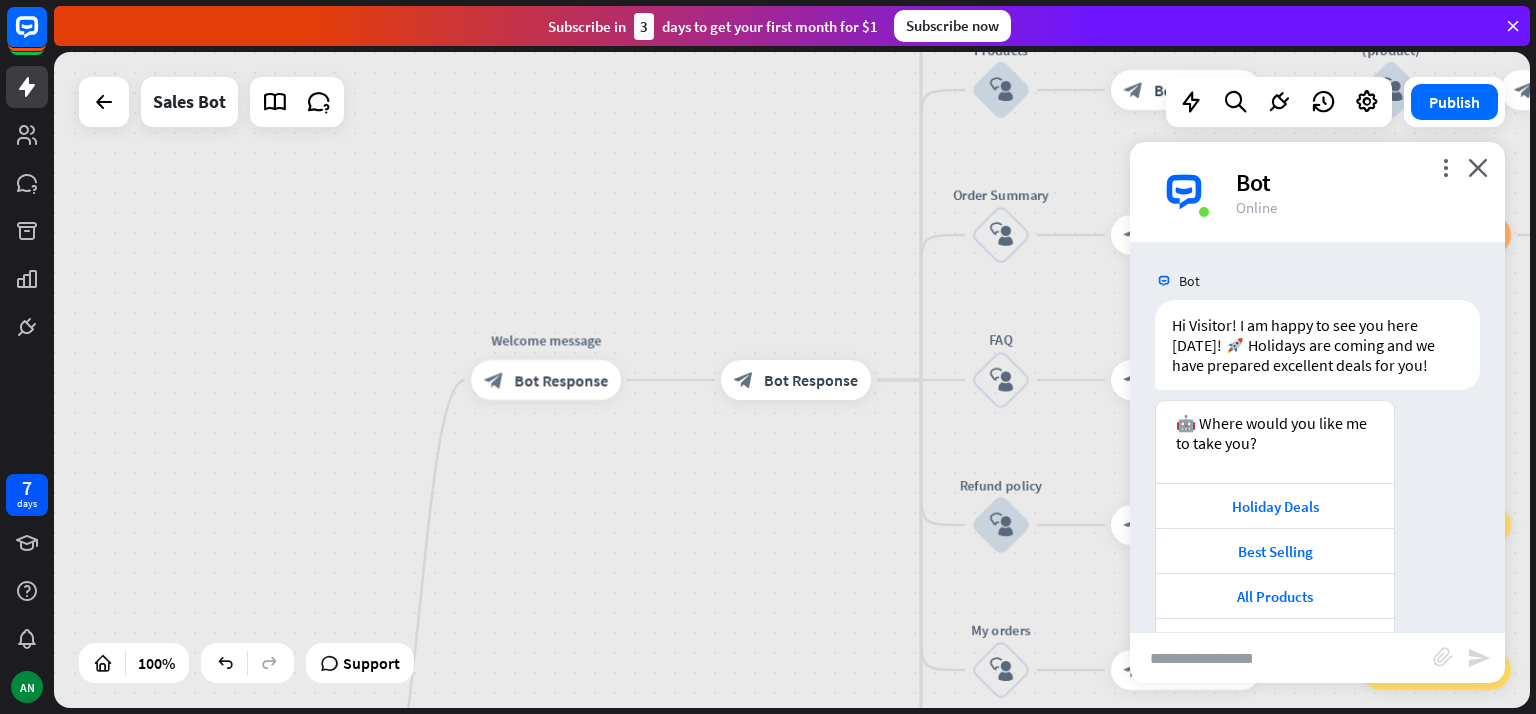 click on "more_vert
close
Bot
Online" at bounding box center (1317, 192) 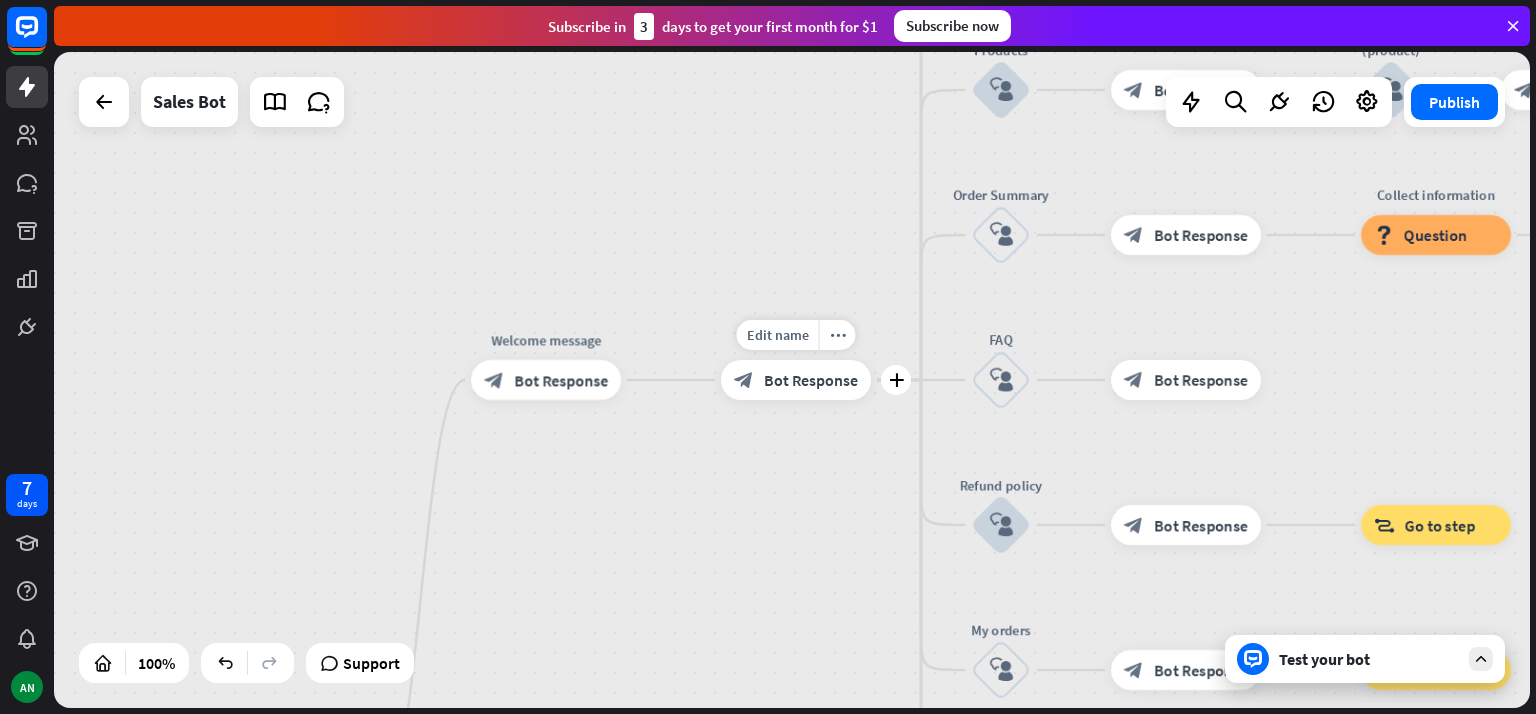 click on "Bot Response" at bounding box center (811, 380) 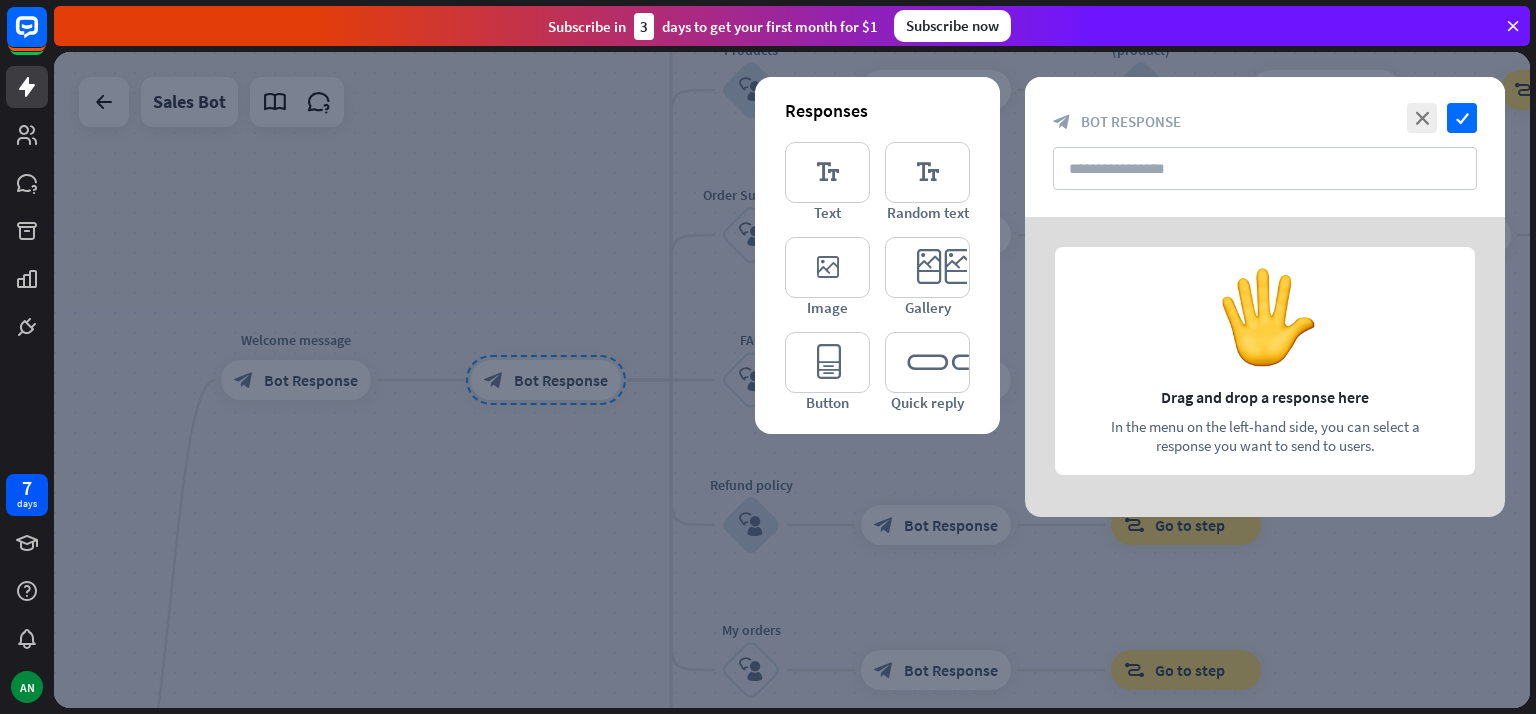 click on "editor_button" at bounding box center (827, 362) 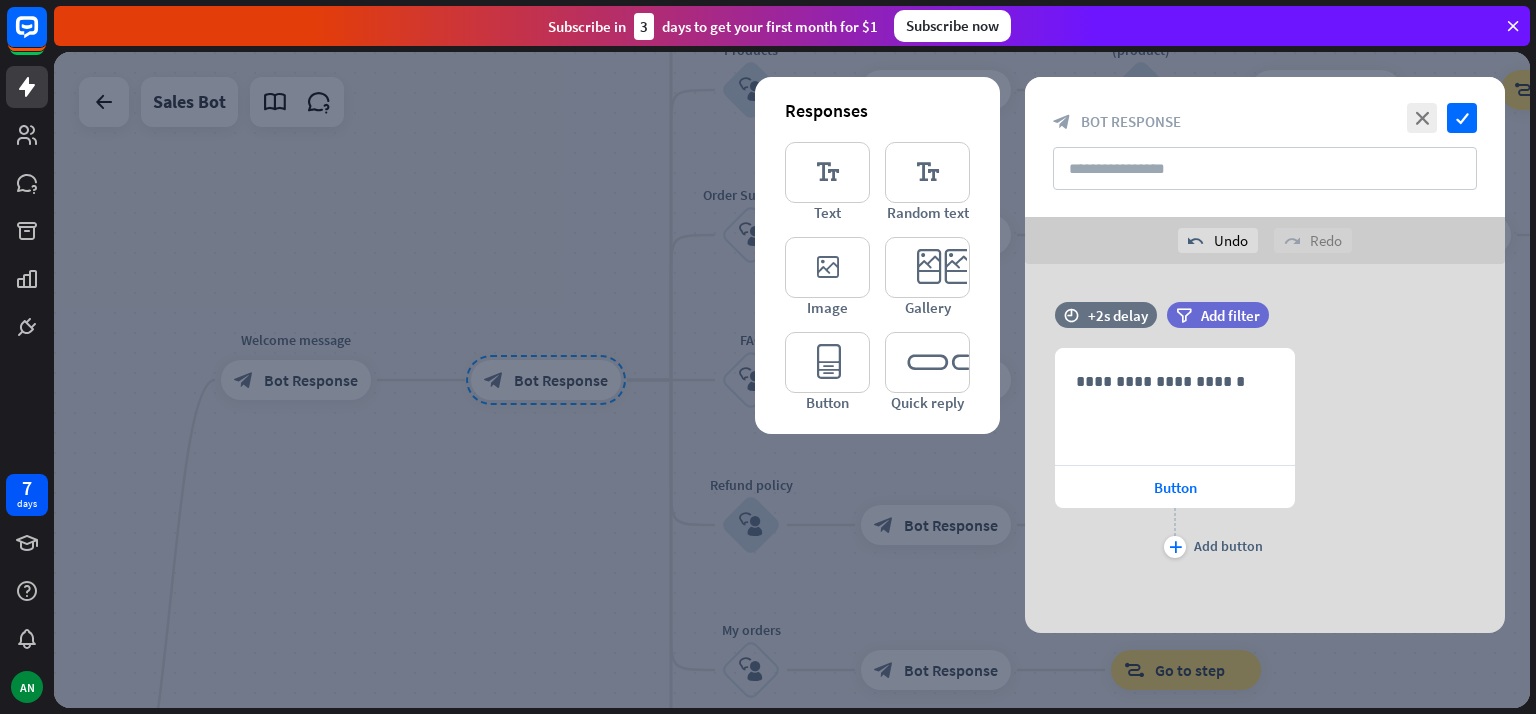 click on "**********" at bounding box center (1175, 381) 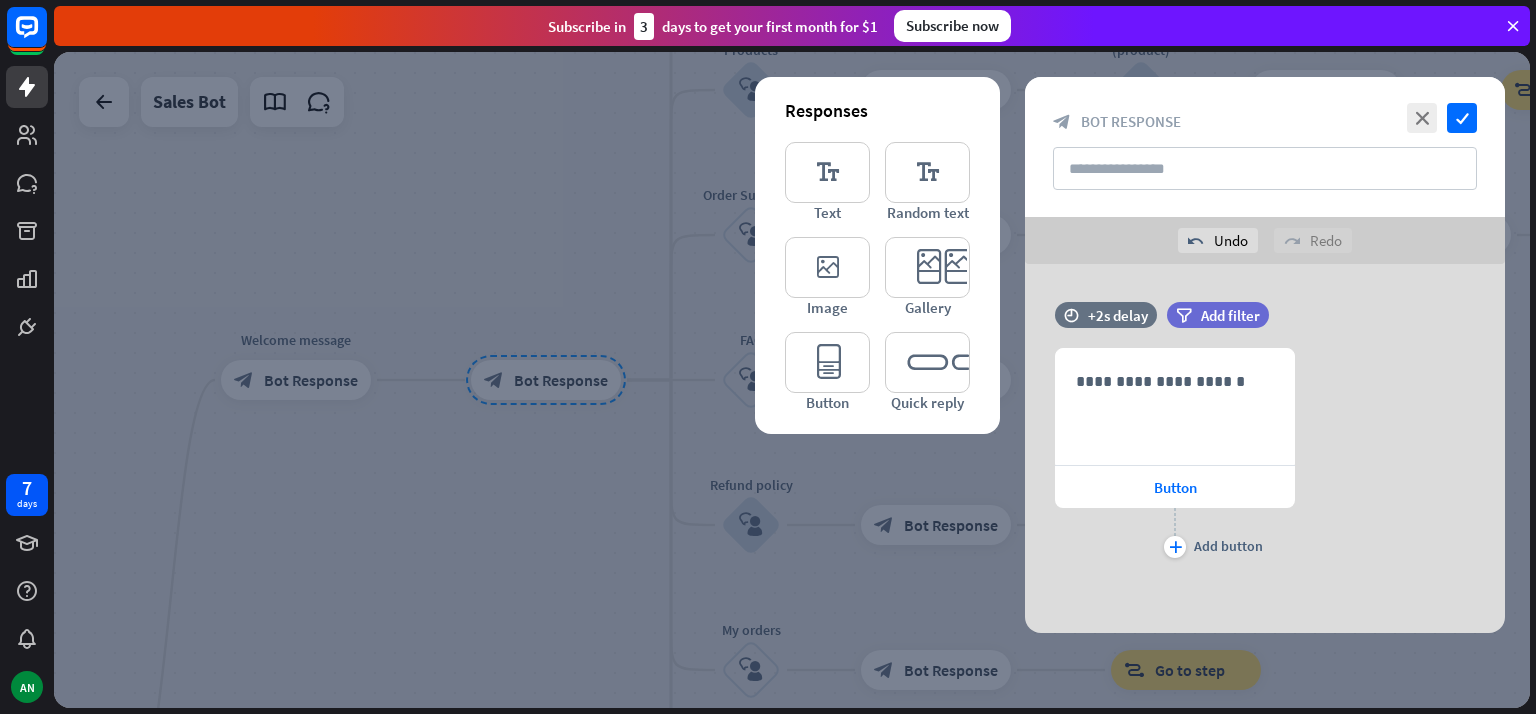 click on "editor_quick_replies" at bounding box center [927, 362] 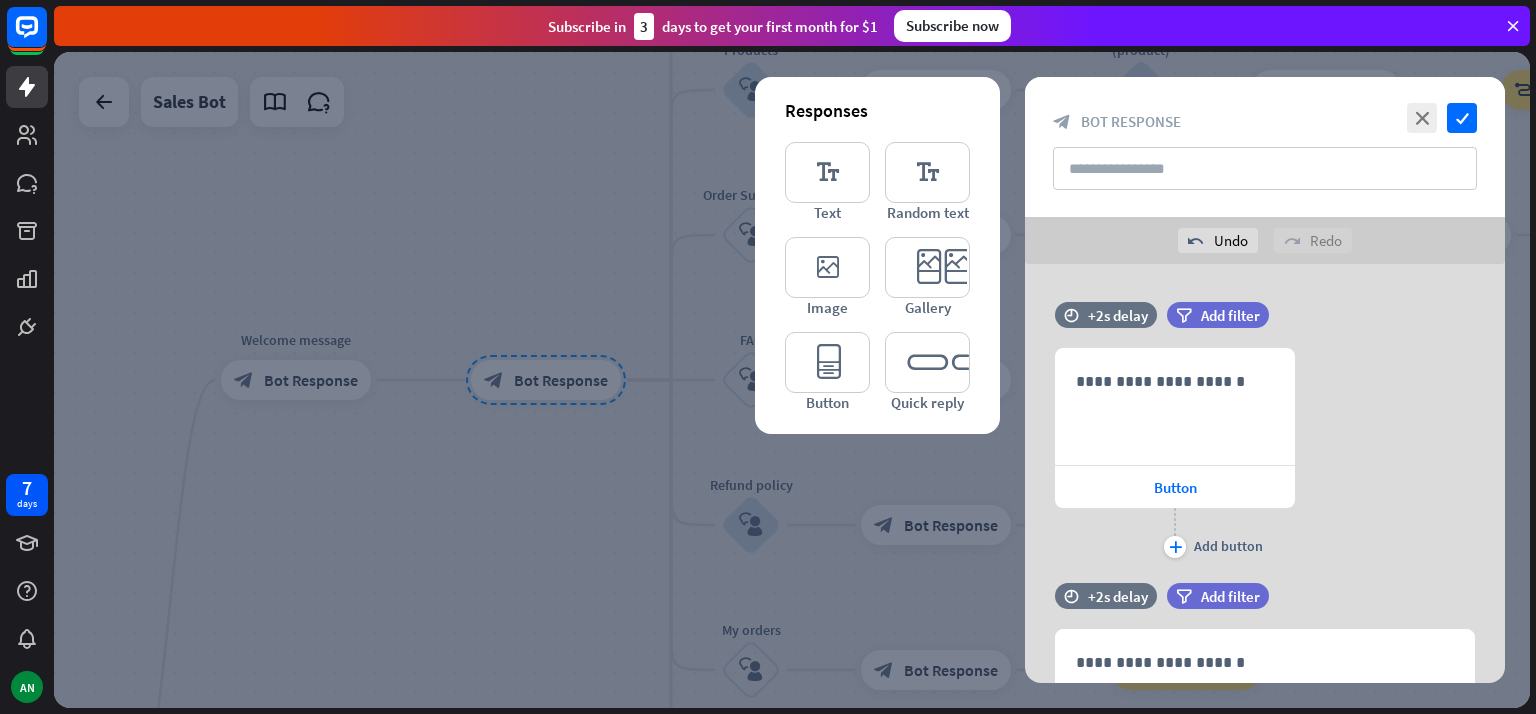 scroll, scrollTop: 130, scrollLeft: 0, axis: vertical 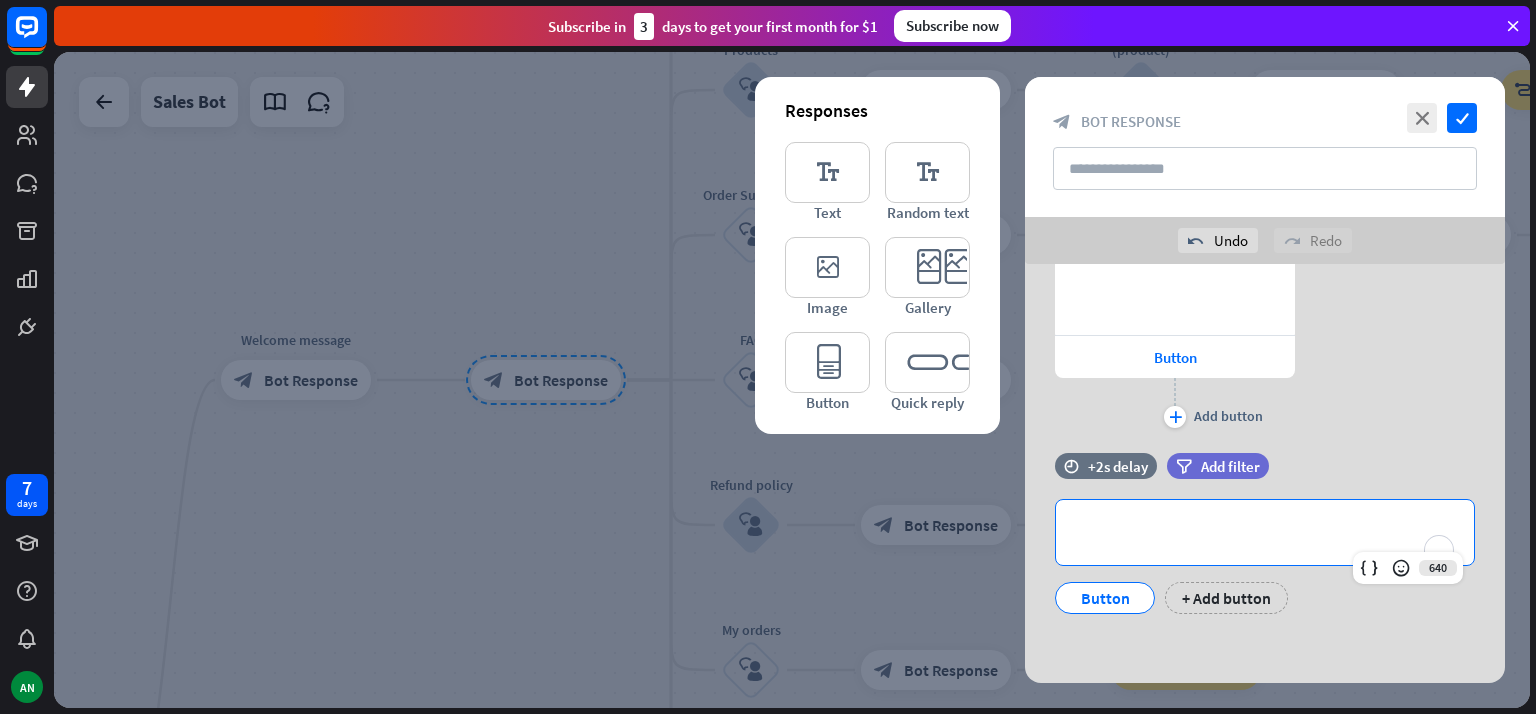drag, startPoint x: 1162, startPoint y: 503, endPoint x: 1191, endPoint y: 462, distance: 50.219517 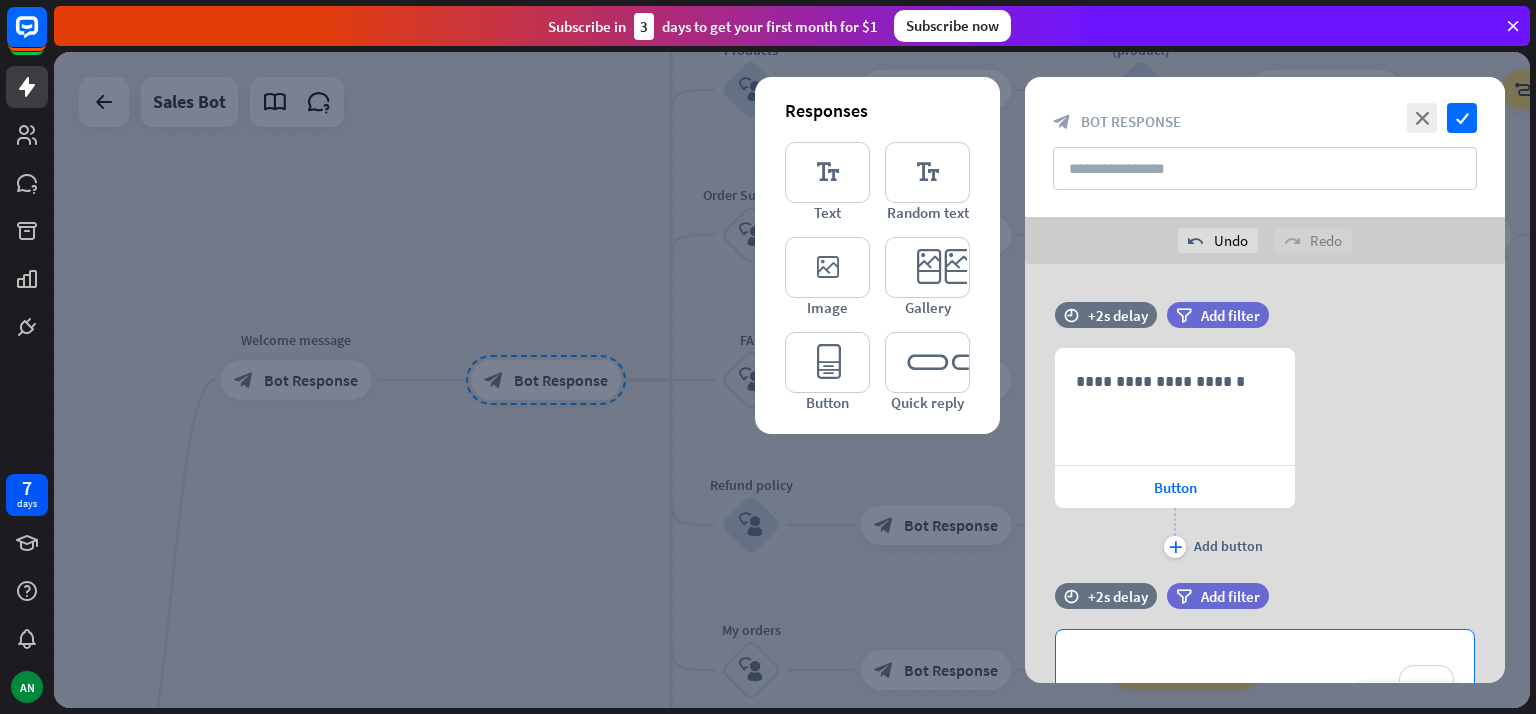 click on "**********" at bounding box center (1175, 406) 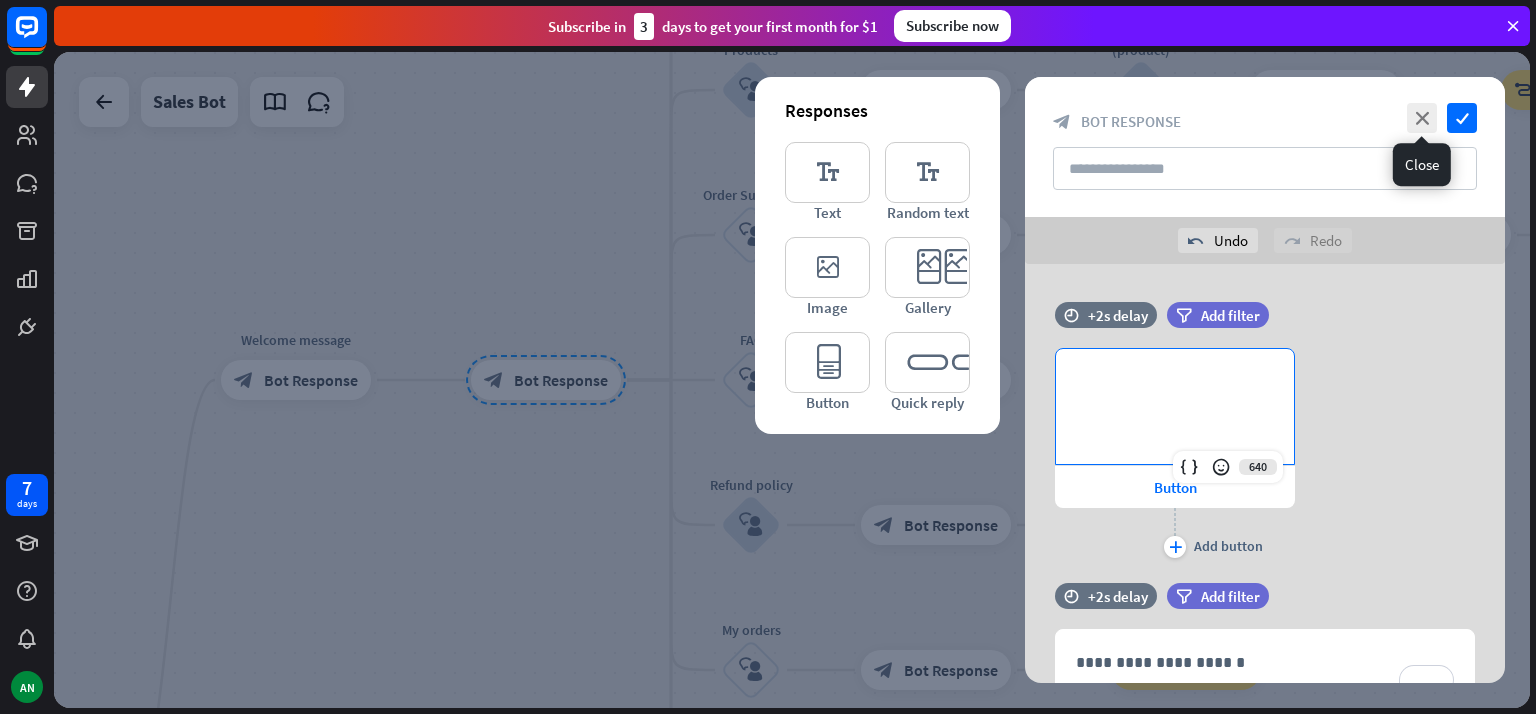 click on "close" at bounding box center [1422, 118] 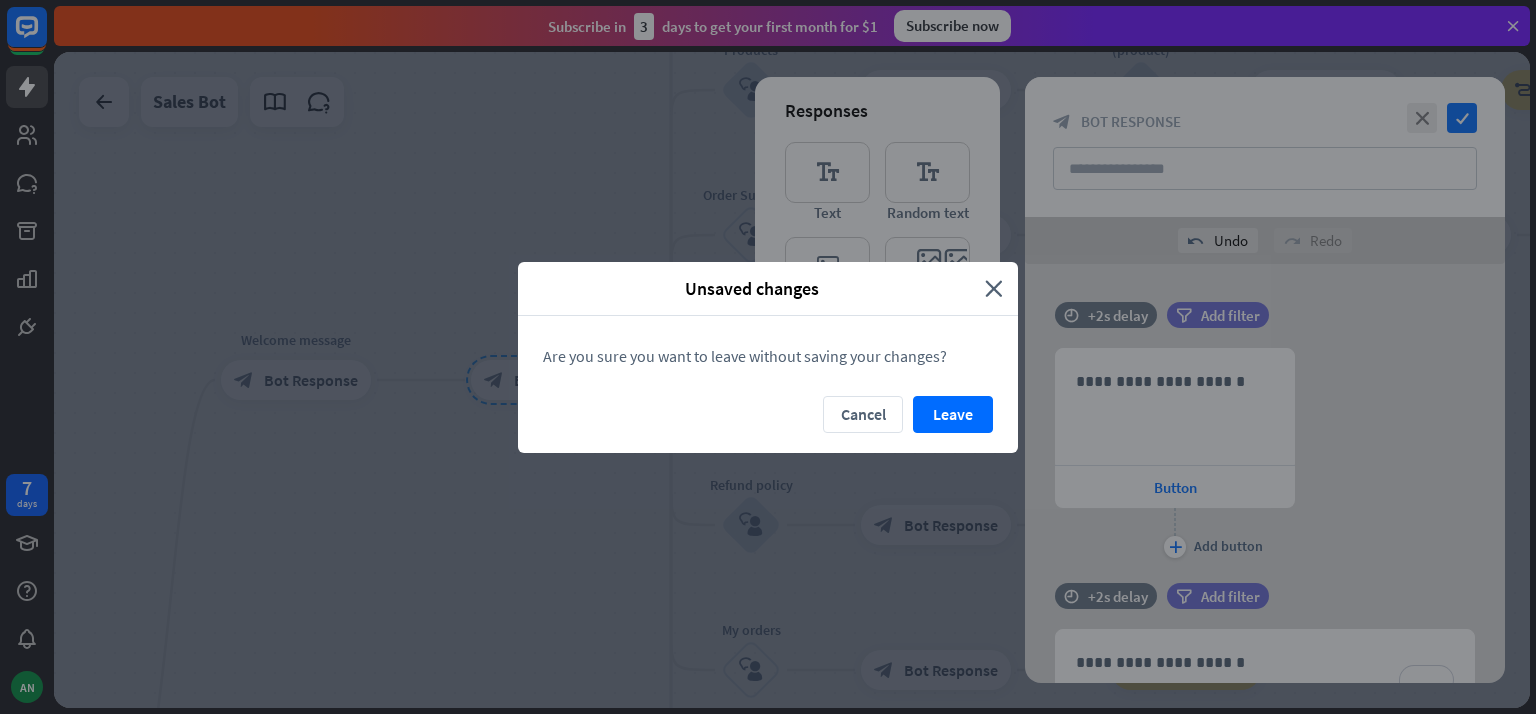 click on "Leave" at bounding box center (953, 414) 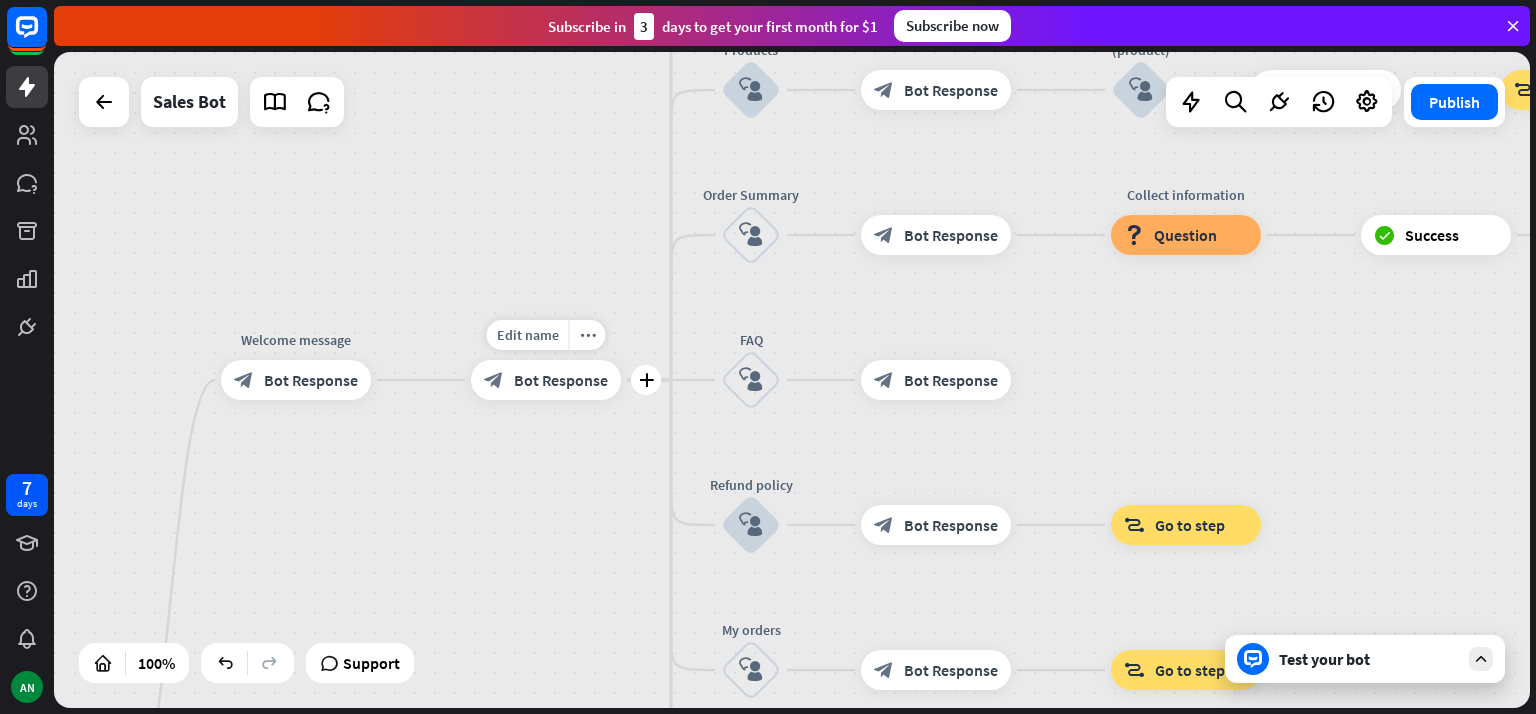 click on "Edit name   more_horiz         plus     block_bot_response   Bot Response" at bounding box center [546, 380] 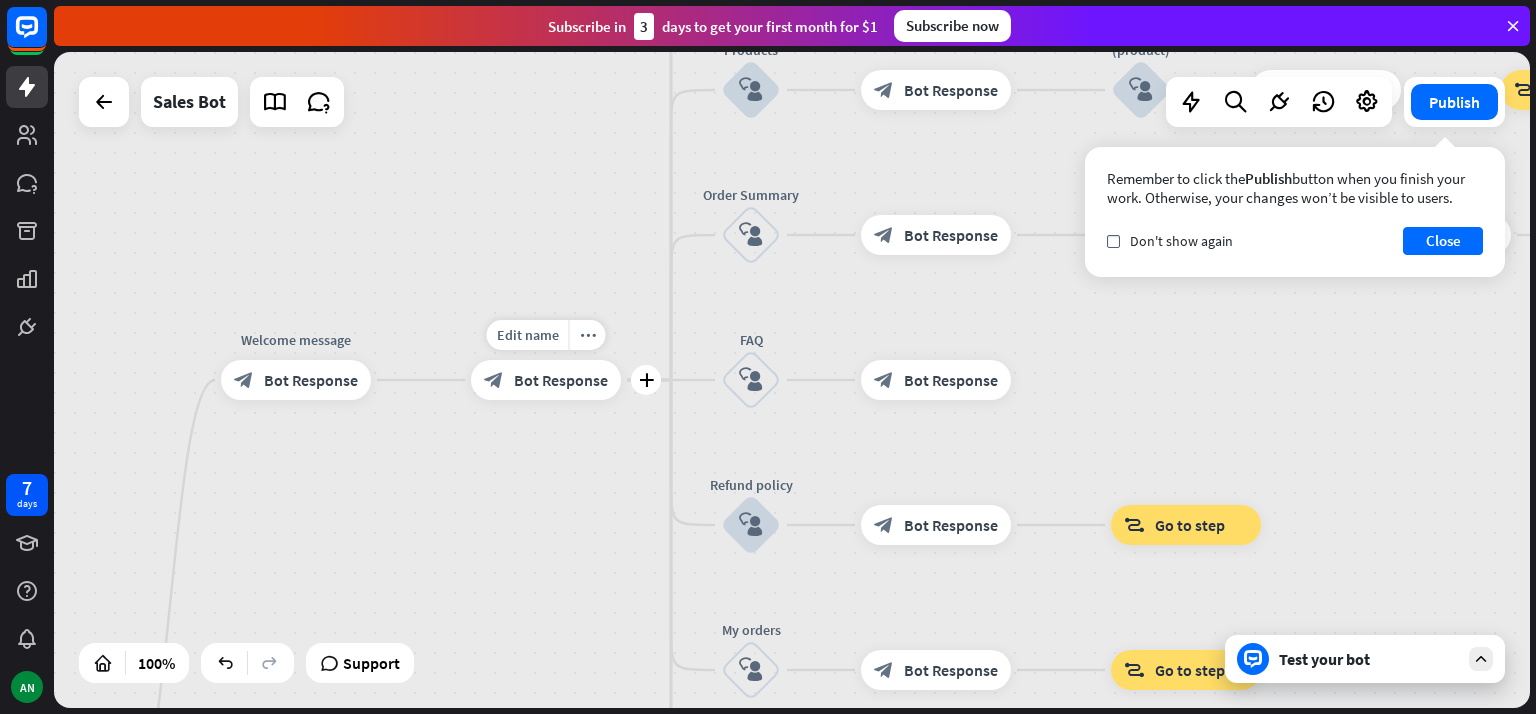 click on "Bot Response" at bounding box center [561, 380] 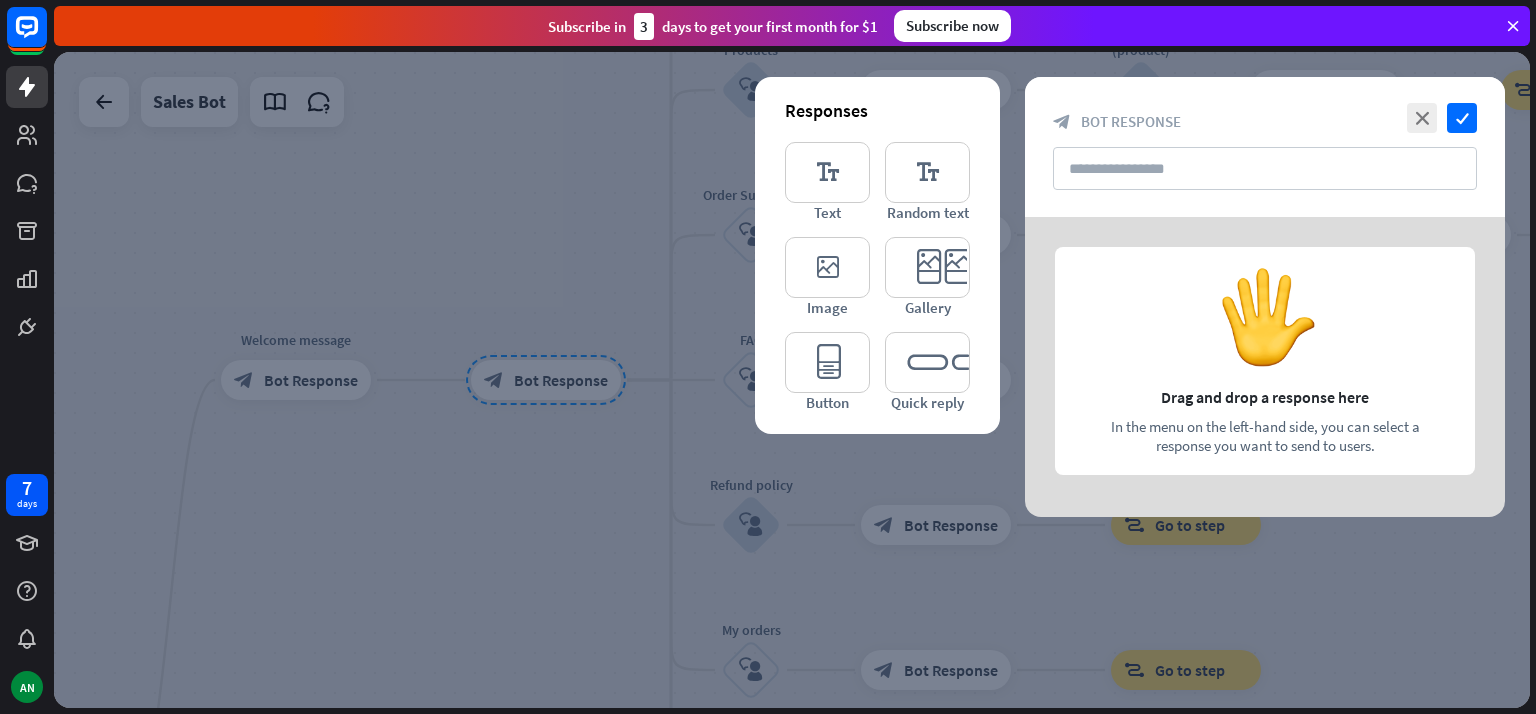 click on "editor_quick_replies" at bounding box center [927, 362] 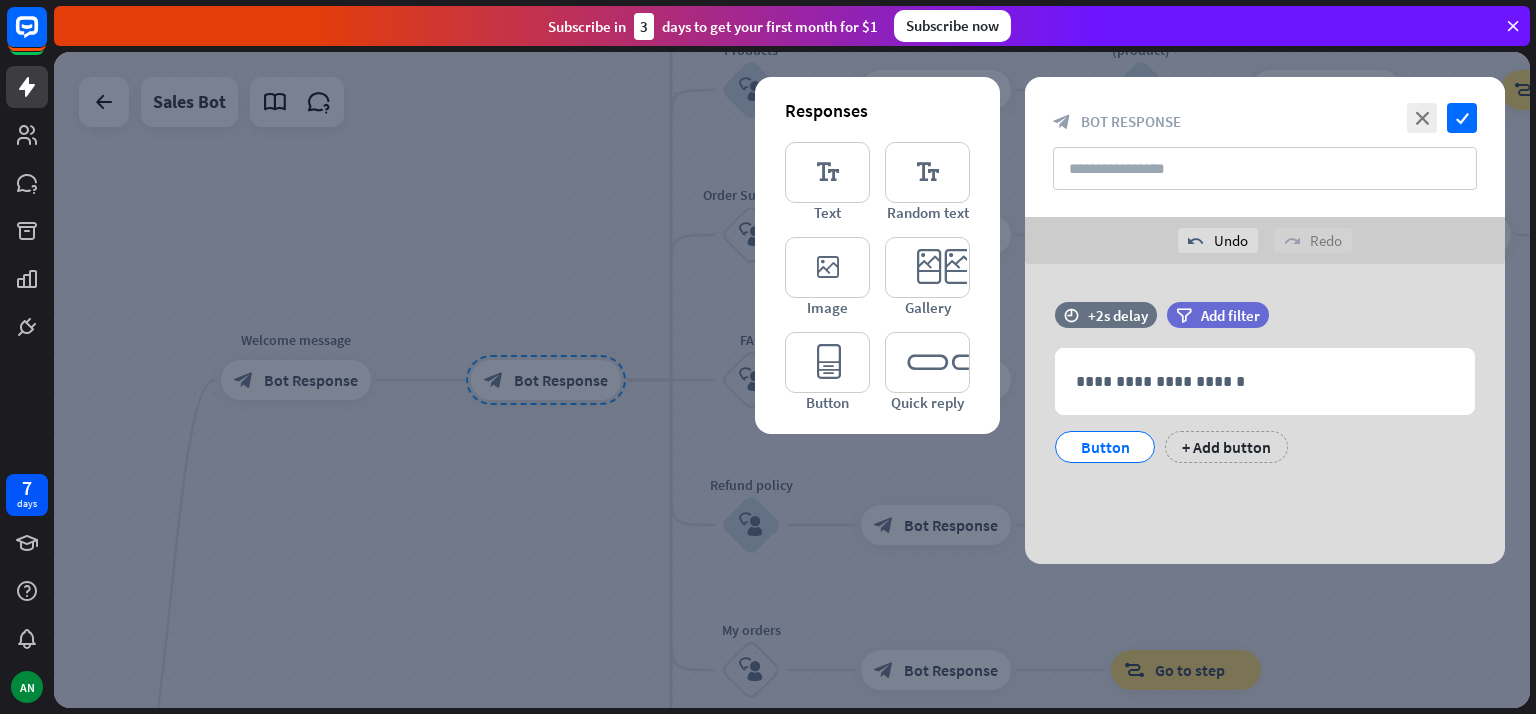 click on "**********" at bounding box center (1265, 381) 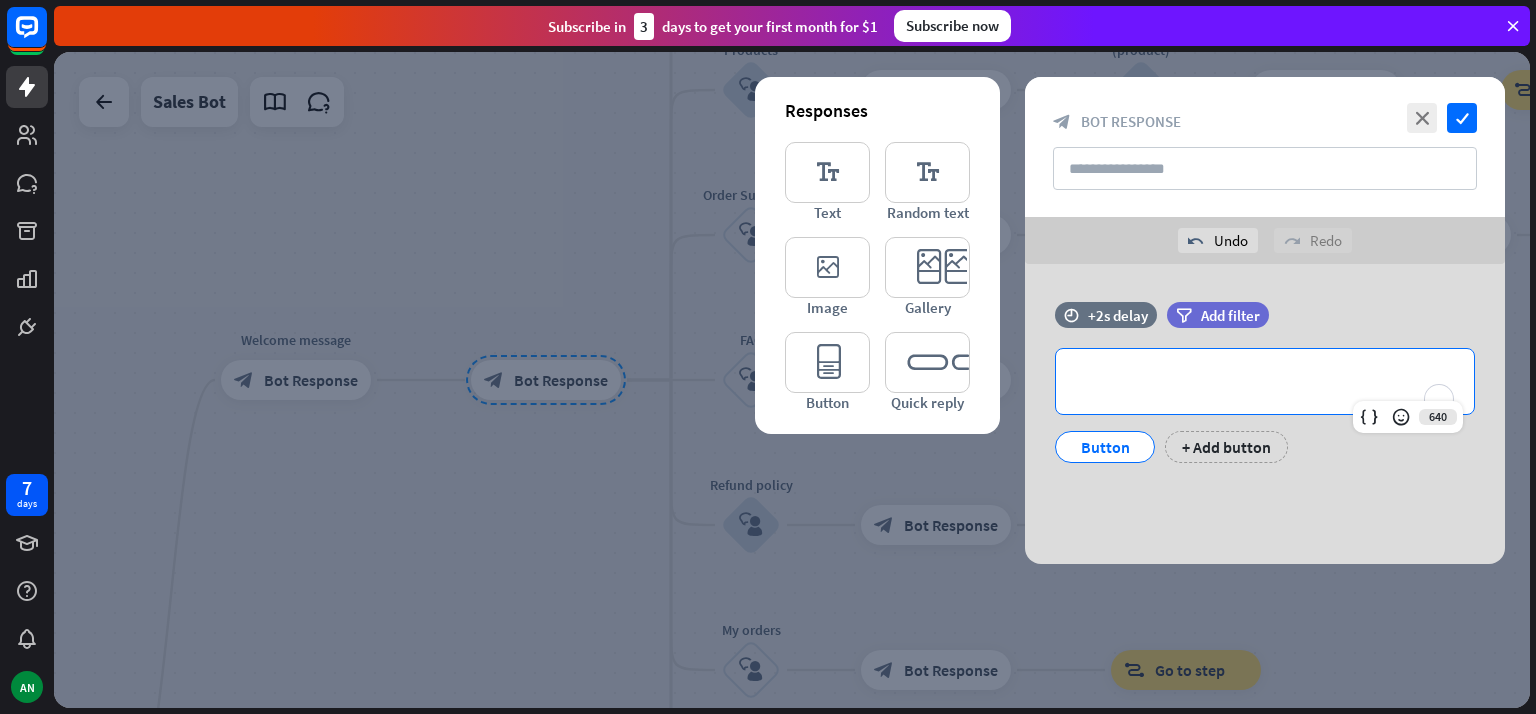 type 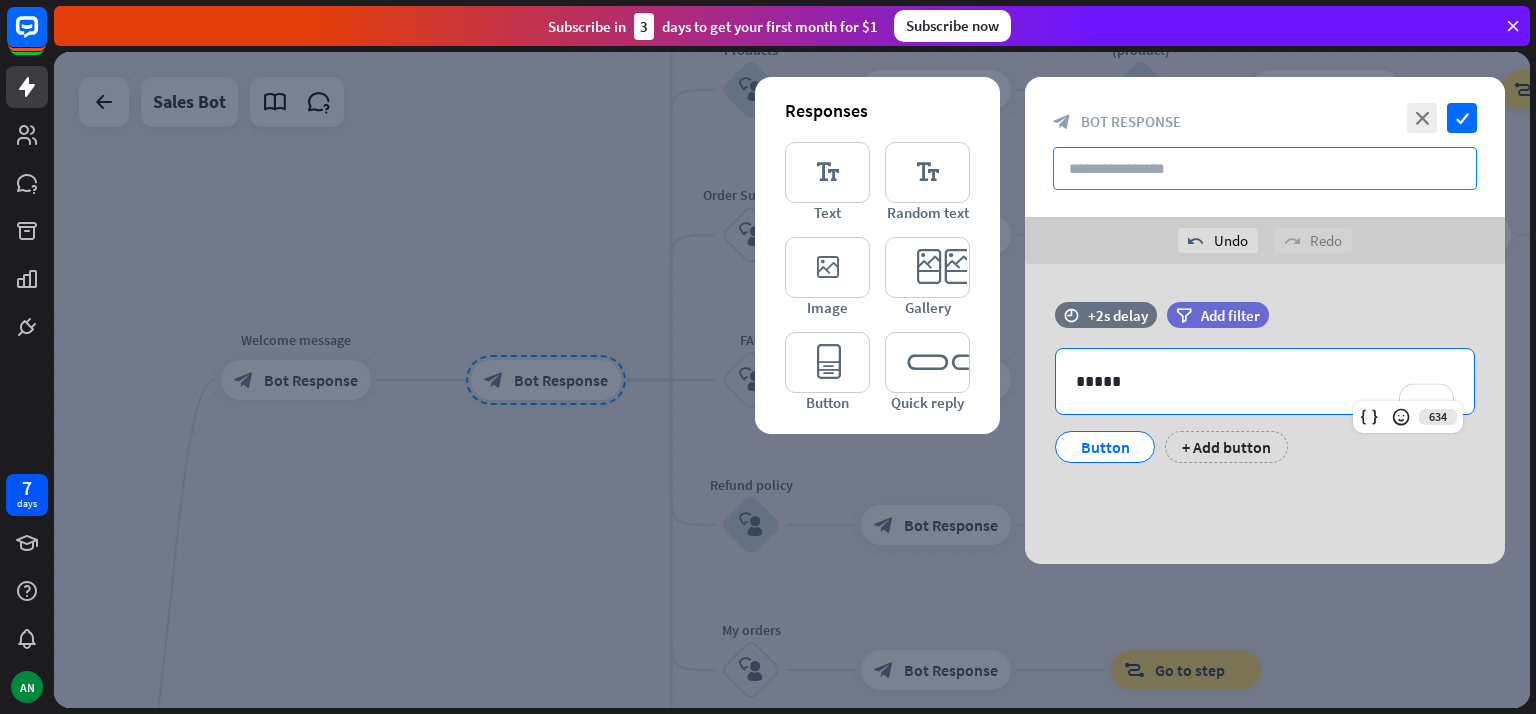 click at bounding box center [1265, 168] 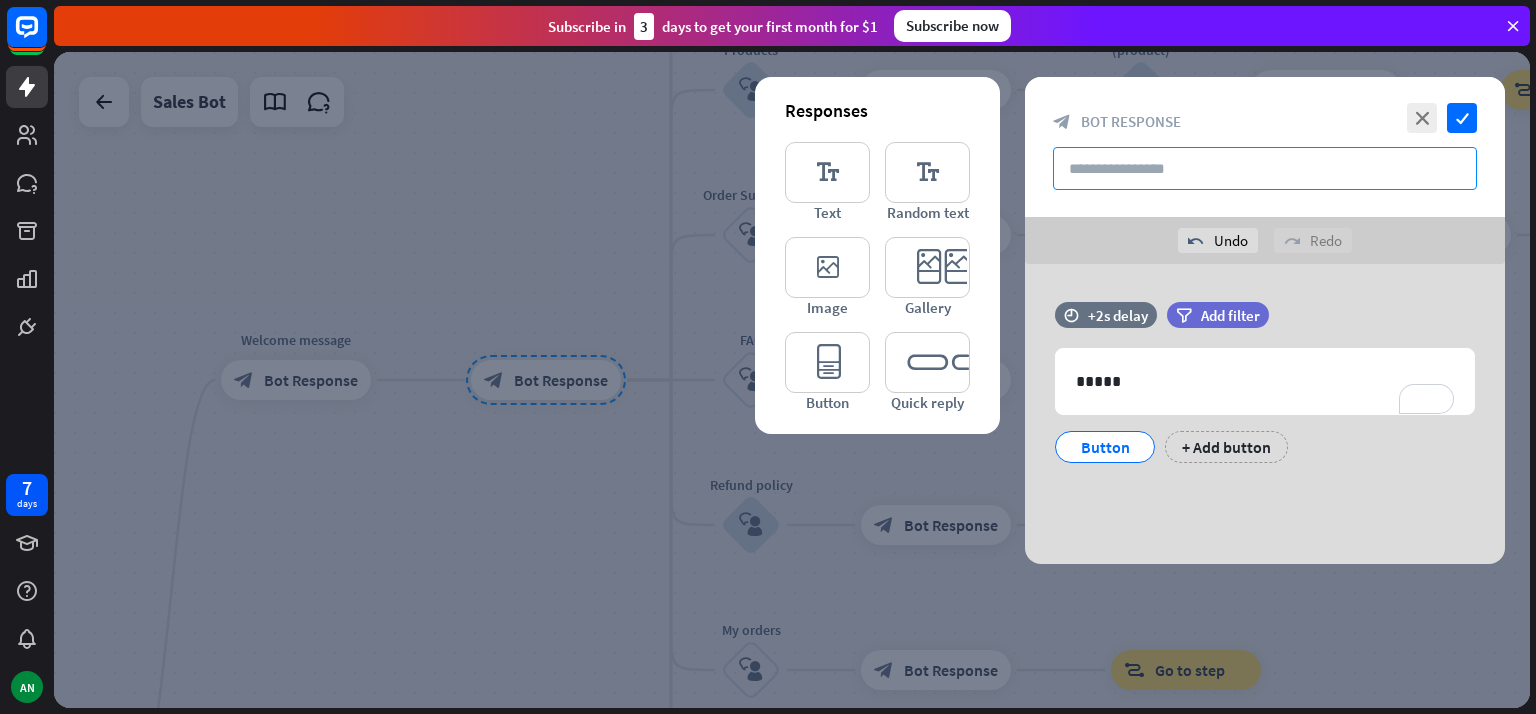click at bounding box center (1265, 168) 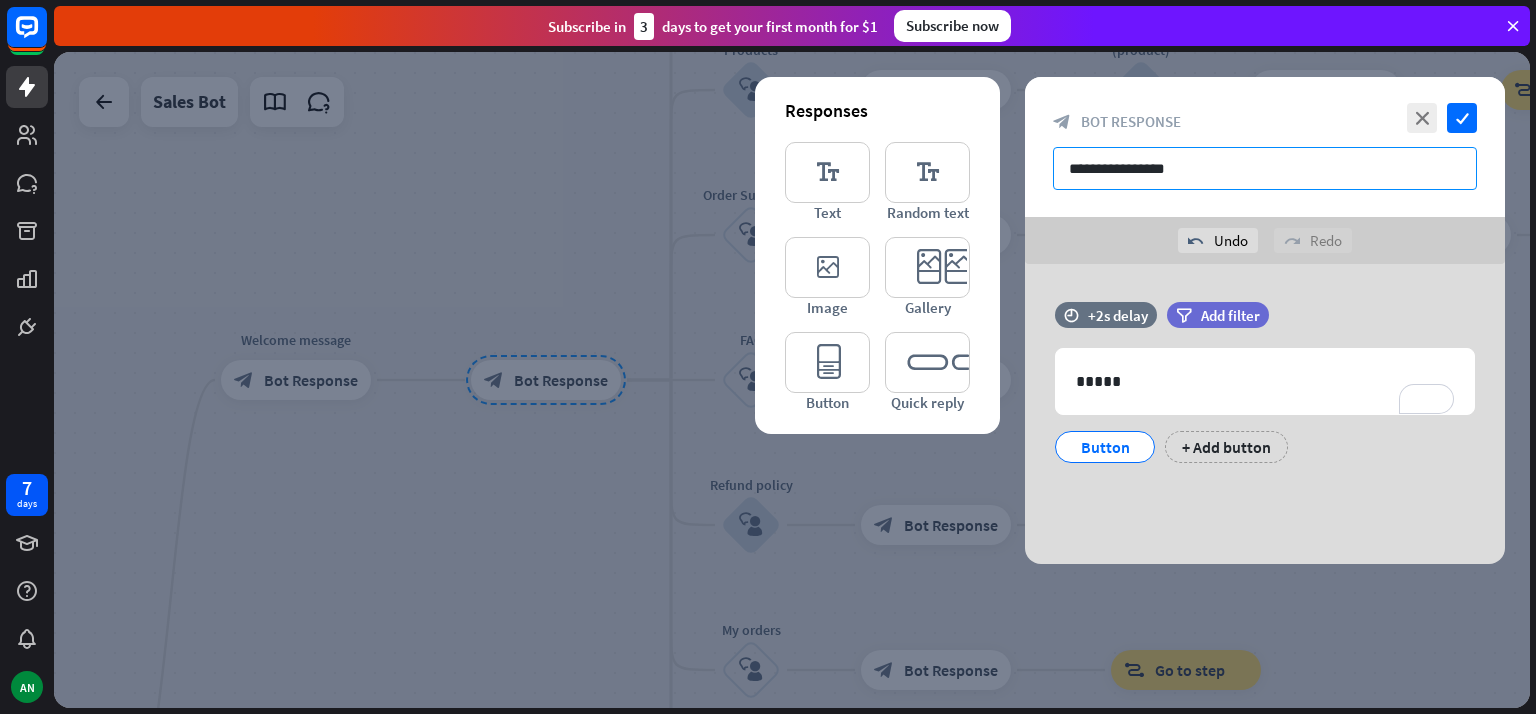 type on "**********" 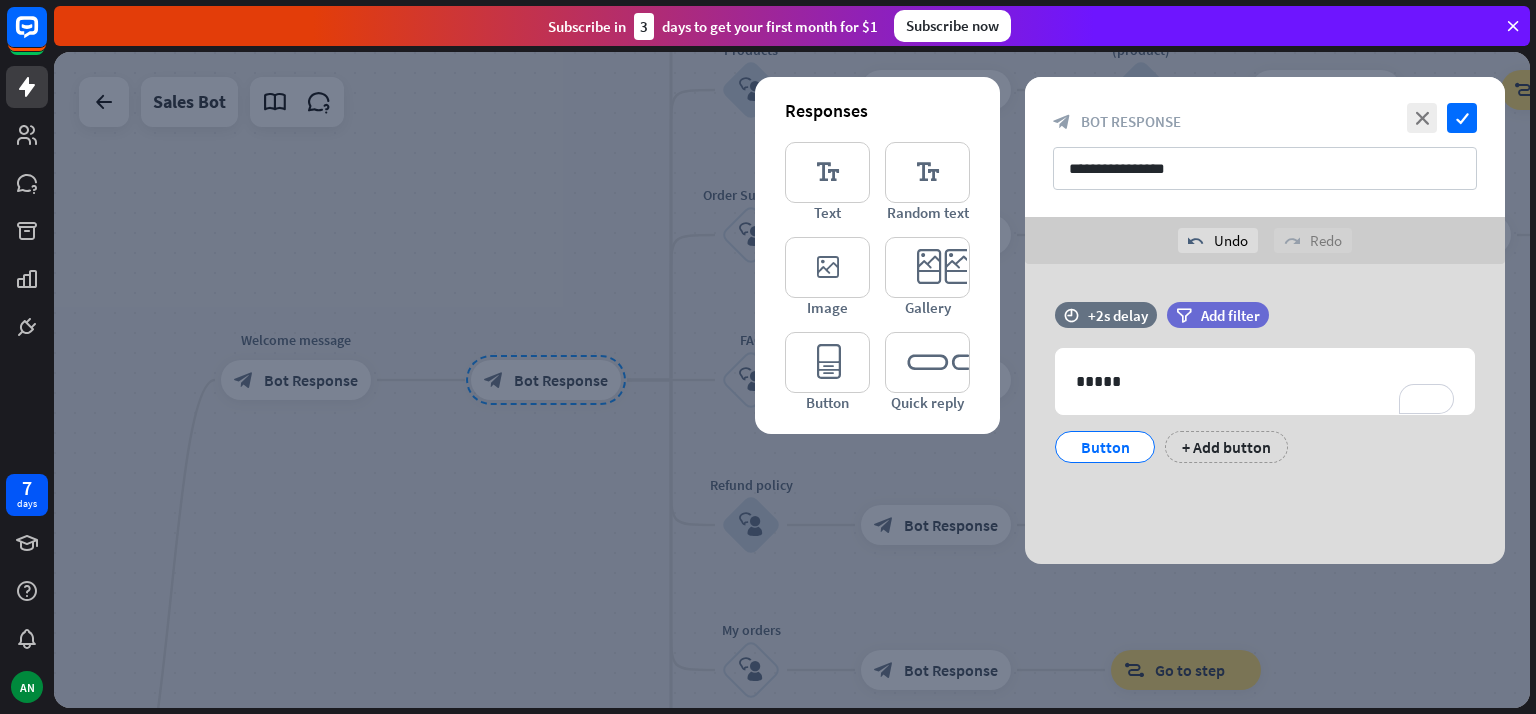 click on "*****" at bounding box center [1265, 381] 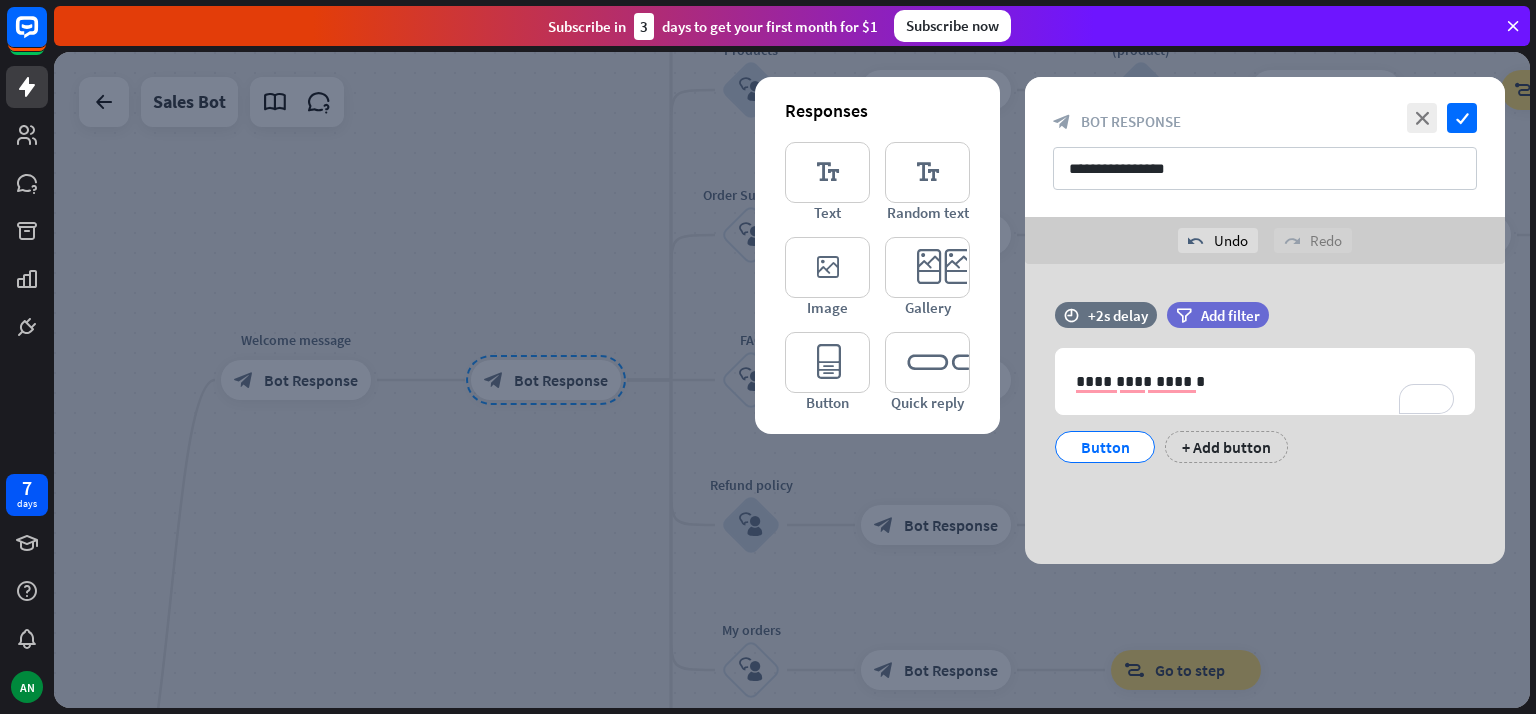 click on "+ Add button" at bounding box center [1226, 447] 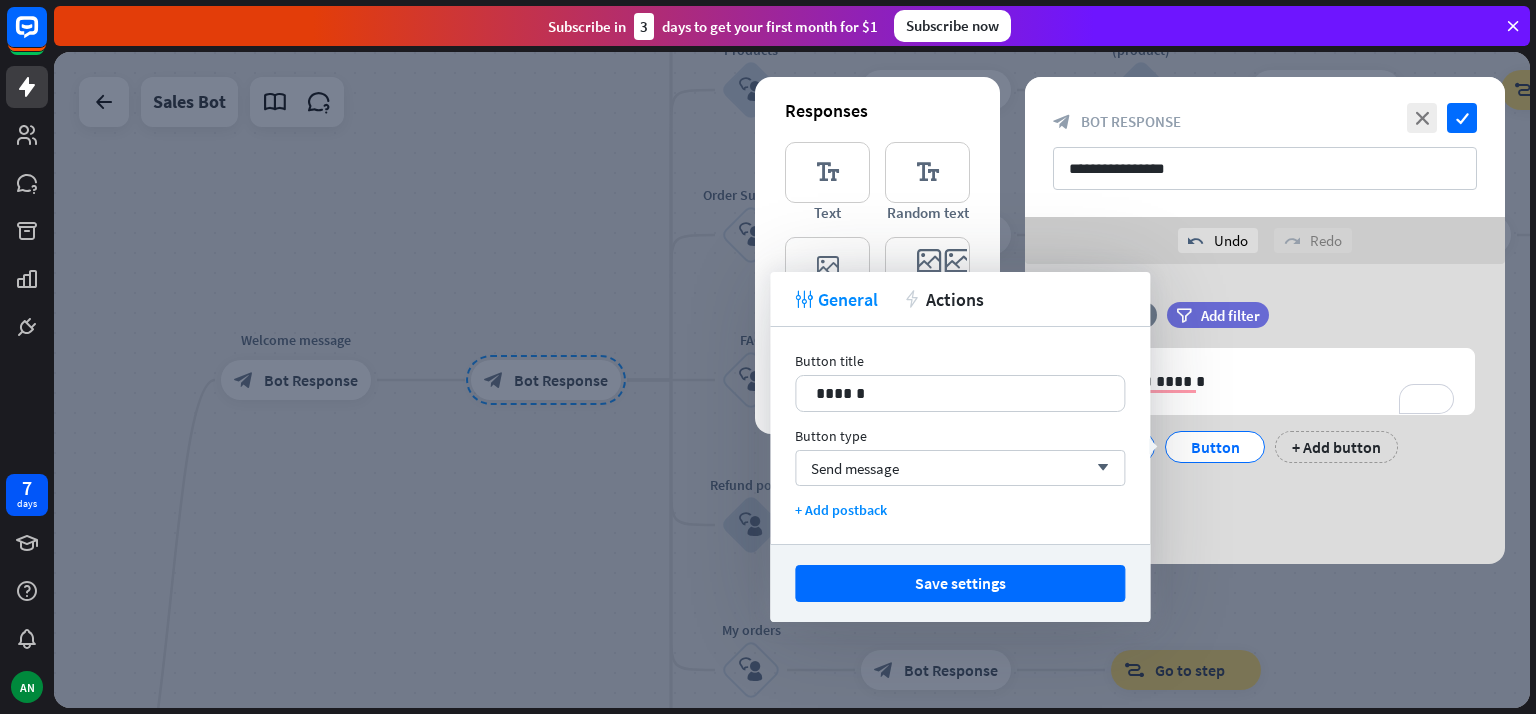 click on "Send message
arrow_down" at bounding box center [960, 468] 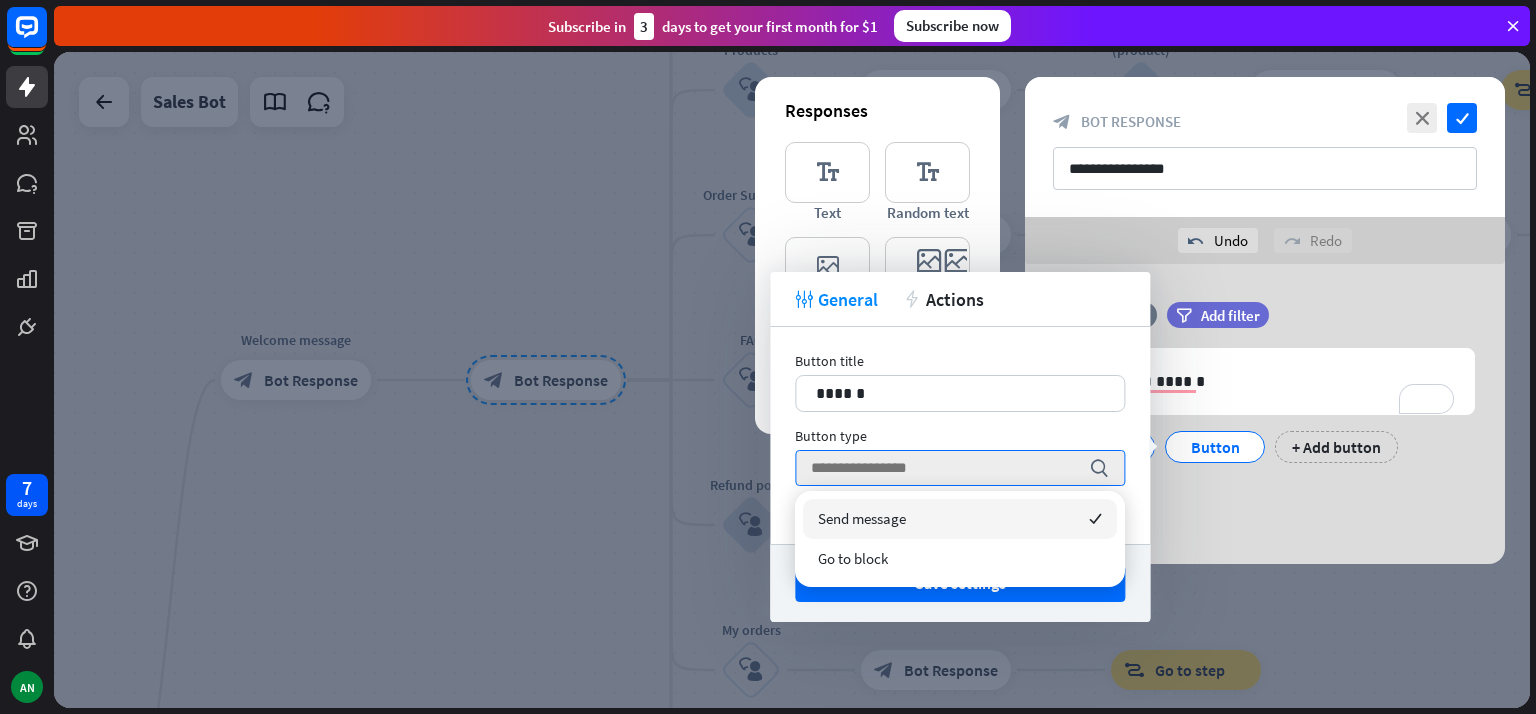 click at bounding box center (945, 468) 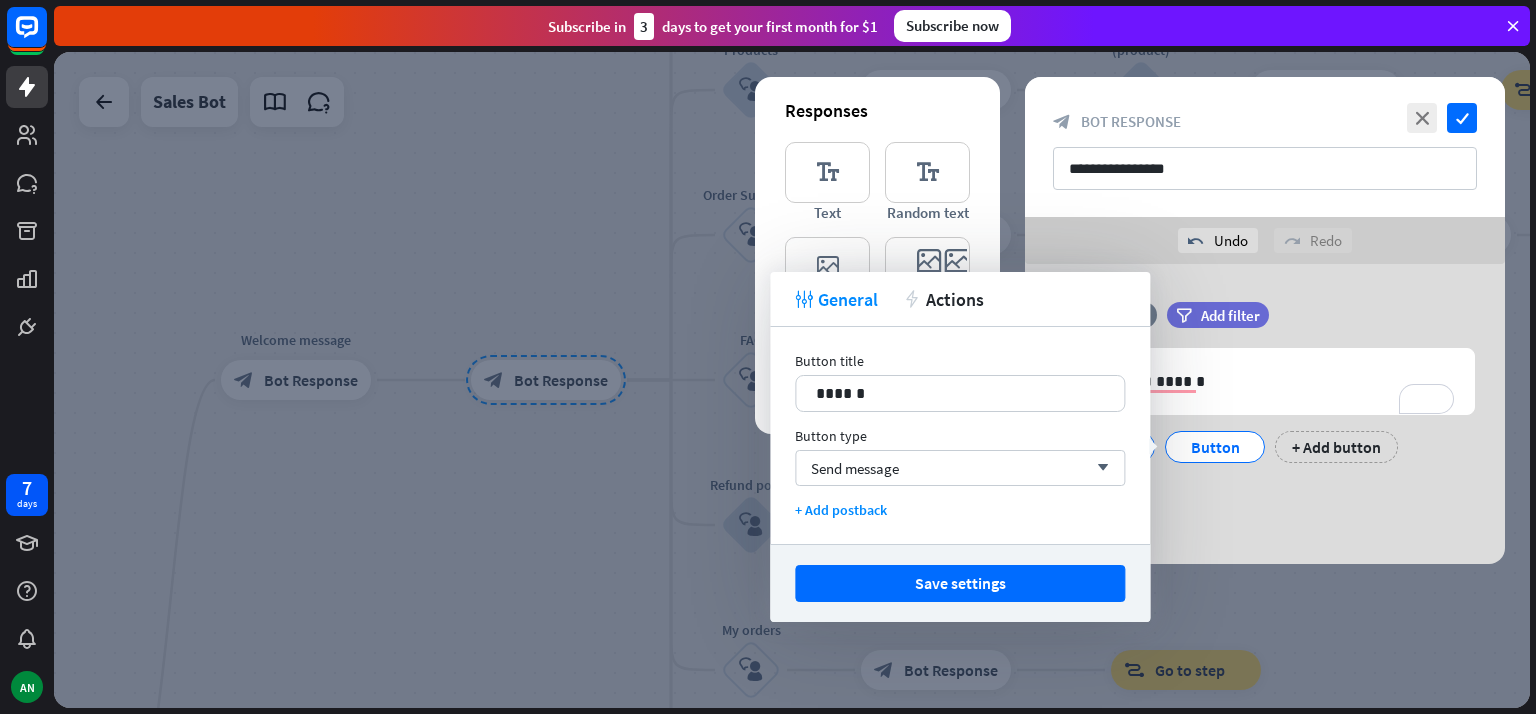 click on "Save settings" at bounding box center [960, 583] 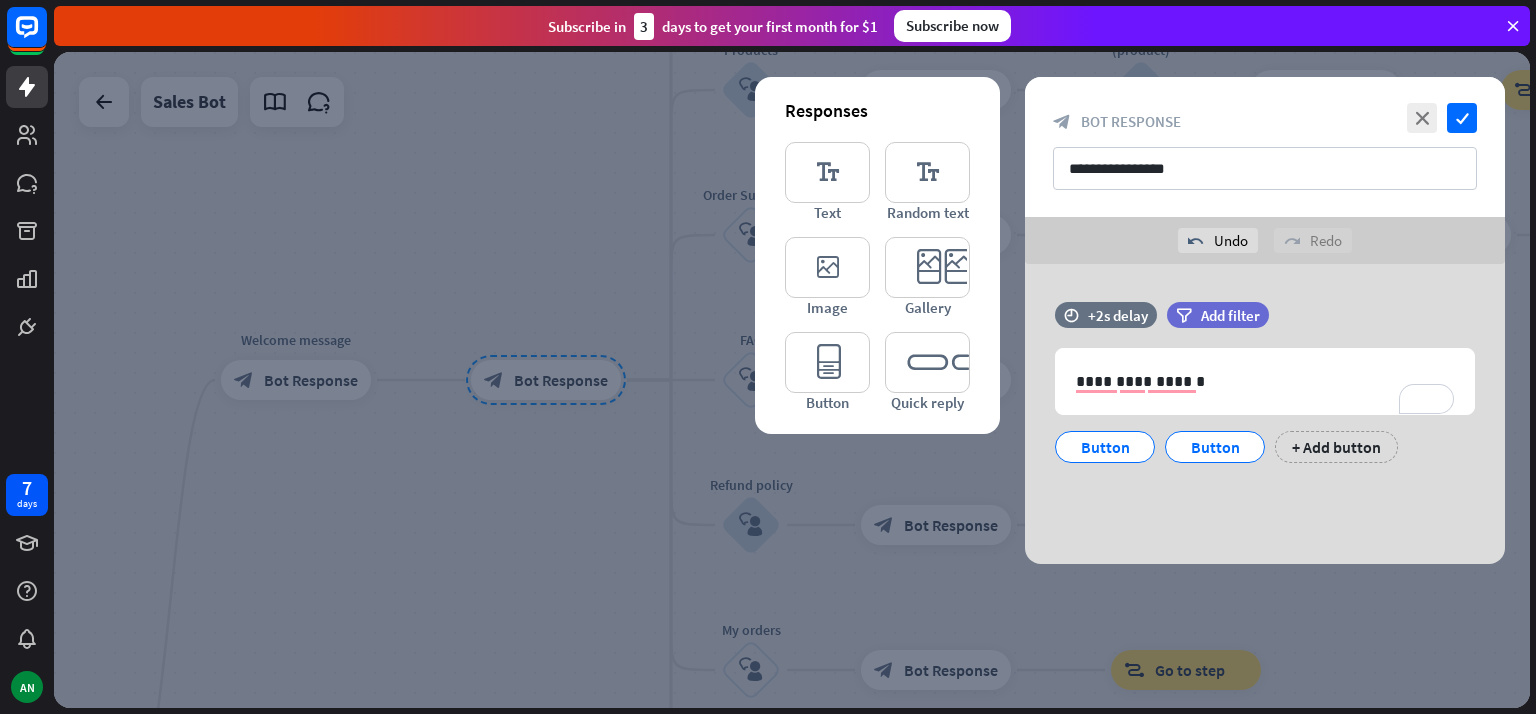 click at bounding box center [1151, 435] 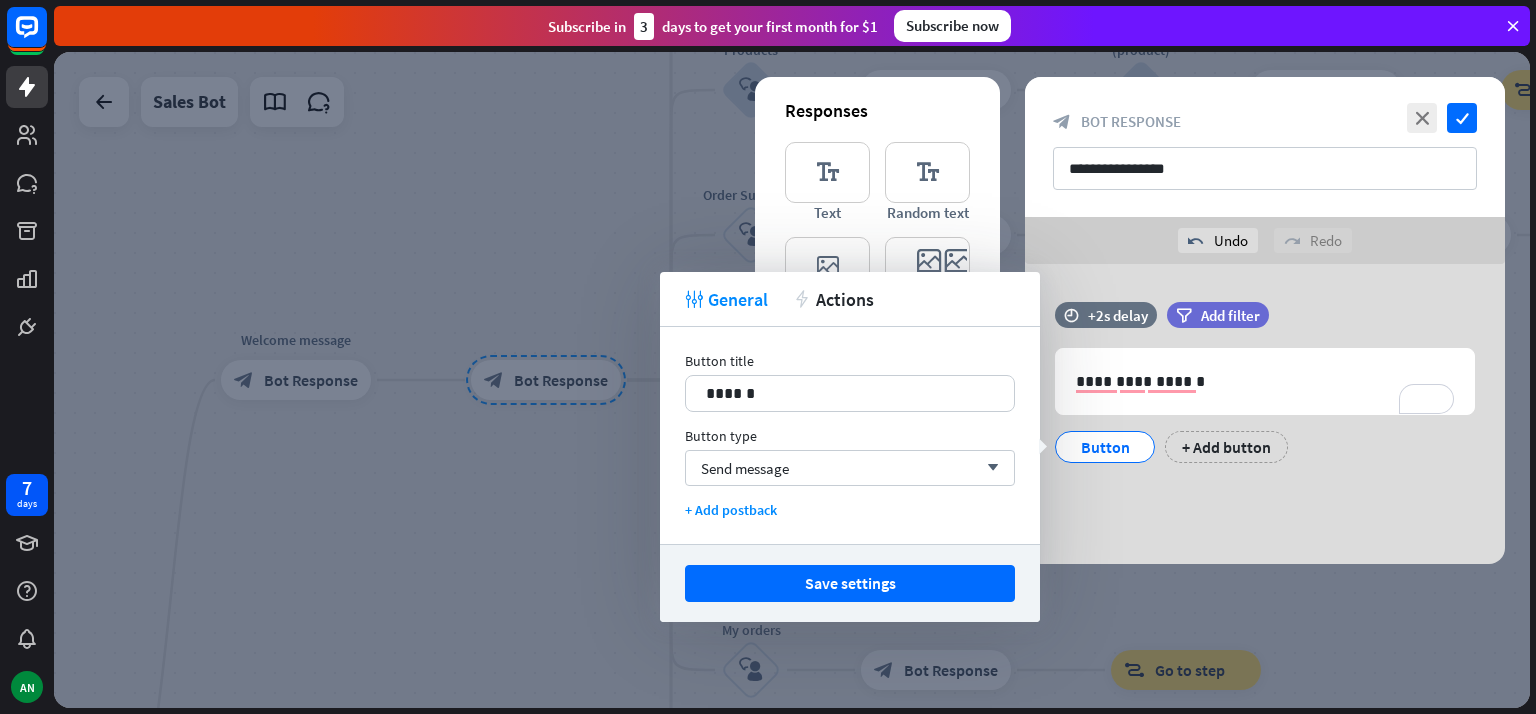 click on "**********" at bounding box center (1265, 414) 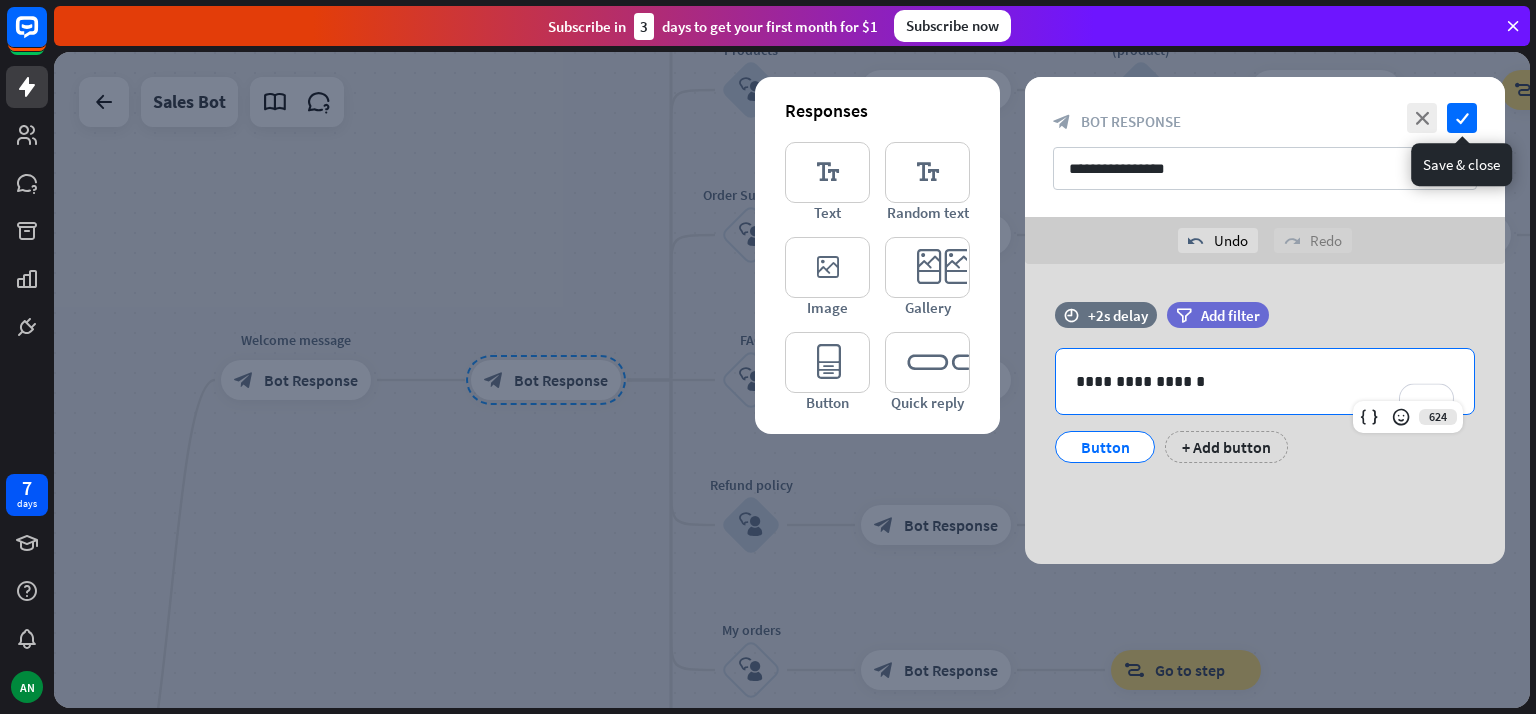 click on "check" at bounding box center [1462, 118] 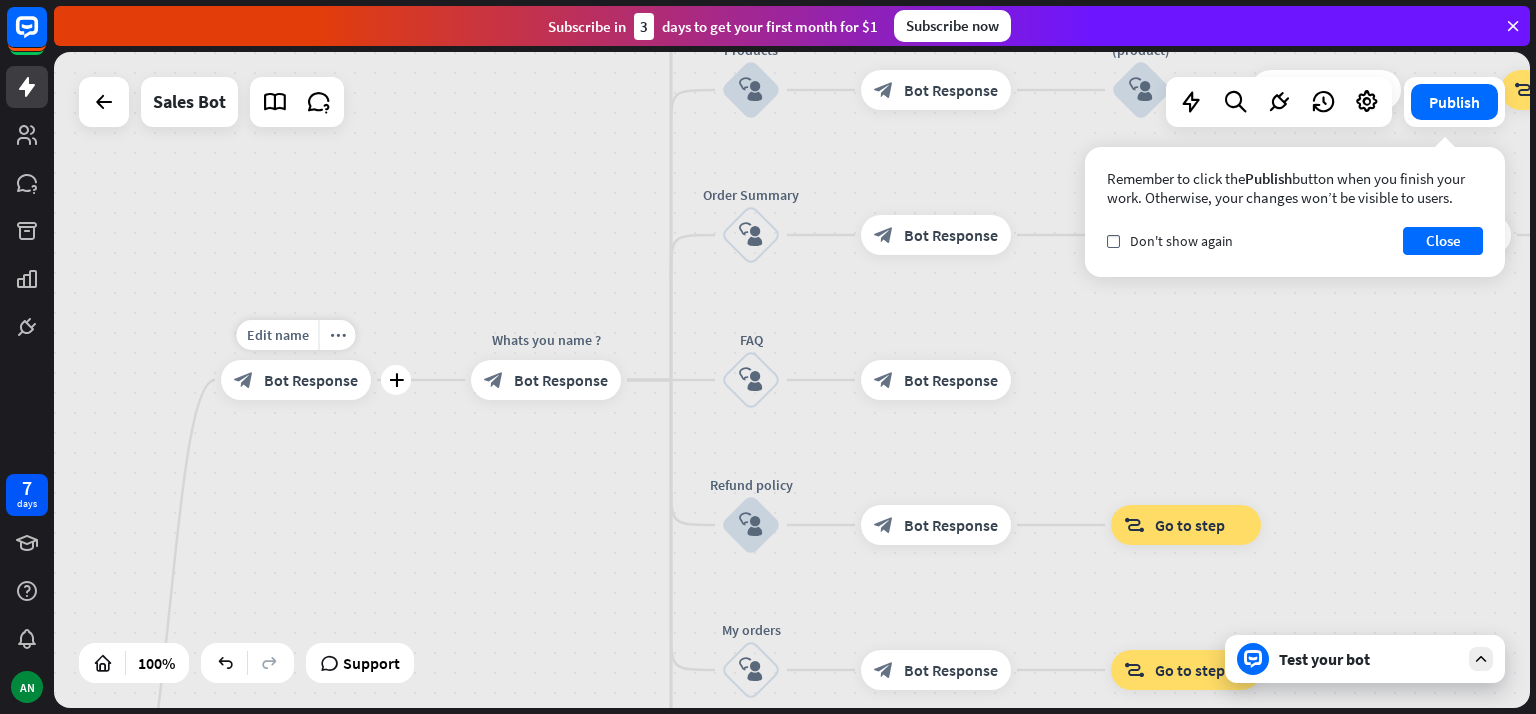 click on "more_horiz" at bounding box center (338, 335) 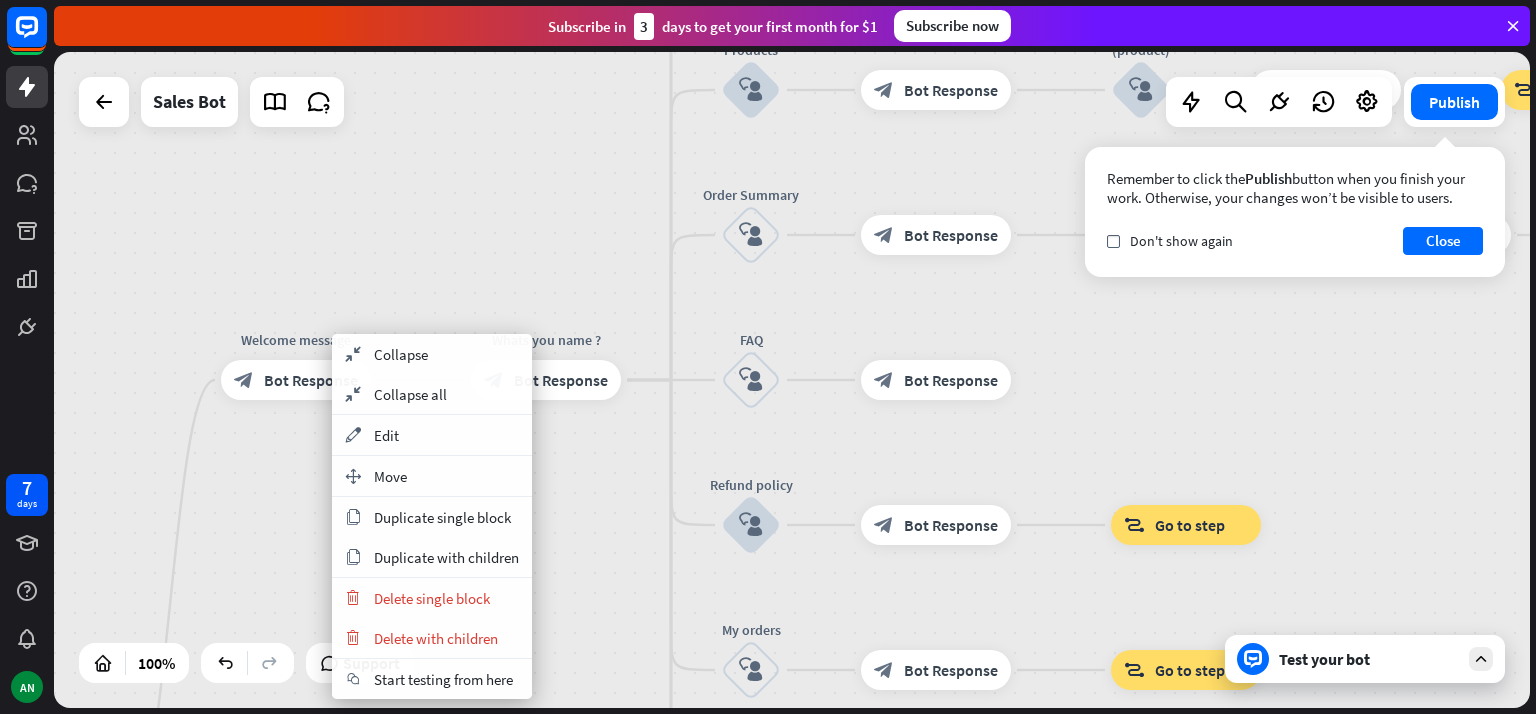 click on "Delete with children" at bounding box center [436, 638] 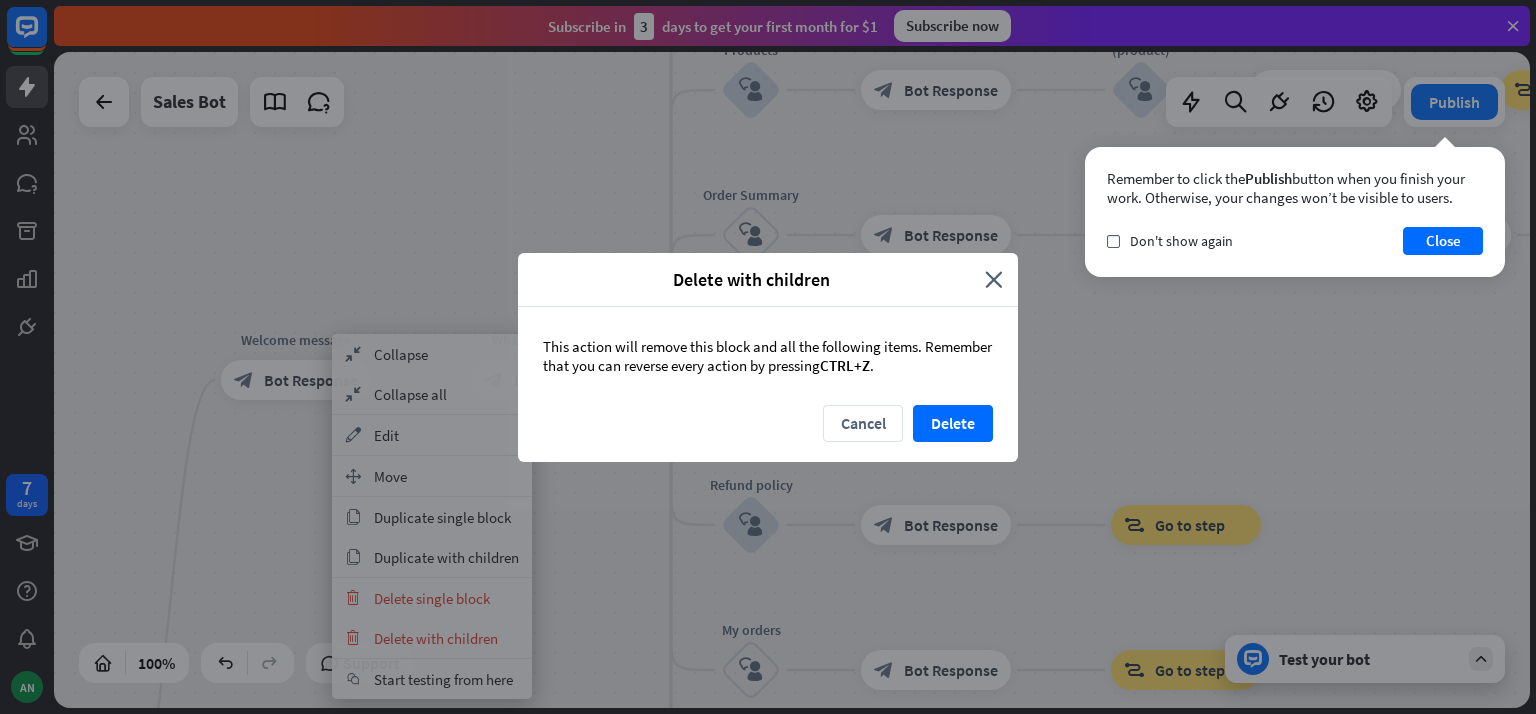 click on "Delete" at bounding box center [953, 423] 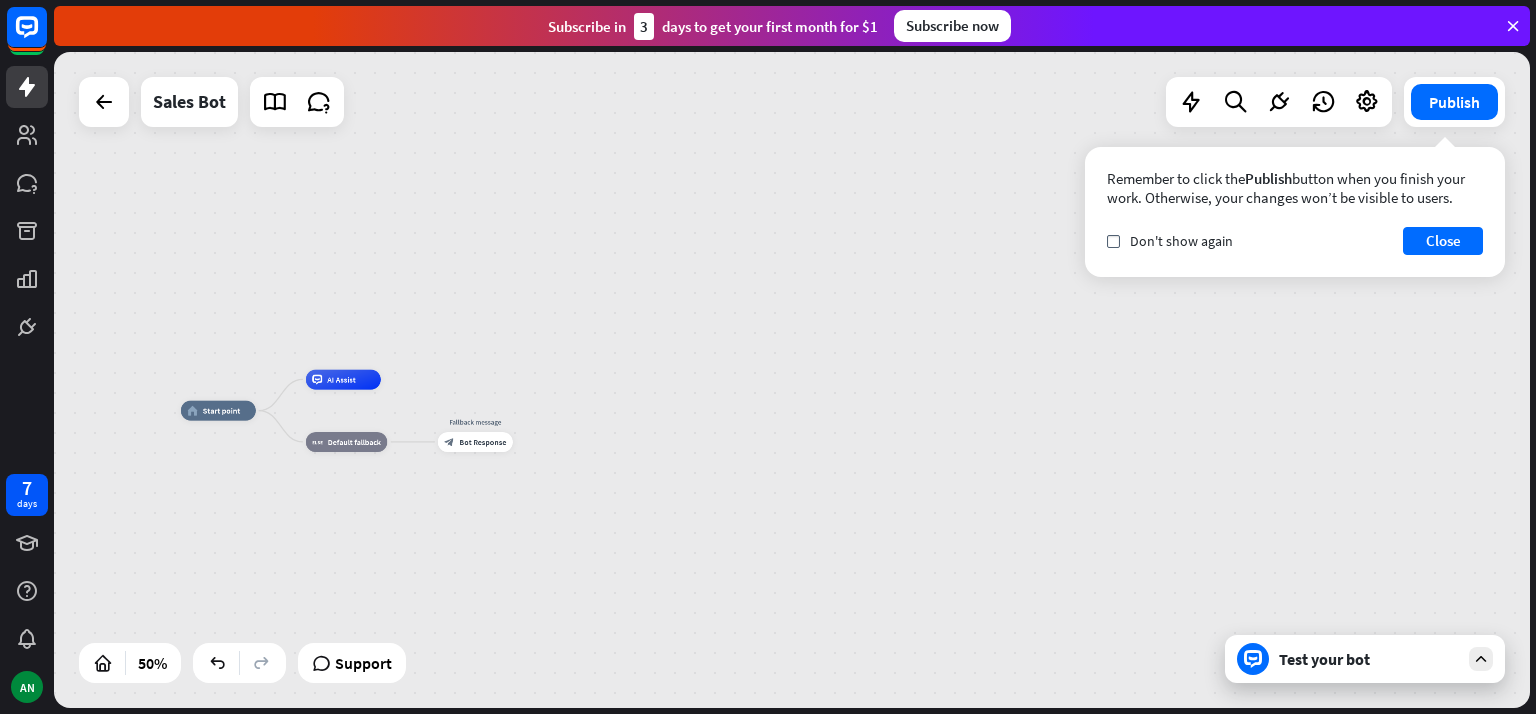 drag, startPoint x: 554, startPoint y: 601, endPoint x: 580, endPoint y: 310, distance: 292.1592 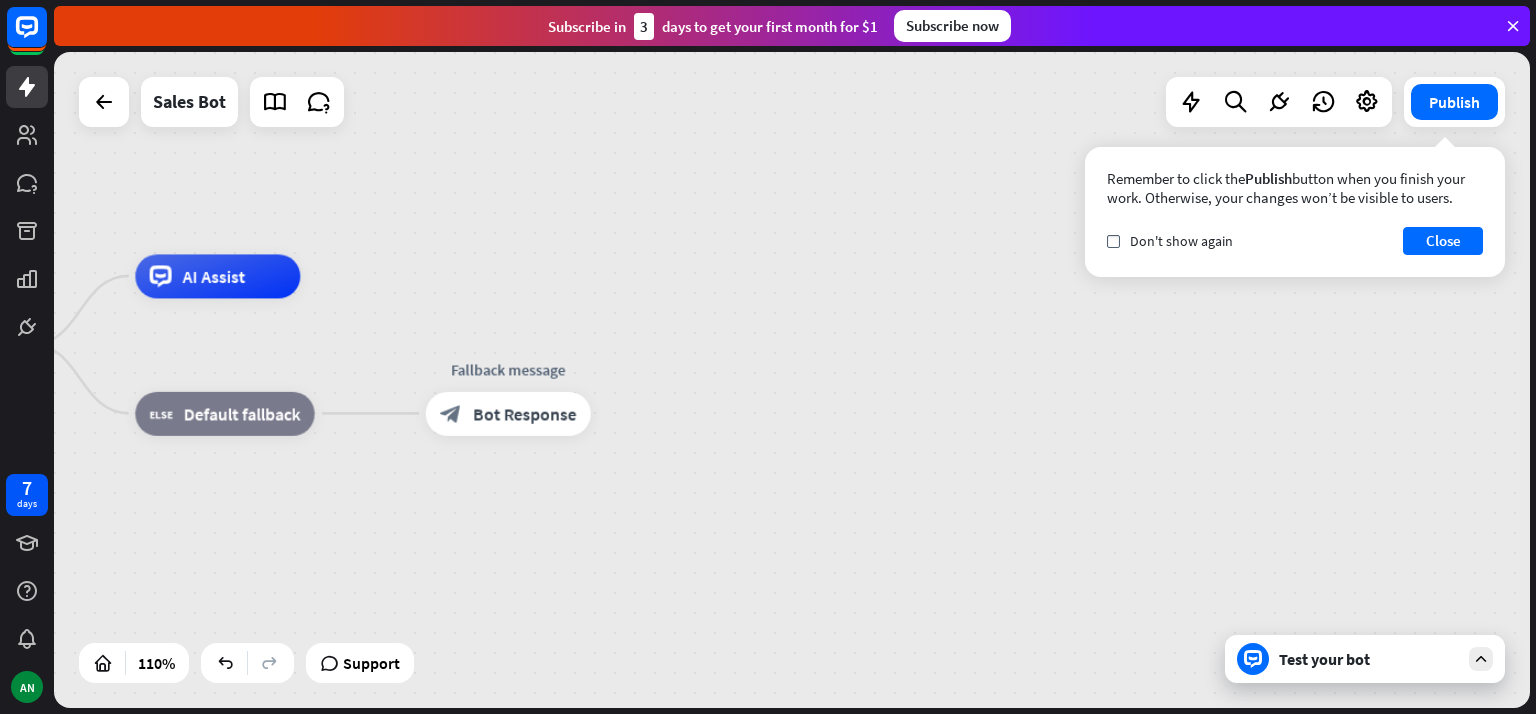 click on "home_2   Start point                     AI Assist                   block_fallback   Default fallback                 Fallback message   block_bot_response   Bot Response" at bounding box center (792, 380) 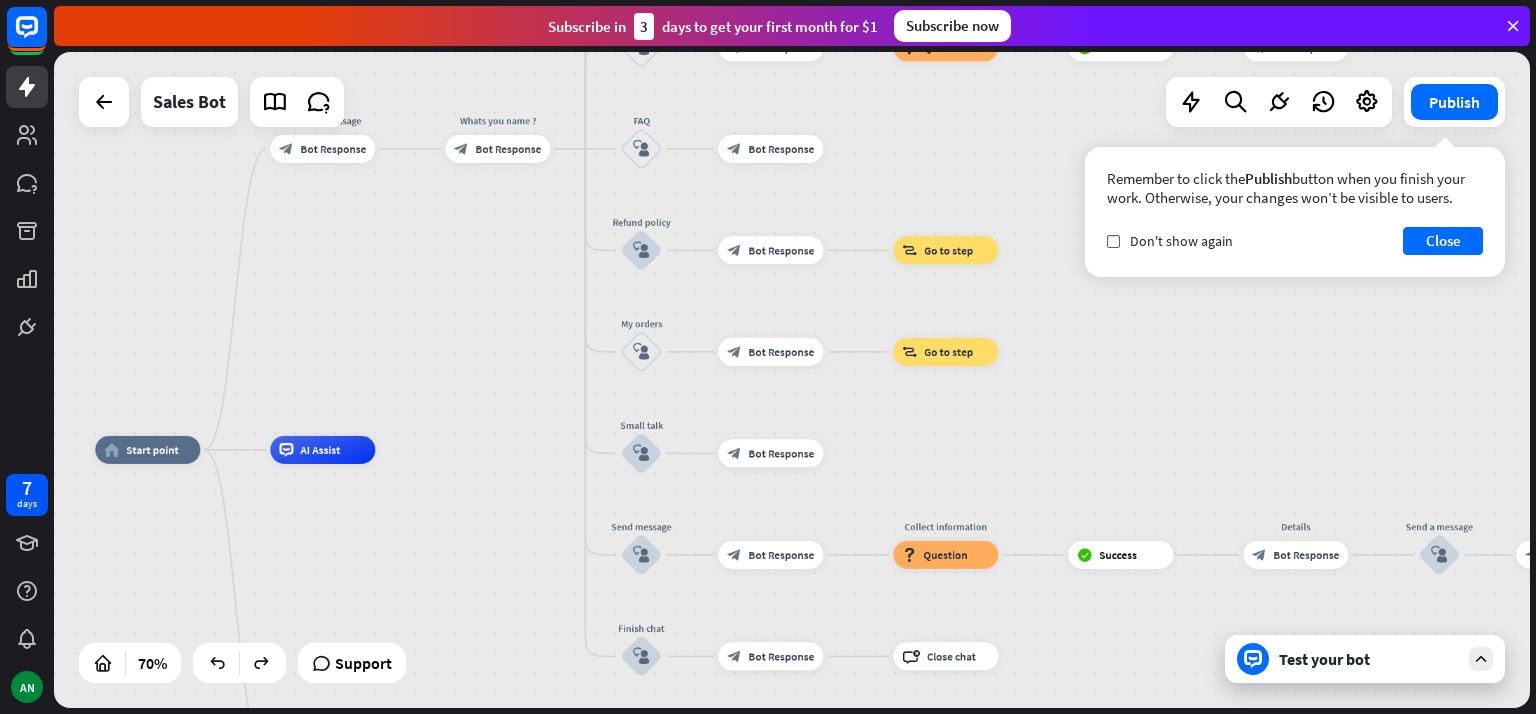 drag, startPoint x: 420, startPoint y: 251, endPoint x: 447, endPoint y: 391, distance: 142.5798 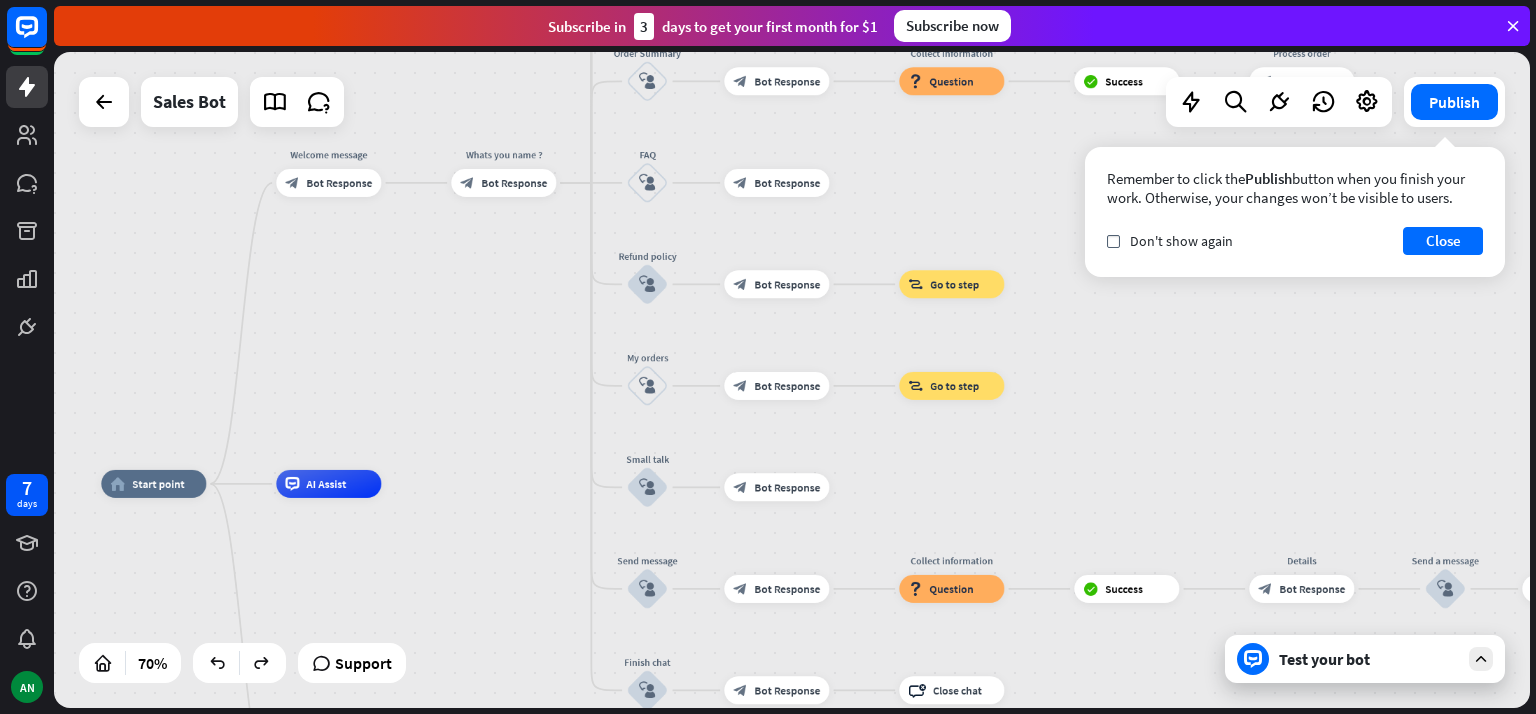 drag, startPoint x: 489, startPoint y: 360, endPoint x: 584, endPoint y: 420, distance: 112.36102 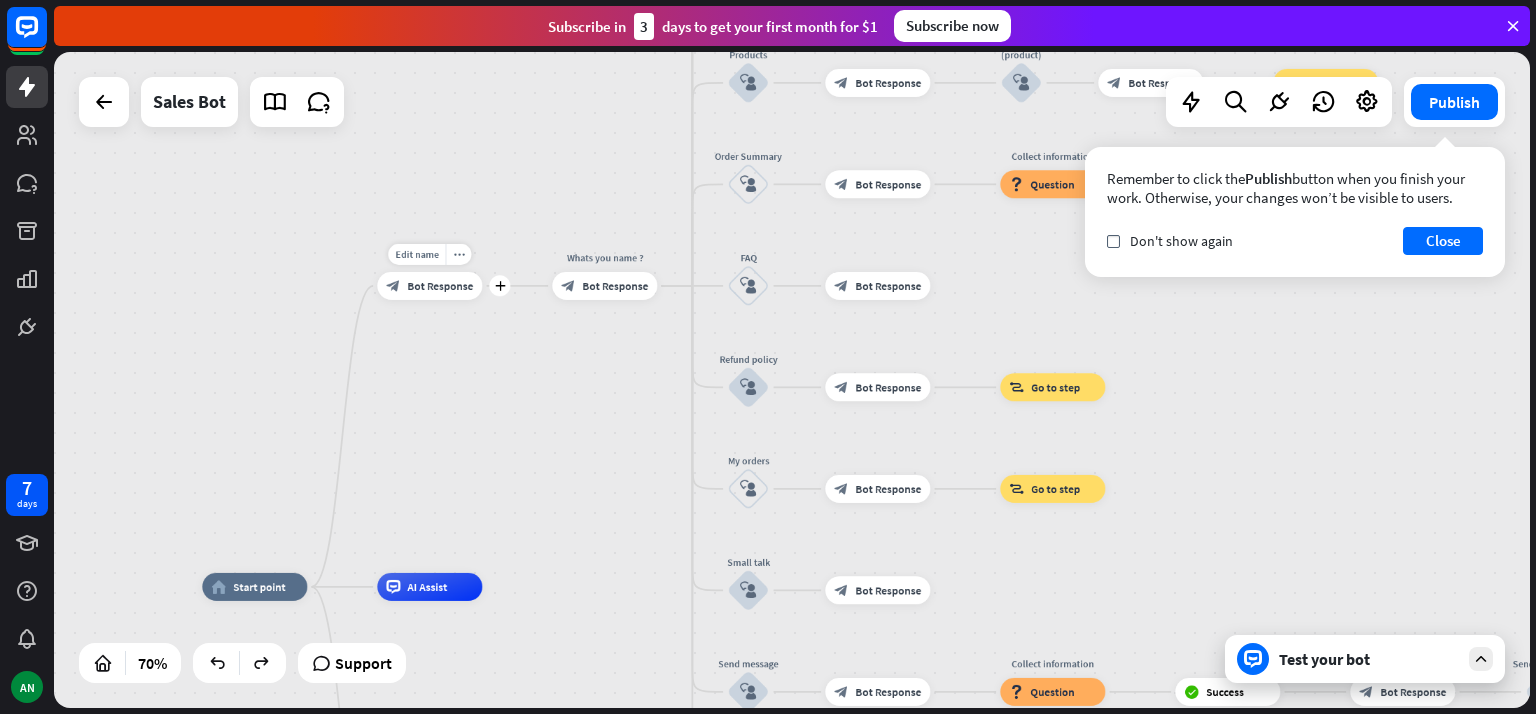 click on "more_horiz" at bounding box center [459, 254] 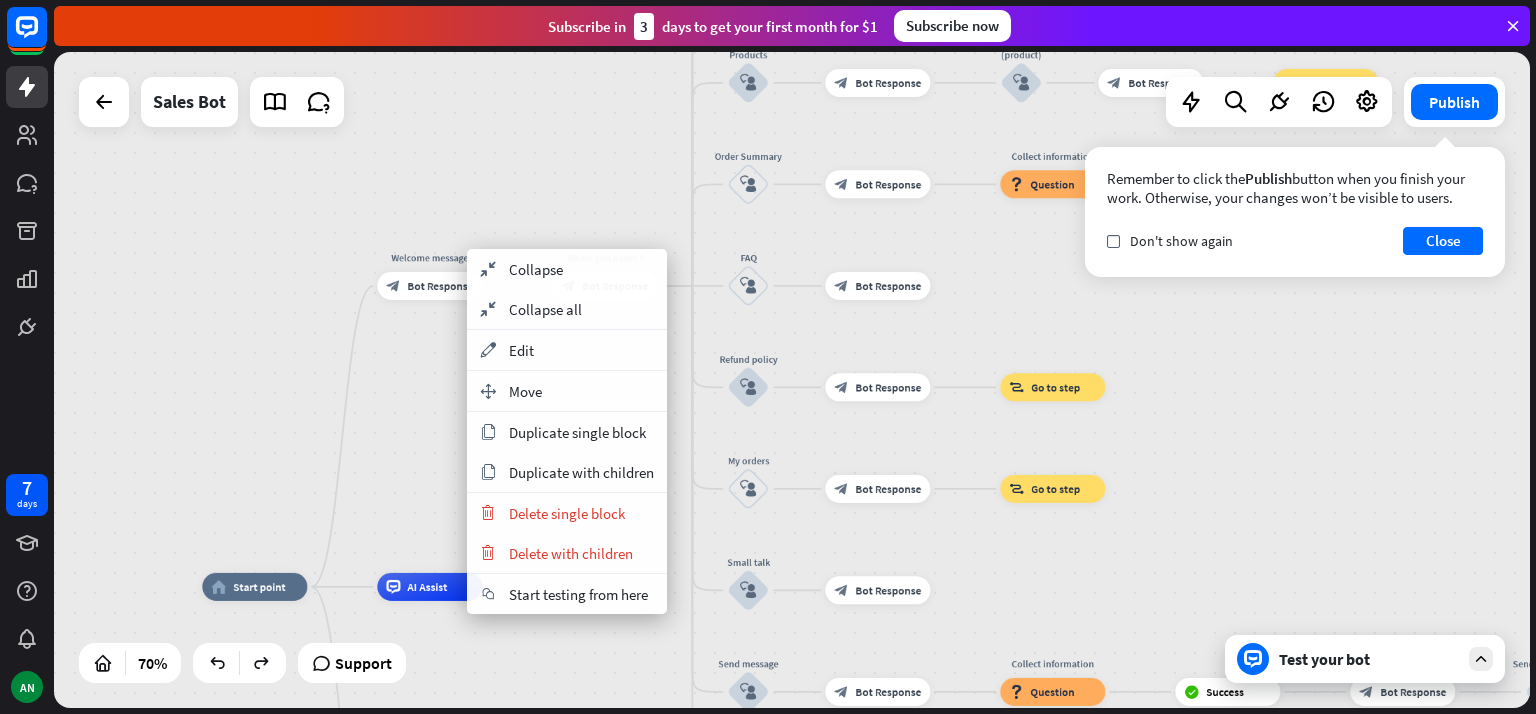 click on "Delete single block" at bounding box center (567, 513) 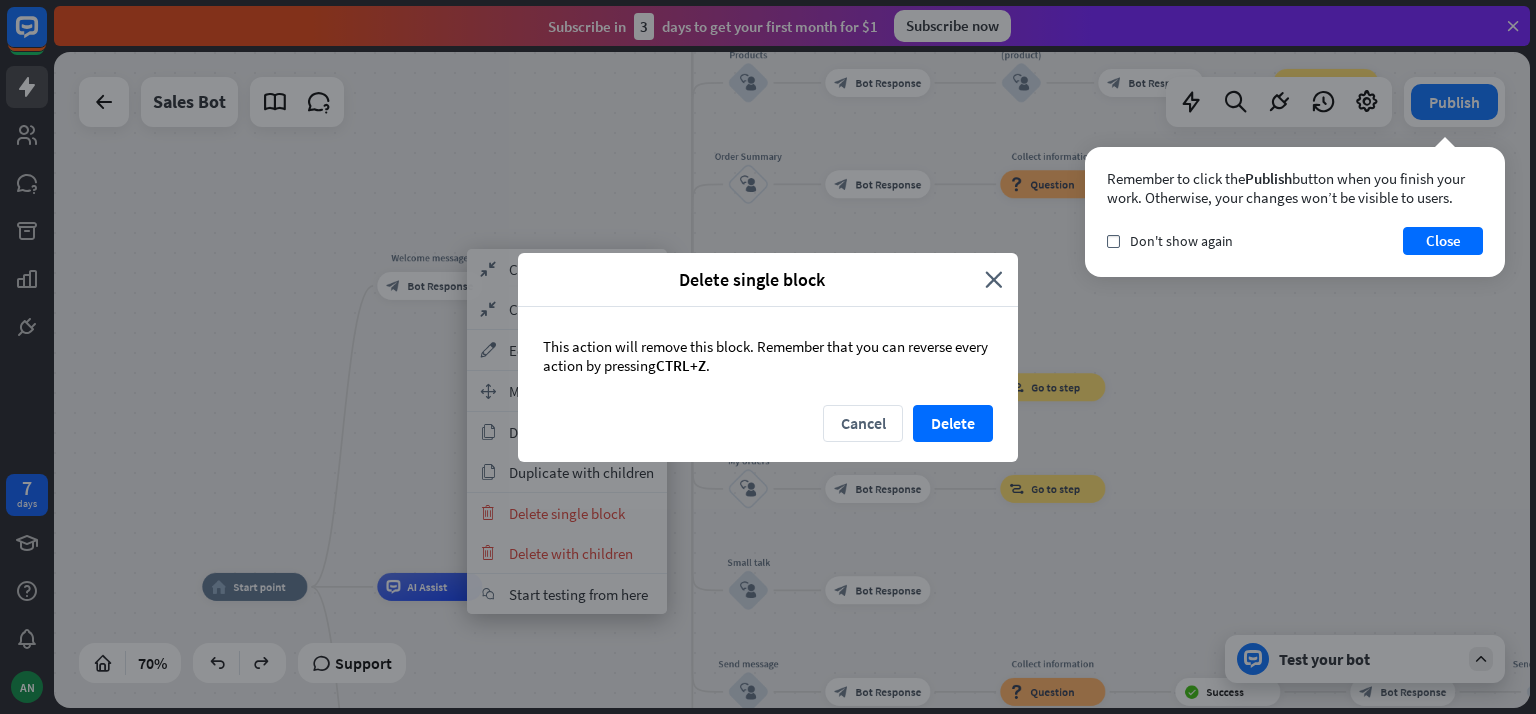 click on "Delete" at bounding box center (953, 423) 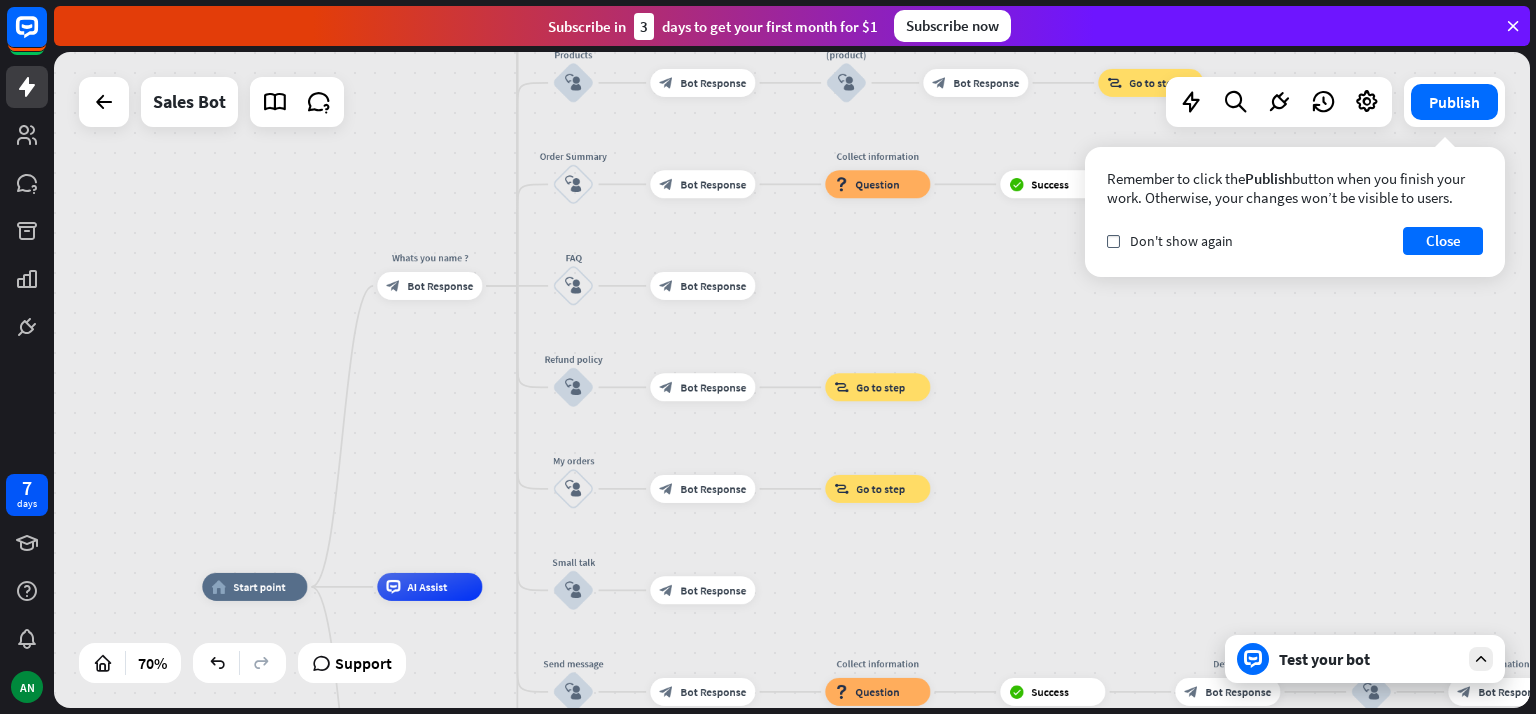 click on "Test your bot" at bounding box center [1369, 659] 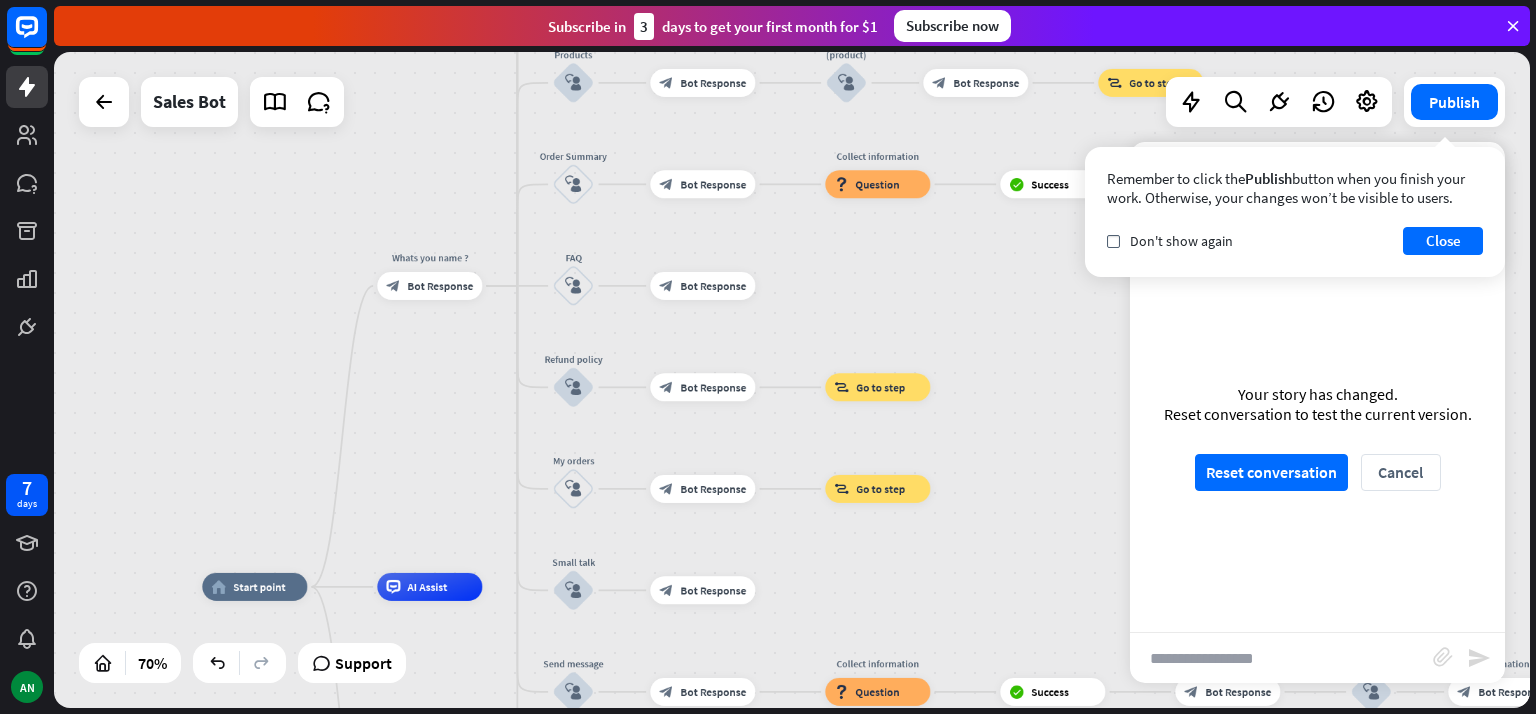 click on "Reset conversation" at bounding box center (1271, 472) 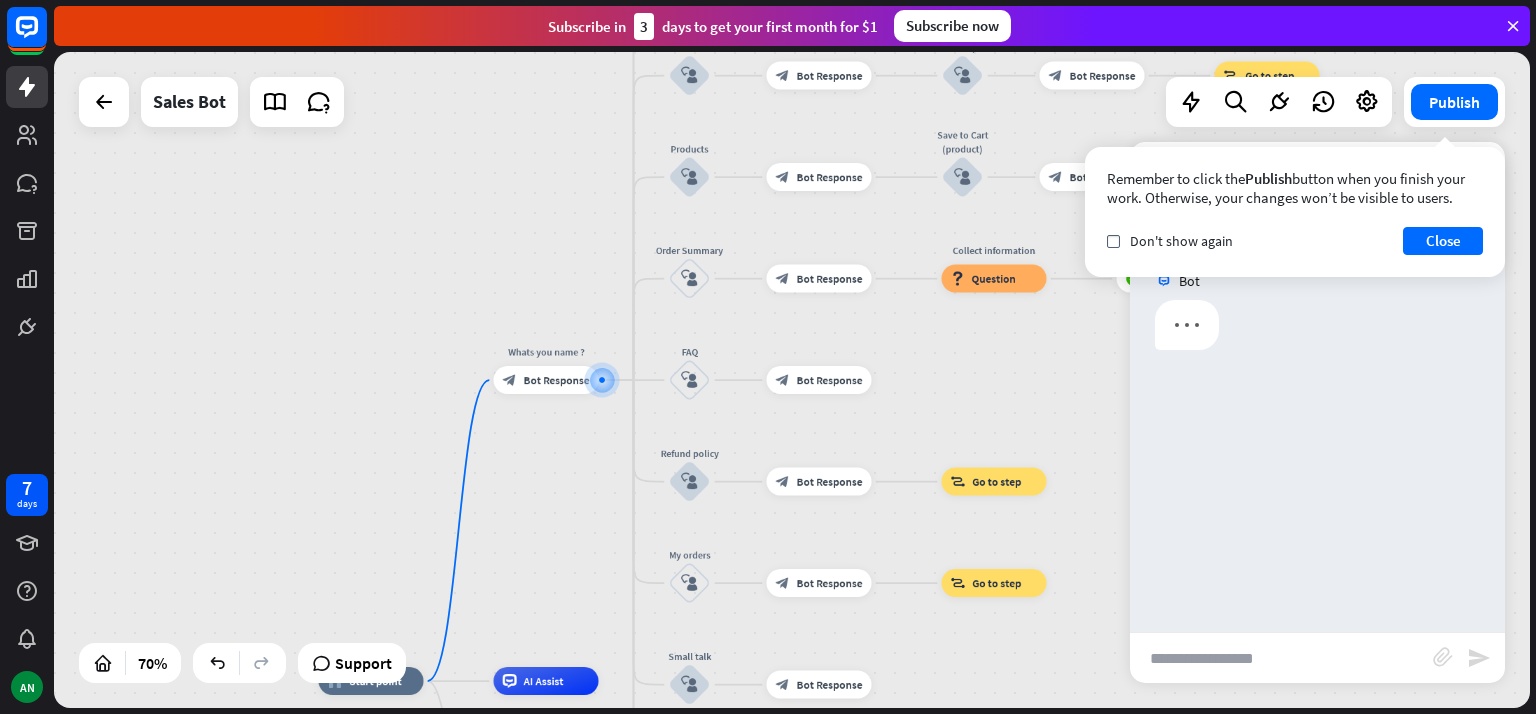 click on "Close" at bounding box center [1443, 241] 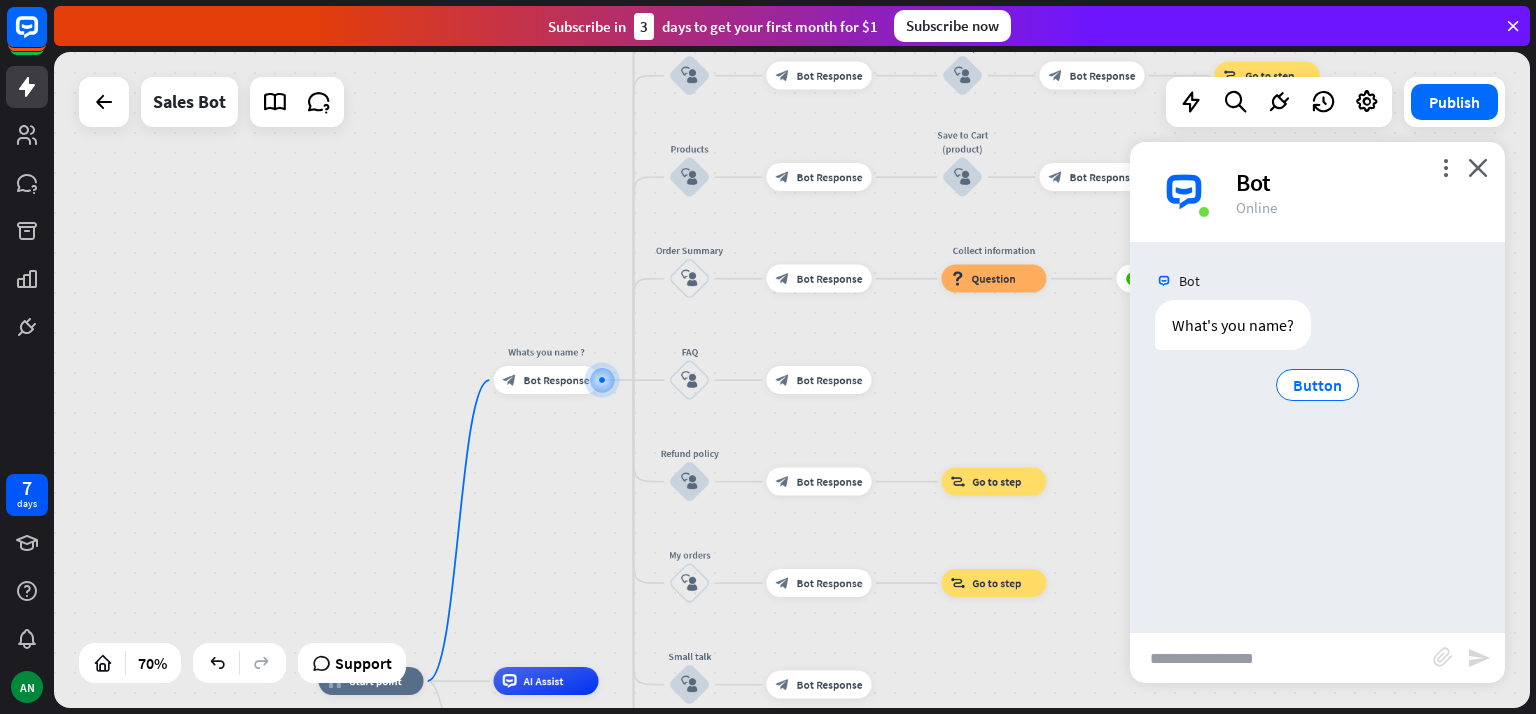 click on "What's you name?" at bounding box center [1233, 325] 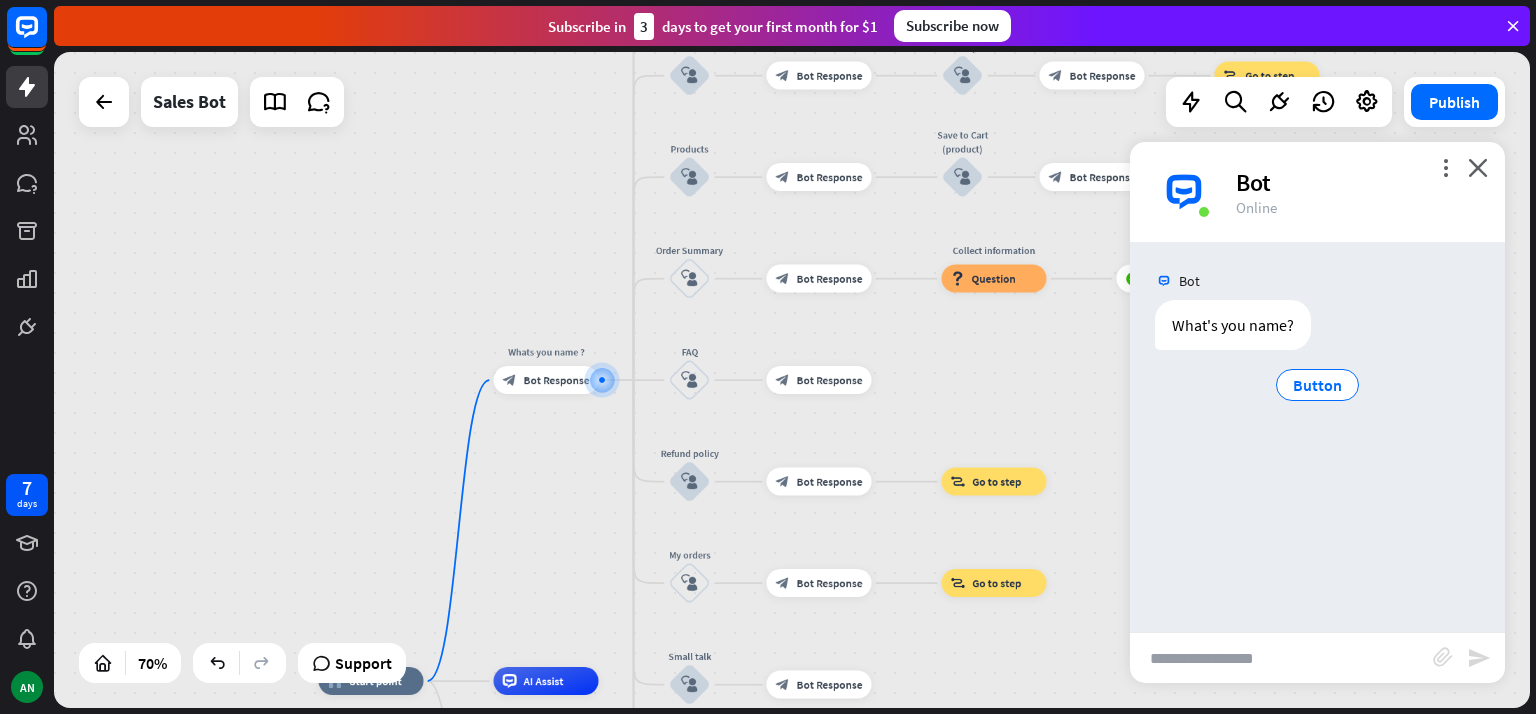 click on "Button" at bounding box center [1317, 385] 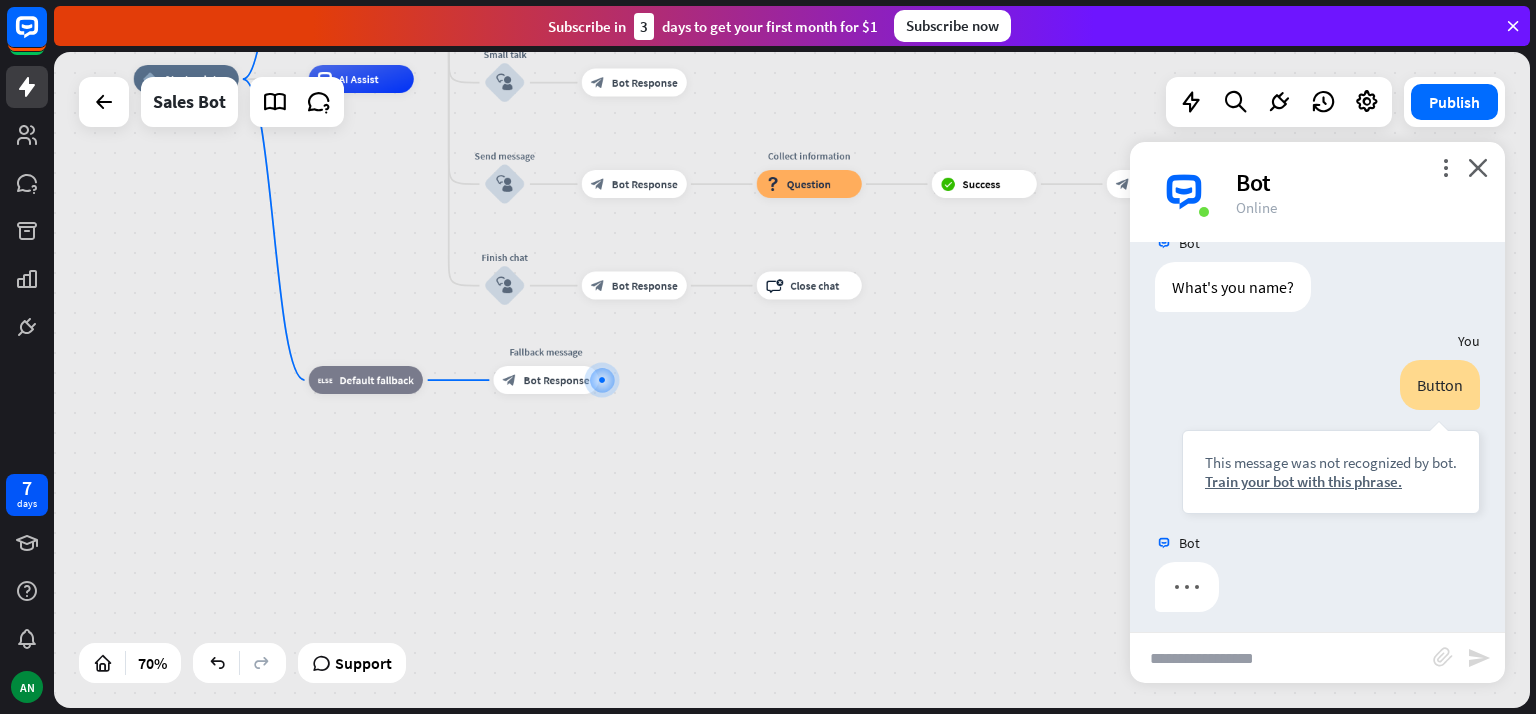 scroll, scrollTop: 48, scrollLeft: 0, axis: vertical 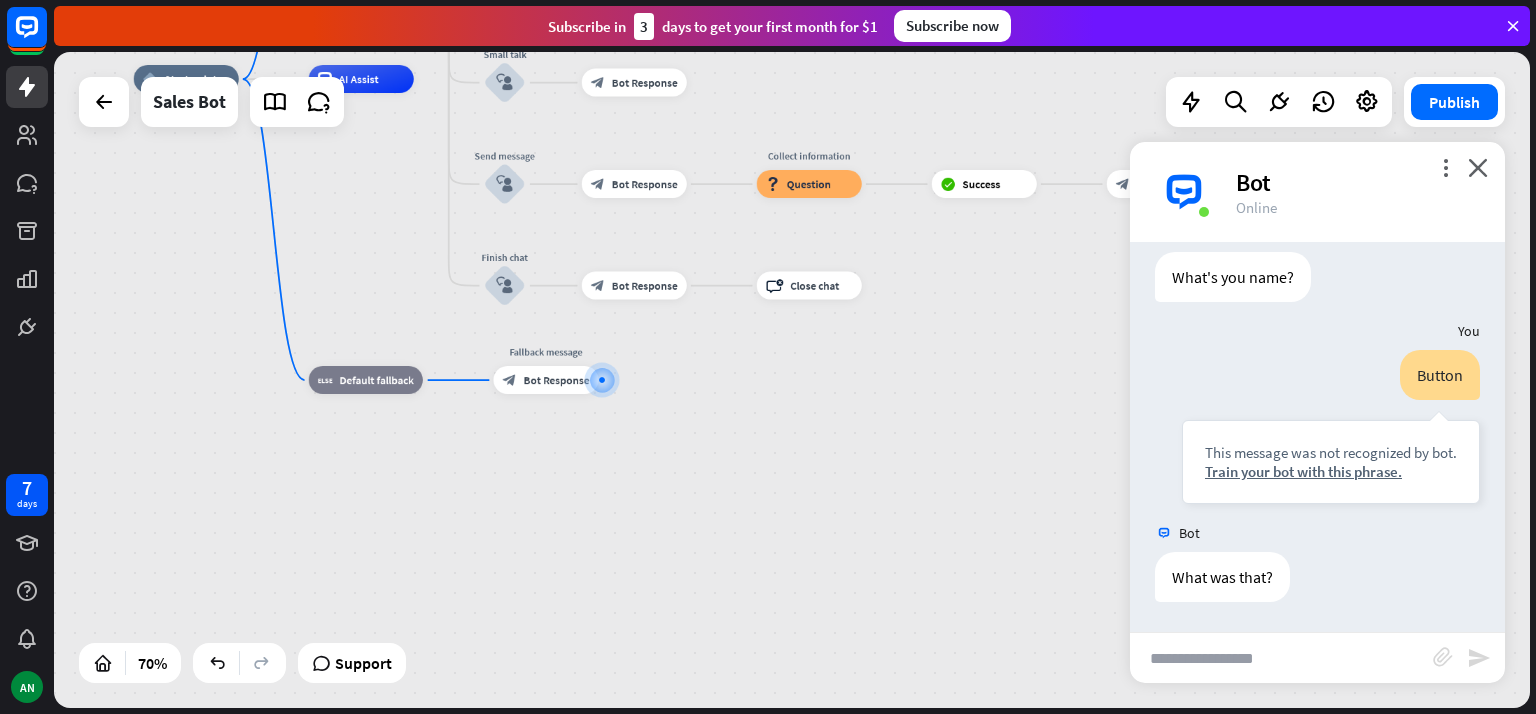 click on "close" at bounding box center [1478, 167] 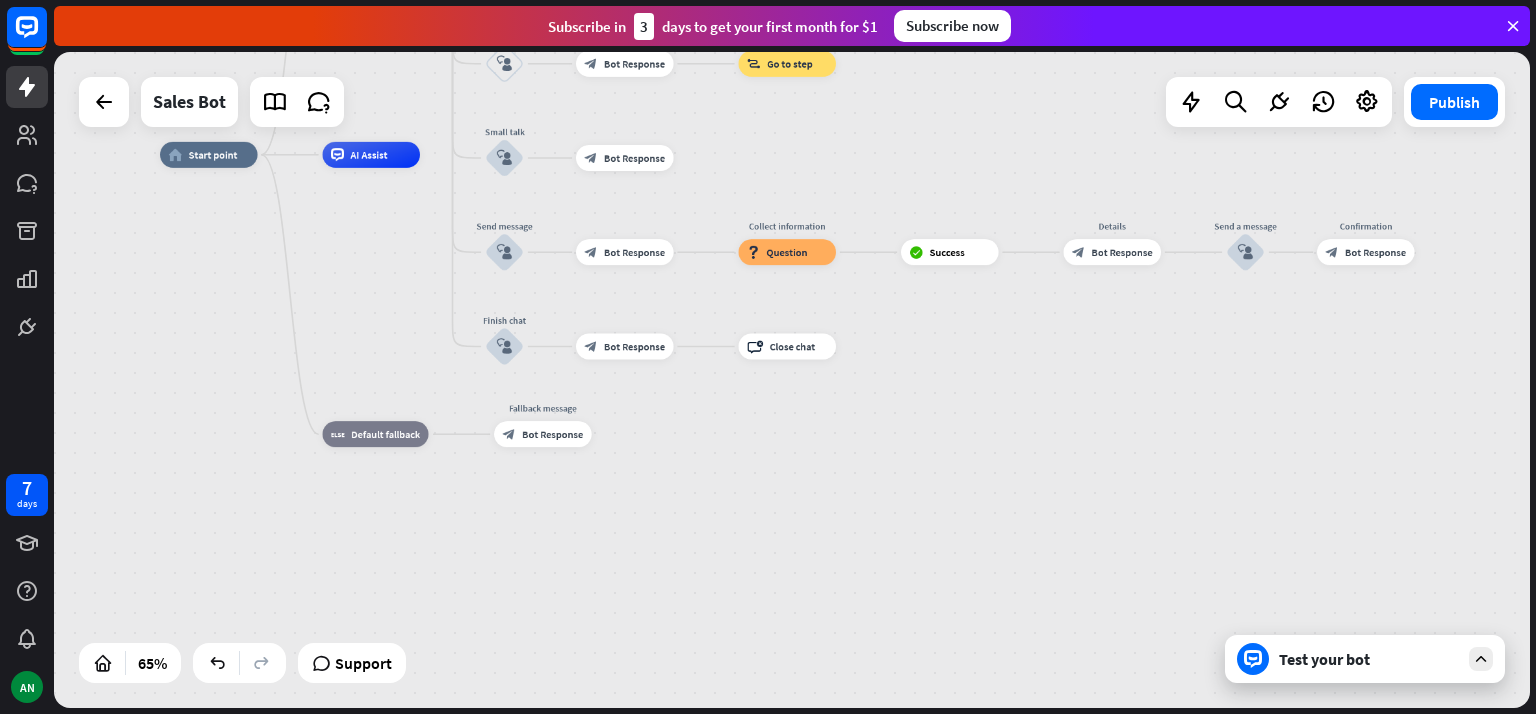drag, startPoint x: 385, startPoint y: 276, endPoint x: 480, endPoint y: 477, distance: 222.3196 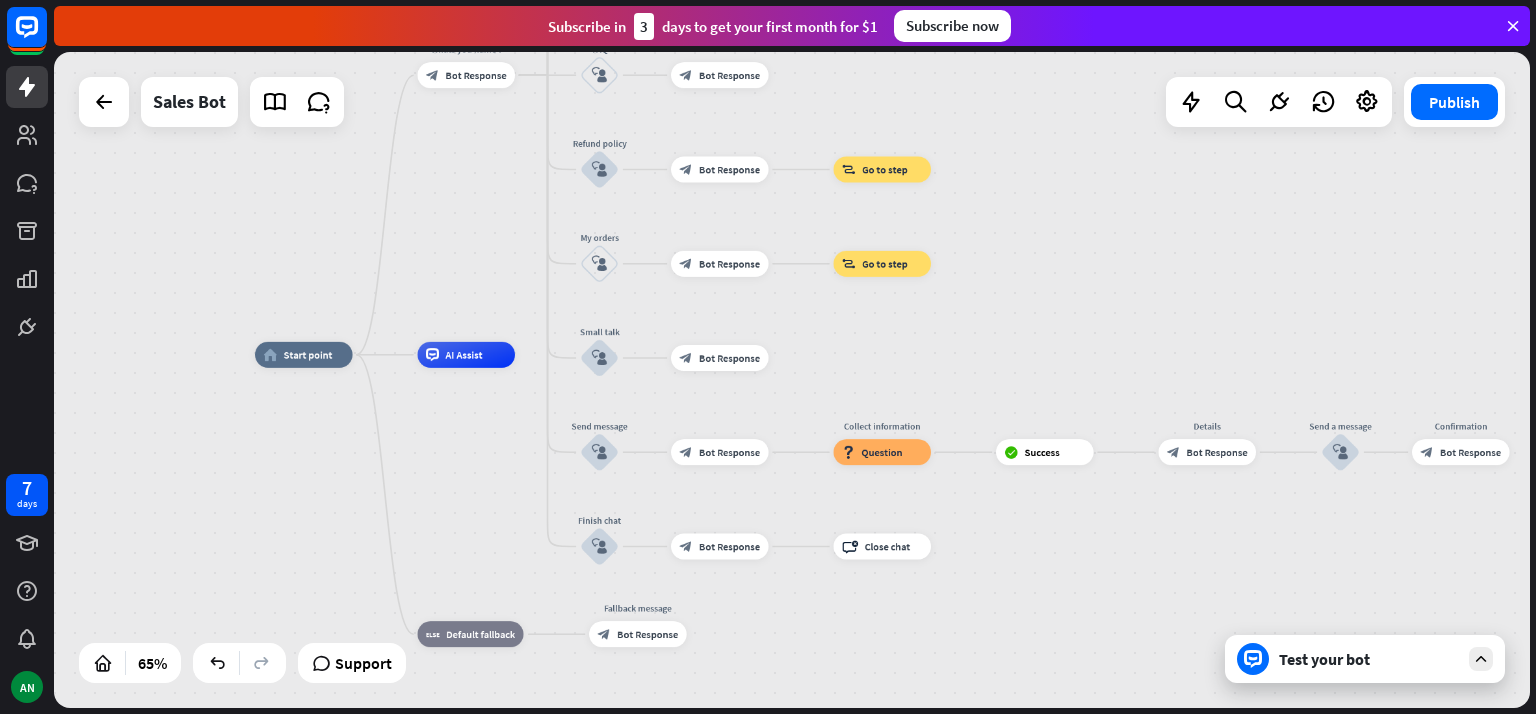 click on "home_2   Start point                 Whats you name ?   block_bot_response   Bot Response                 Main menu   block_user_input                   block_bot_response   Bot Response                 Holiday deal   block_user_input                   block_bot_response   Bot Response                 Save to Cart (deal)   block_user_input                   block_bot_response   Bot Response                 Best Seller   block_user_input                   block_bot_response   Bot Response                 Save to Cart (best seller)   block_user_input                   block_bot_response   Bot Response                   block_goto   Go to step                 Products   block_user_input                   block_bot_response   Bot Response                 Save to Cart (product)   block_user_input                   block_bot_response   Bot Response                   block_goto   Go to step                 Order Summary   block_user_input                   block_bot_response   Bot Response" at bounding box center (792, 380) 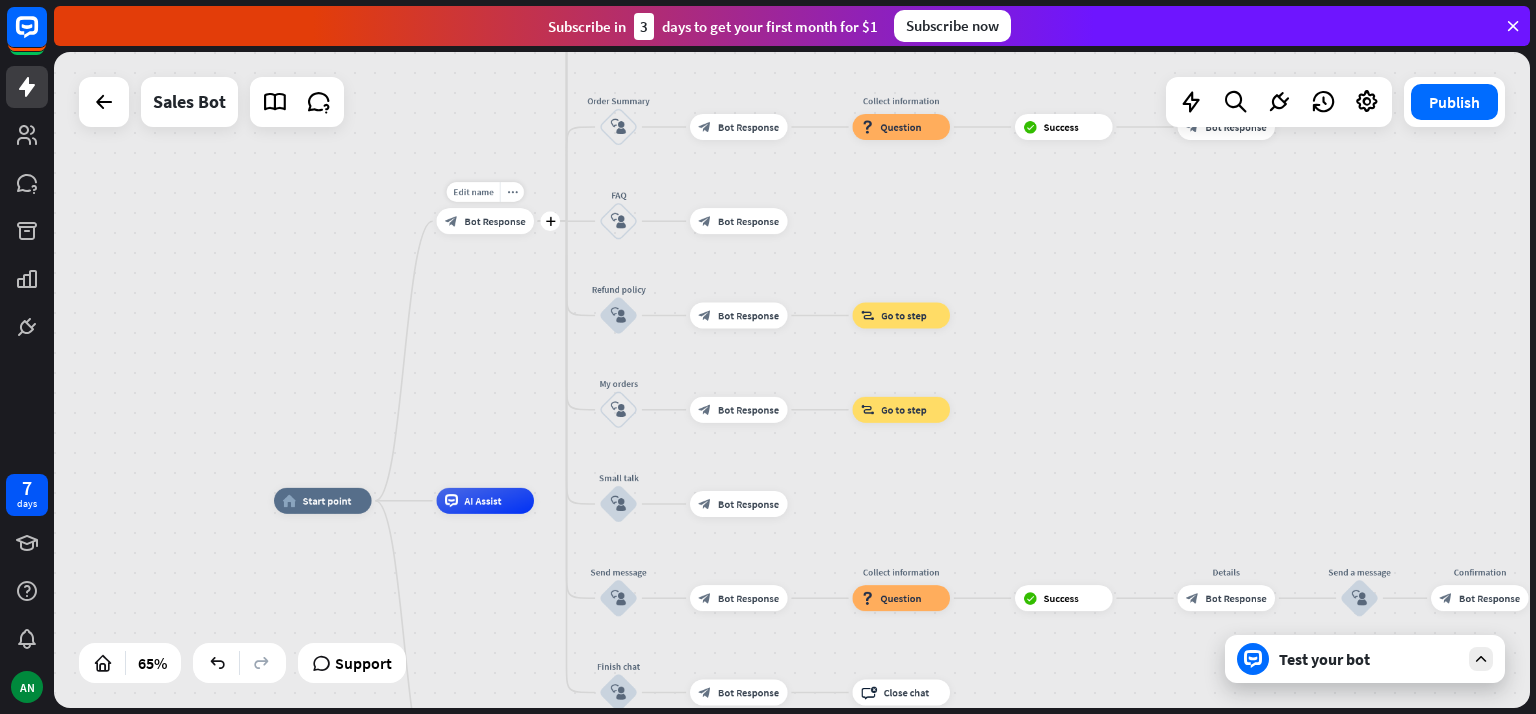 click on "Bot Response" at bounding box center (494, 221) 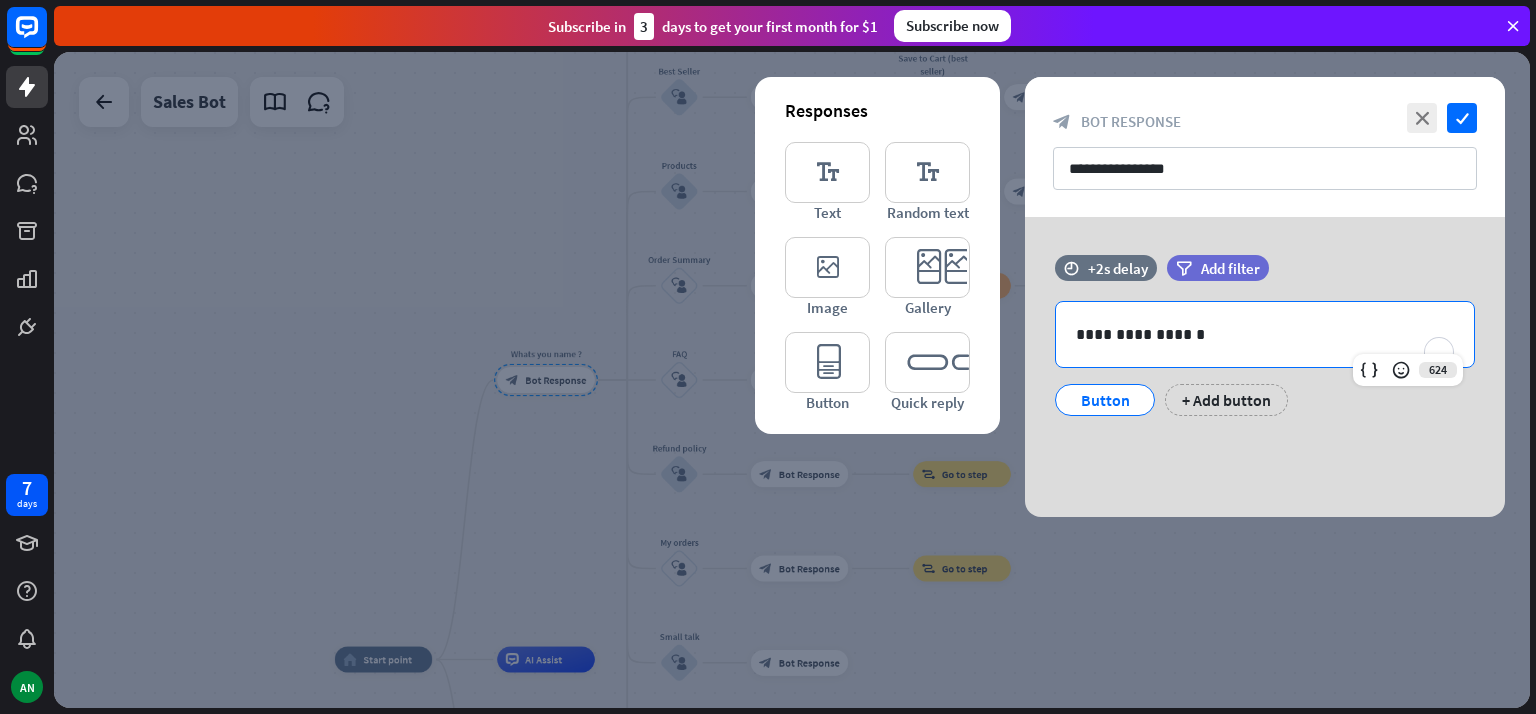 click on "**********" at bounding box center [1265, 334] 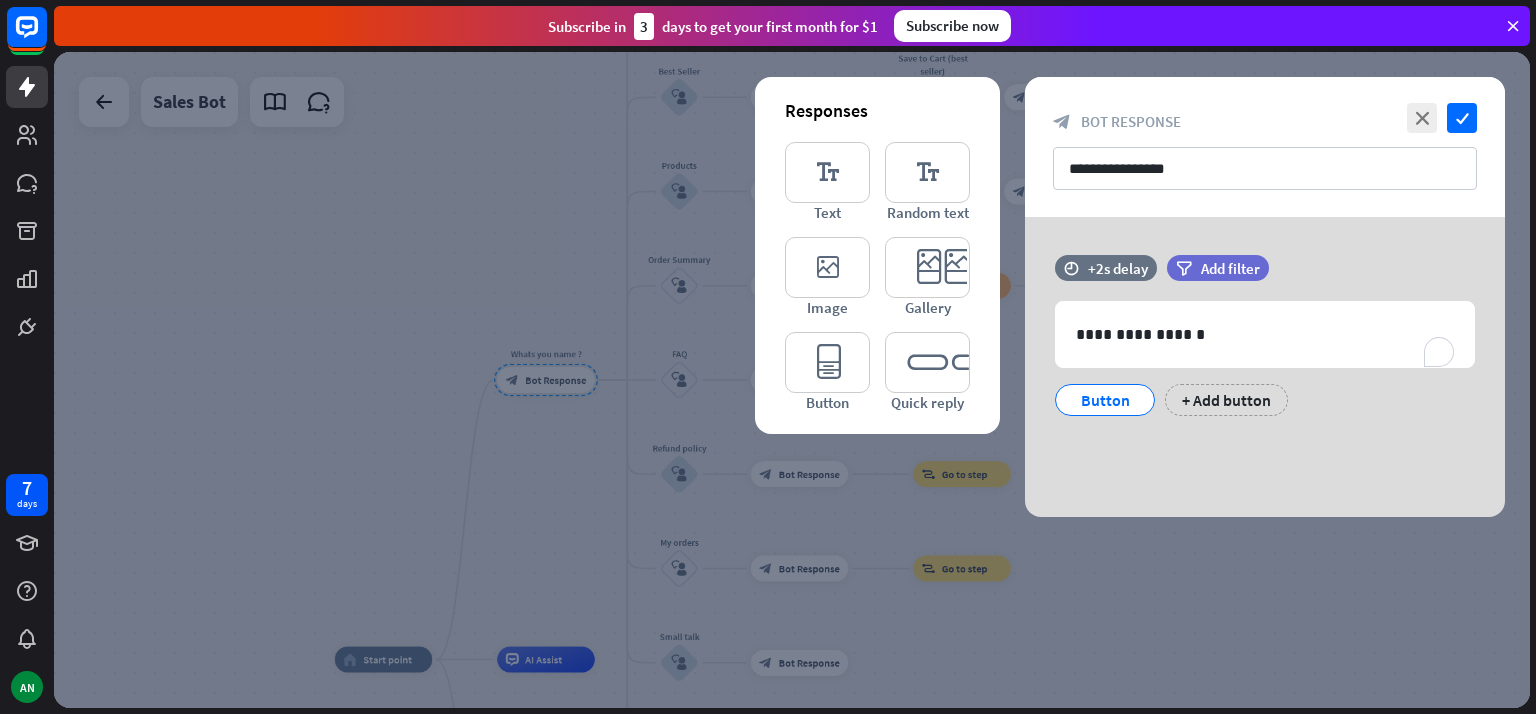 click on "filter   Add filter" at bounding box center (1218, 268) 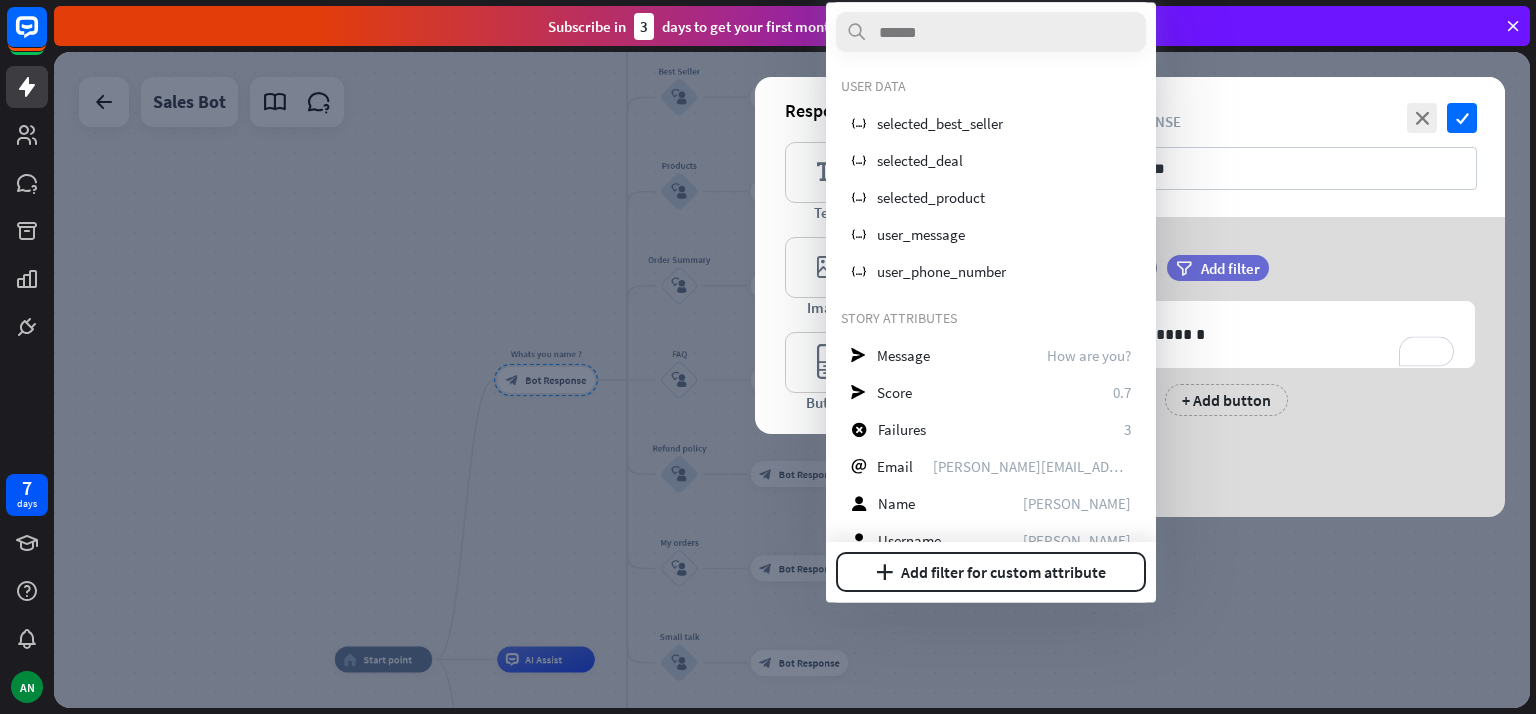 click on "**********" at bounding box center (1265, 367) 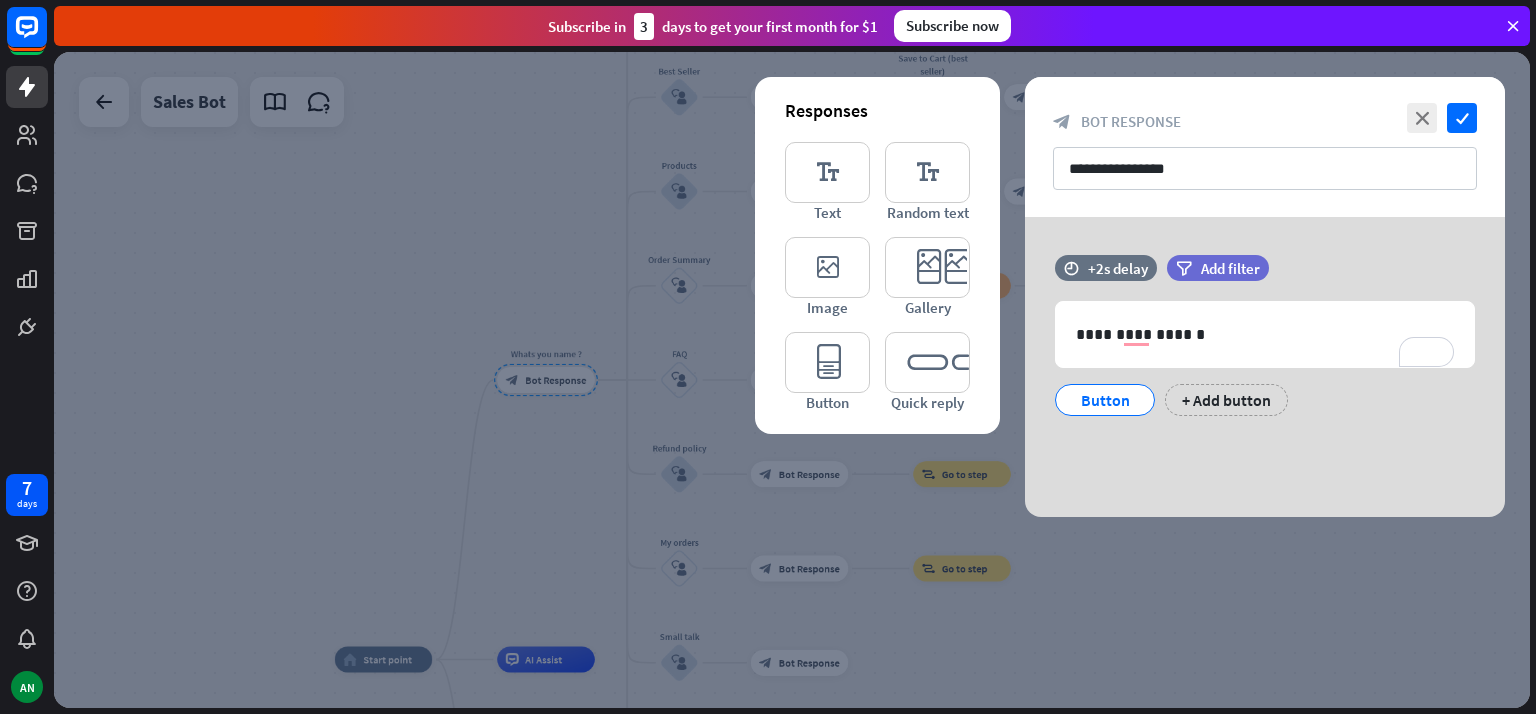 click on "editor_text" at bounding box center [827, 172] 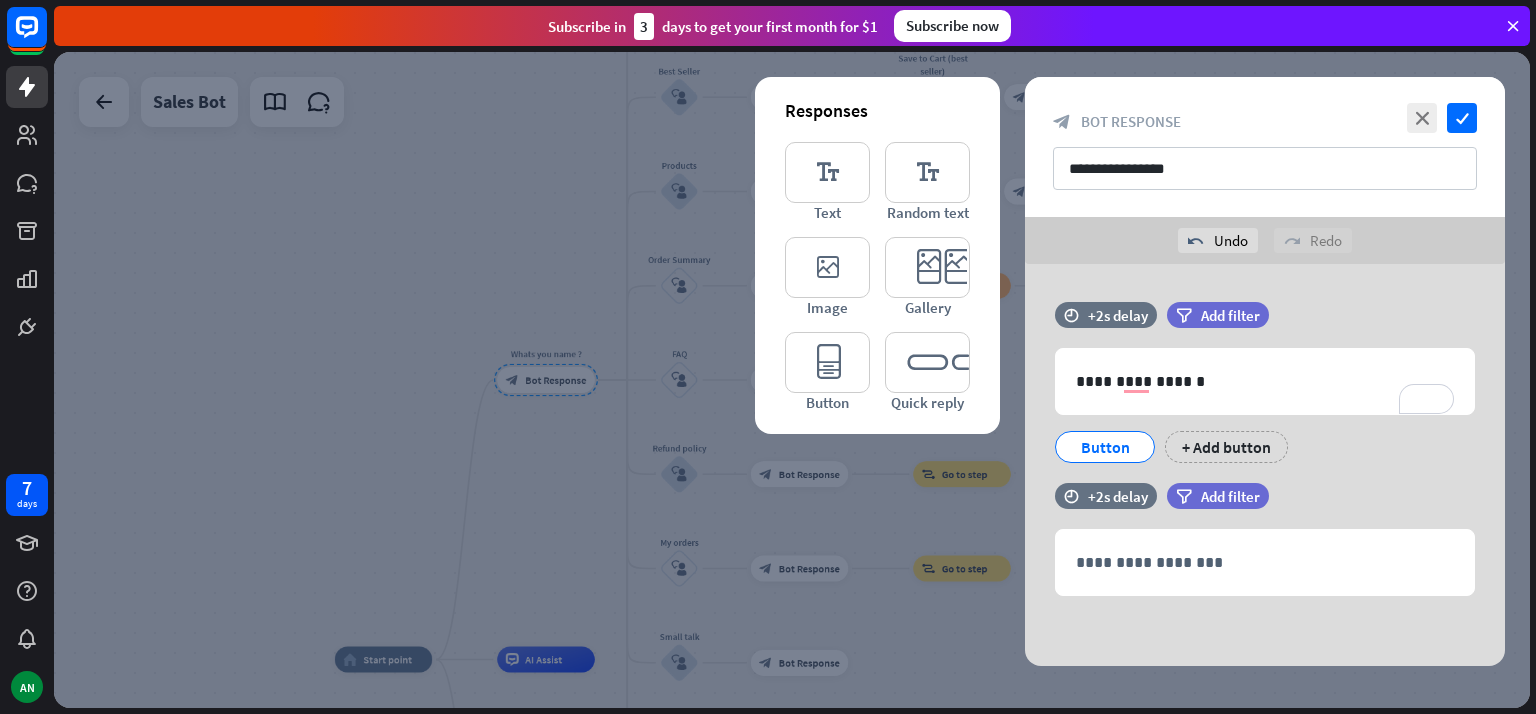 click on "**********" at bounding box center [1265, 562] 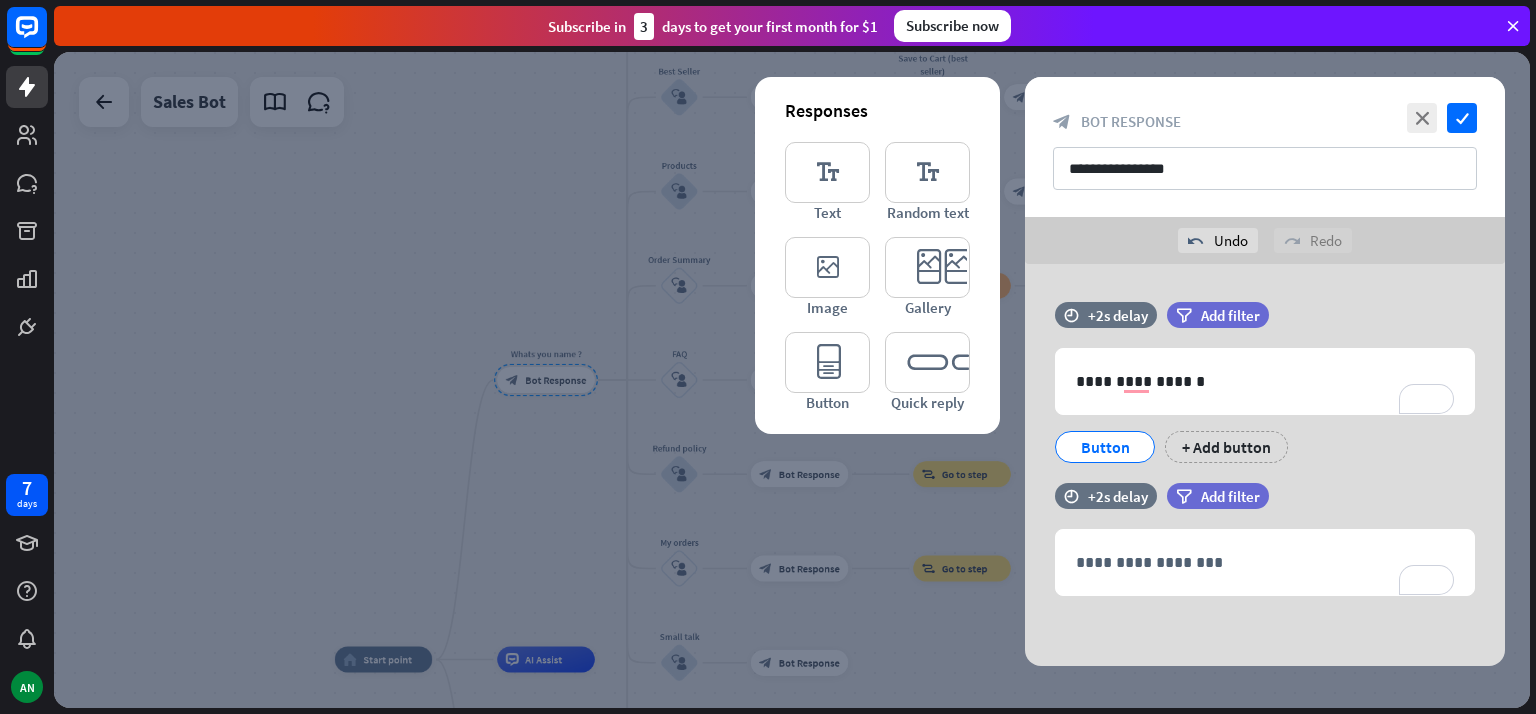 click on "close" at bounding box center (1422, 118) 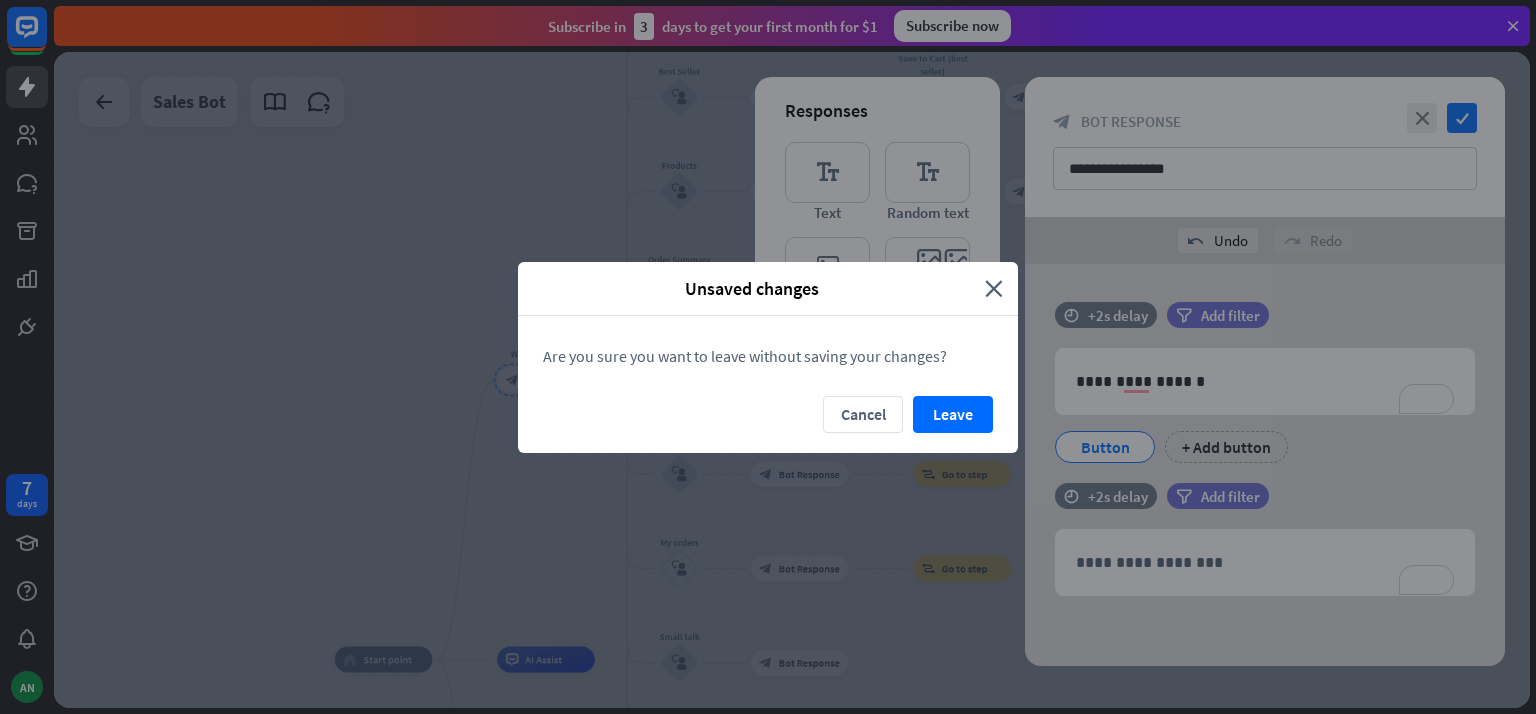 click on "Leave" at bounding box center [953, 414] 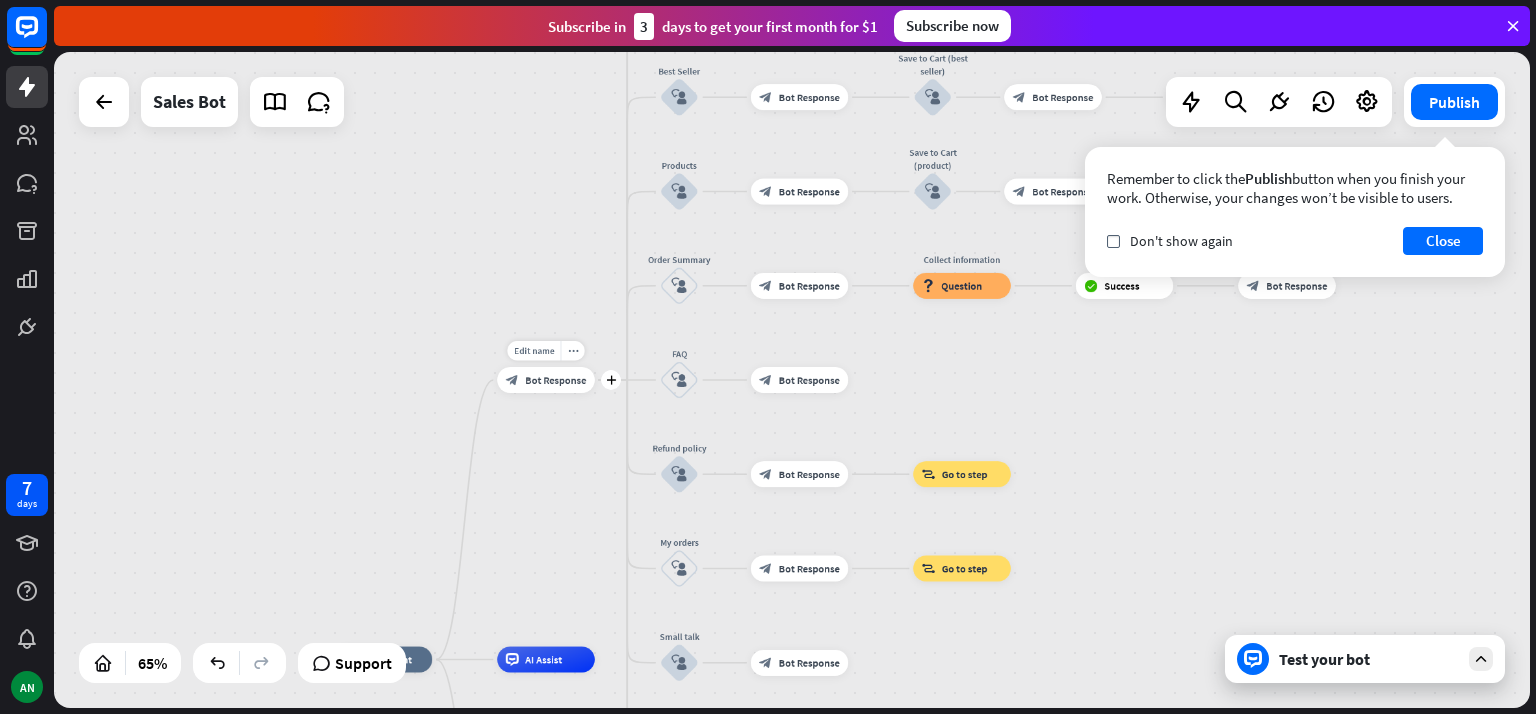 click on "plus" at bounding box center [611, 379] 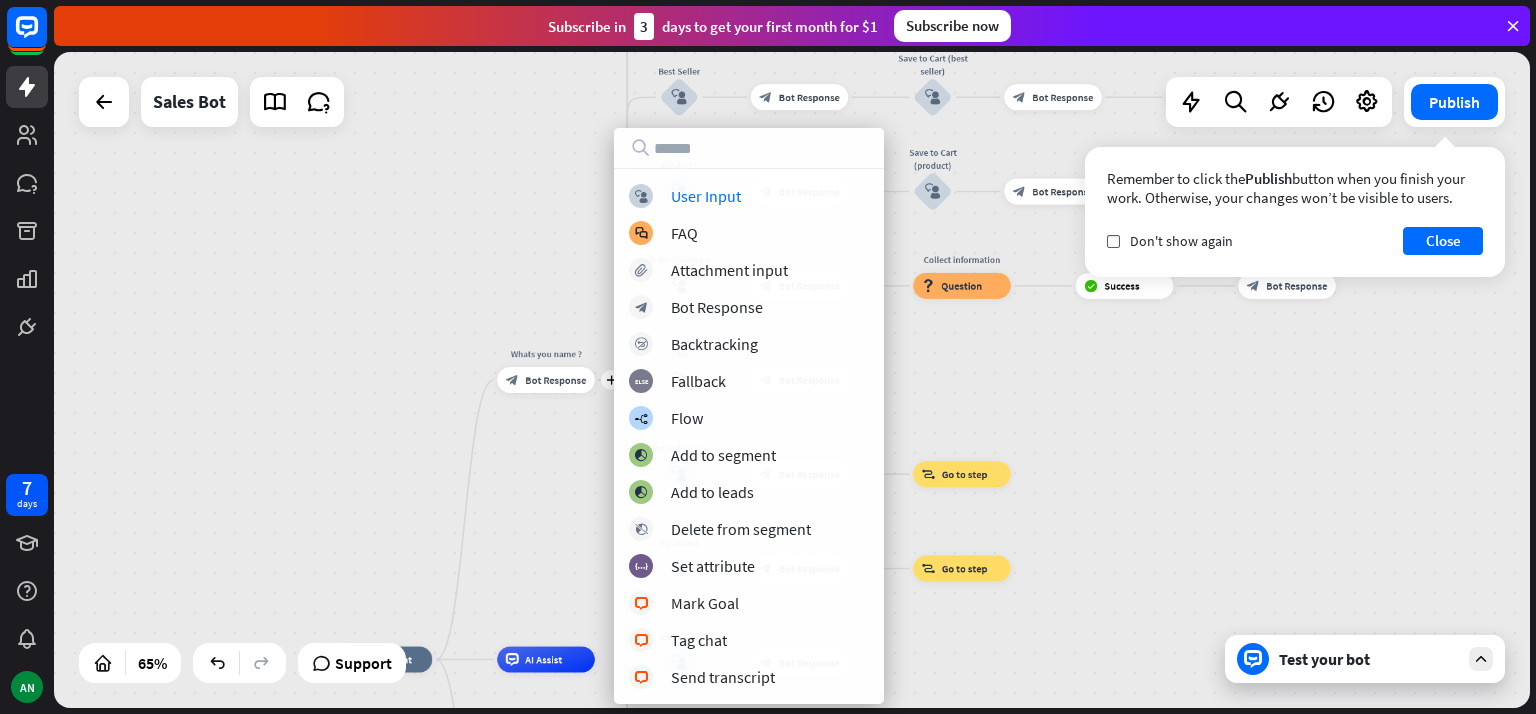 click on "User Input" at bounding box center (706, 196) 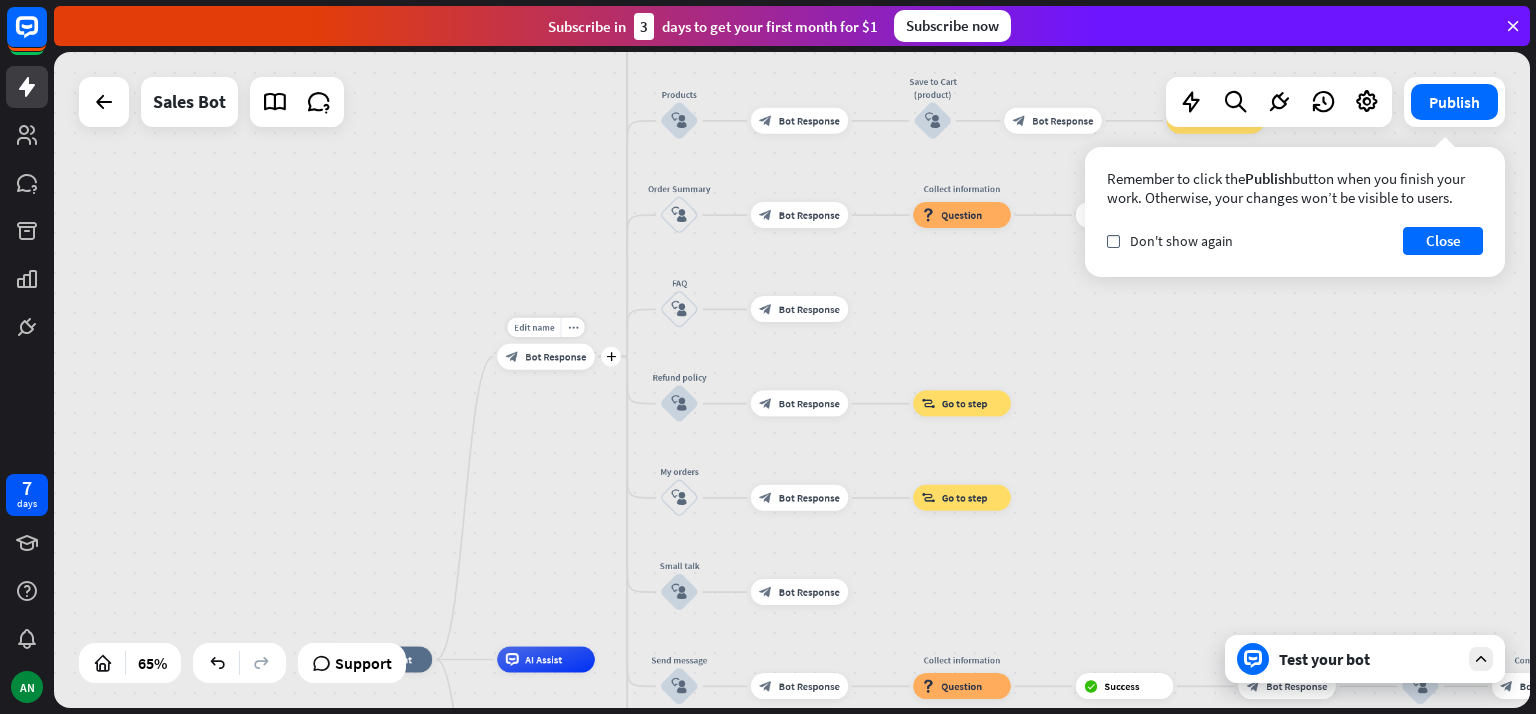 click on "Bot Response" at bounding box center (555, 356) 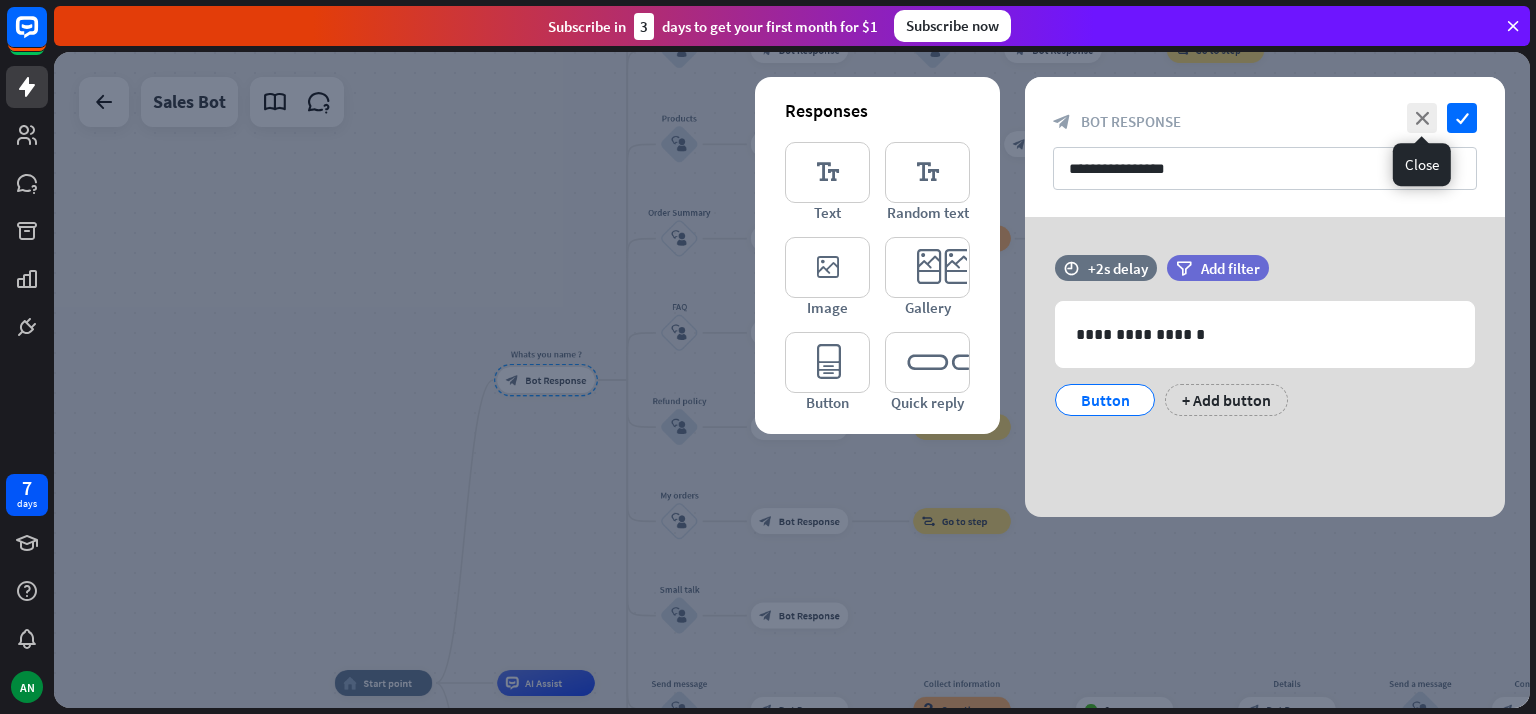 click on "close" at bounding box center [1422, 118] 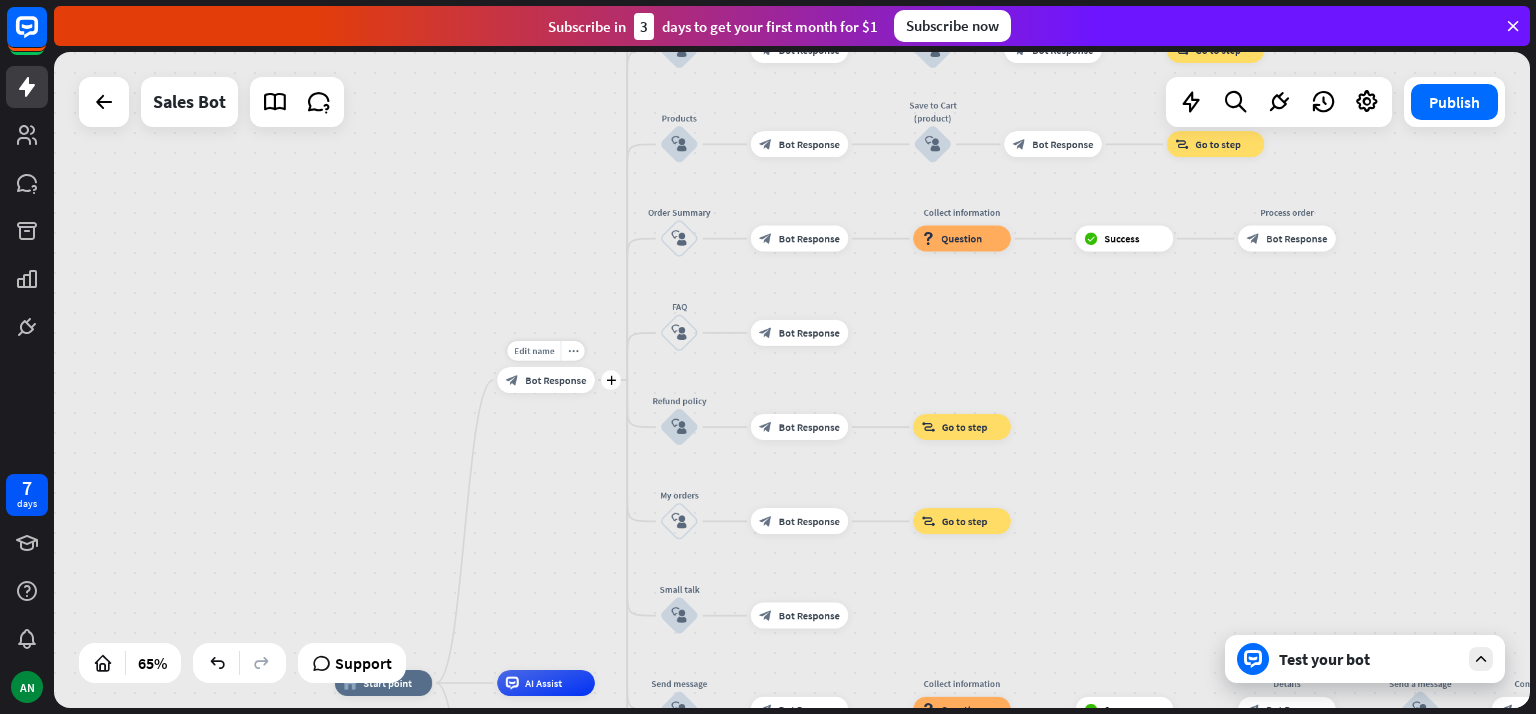 click on "plus" at bounding box center (611, 380) 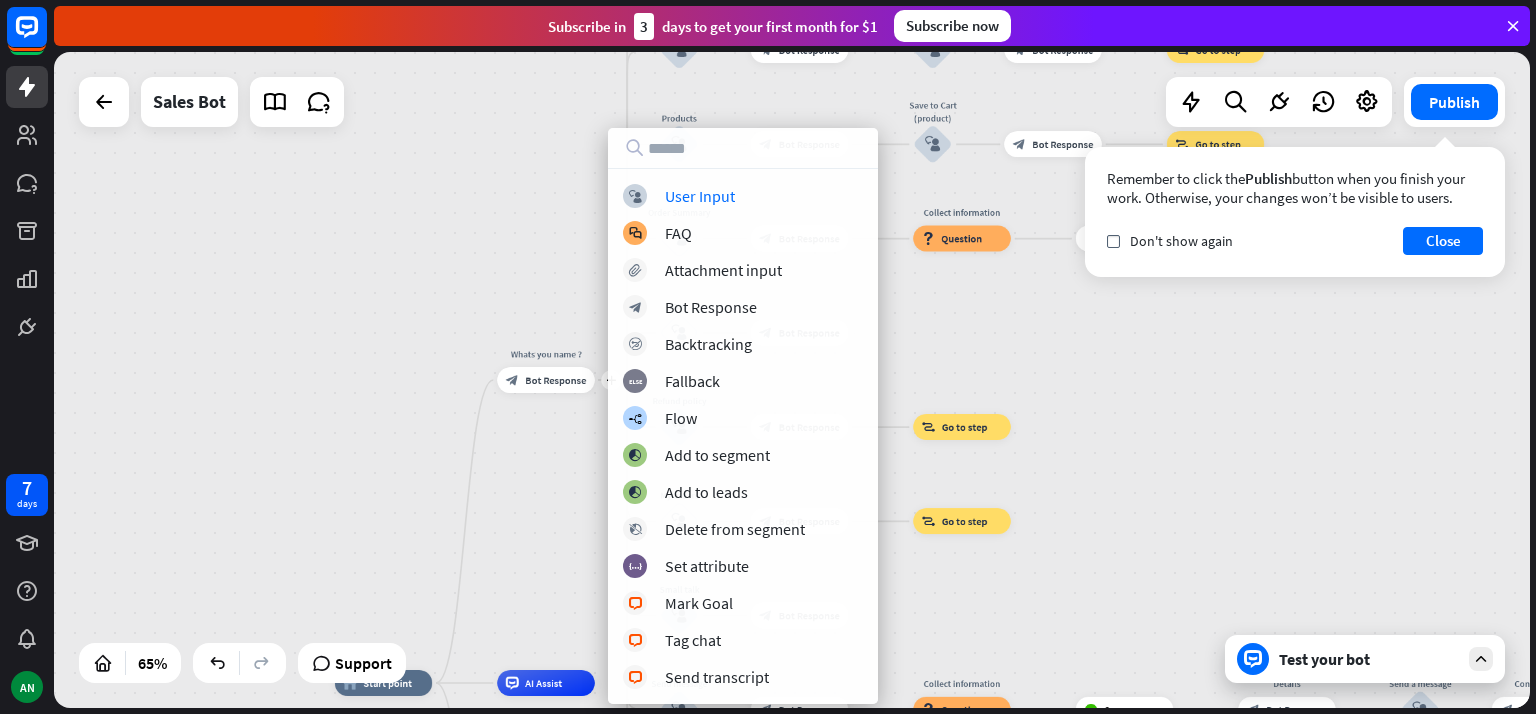 click on "User Input" at bounding box center [700, 196] 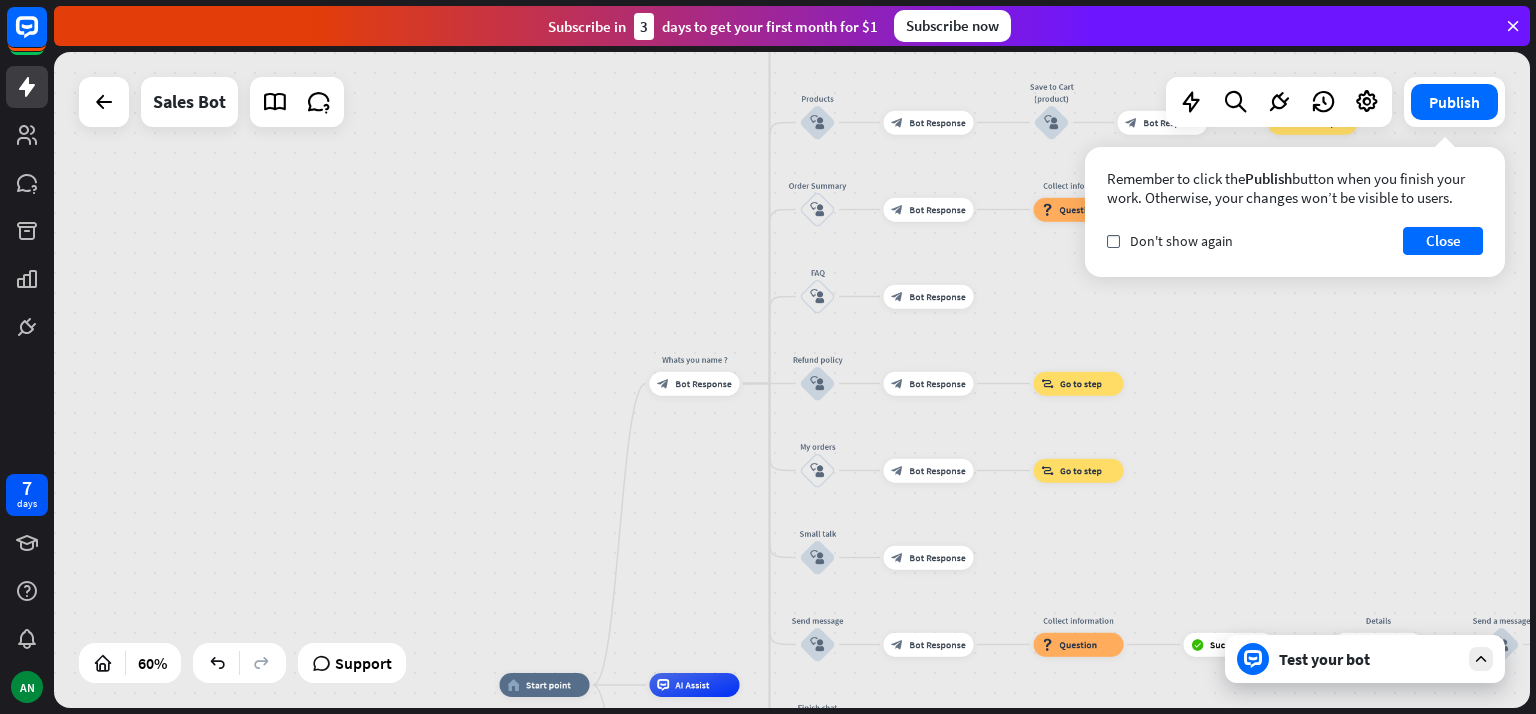 drag, startPoint x: 1013, startPoint y: 271, endPoint x: 1134, endPoint y: 293, distance: 122.98374 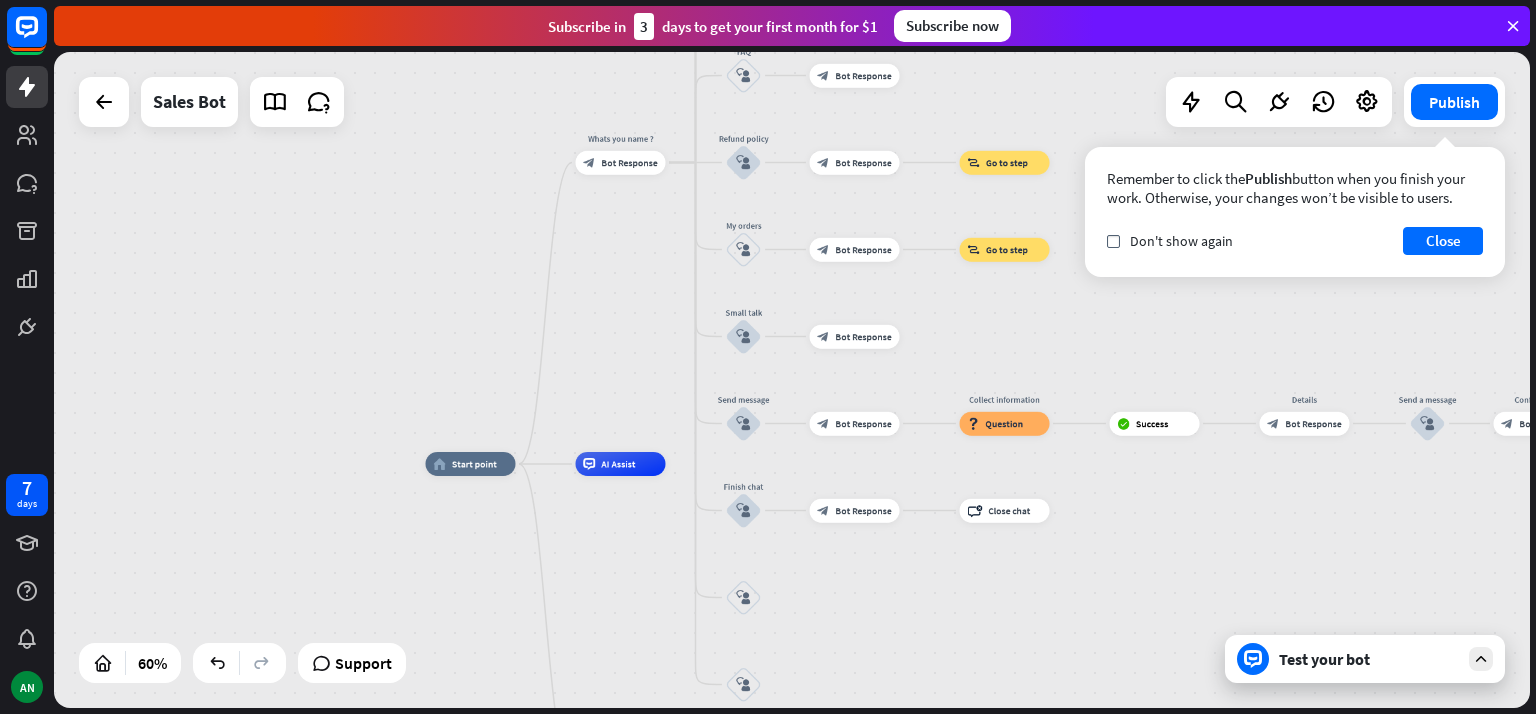 drag, startPoint x: 1279, startPoint y: 559, endPoint x: 1224, endPoint y: 444, distance: 127.47549 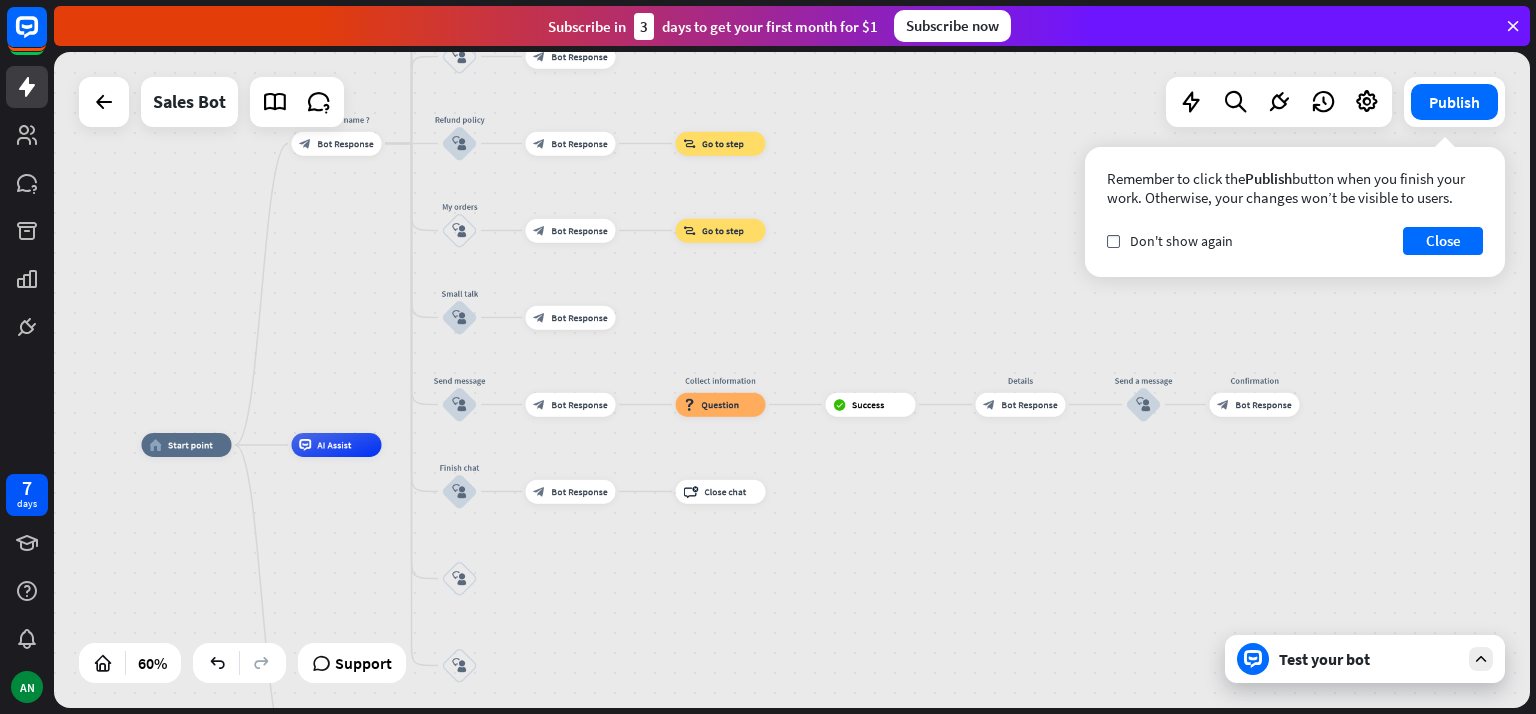 drag, startPoint x: 1288, startPoint y: 523, endPoint x: 849, endPoint y: 515, distance: 439.07288 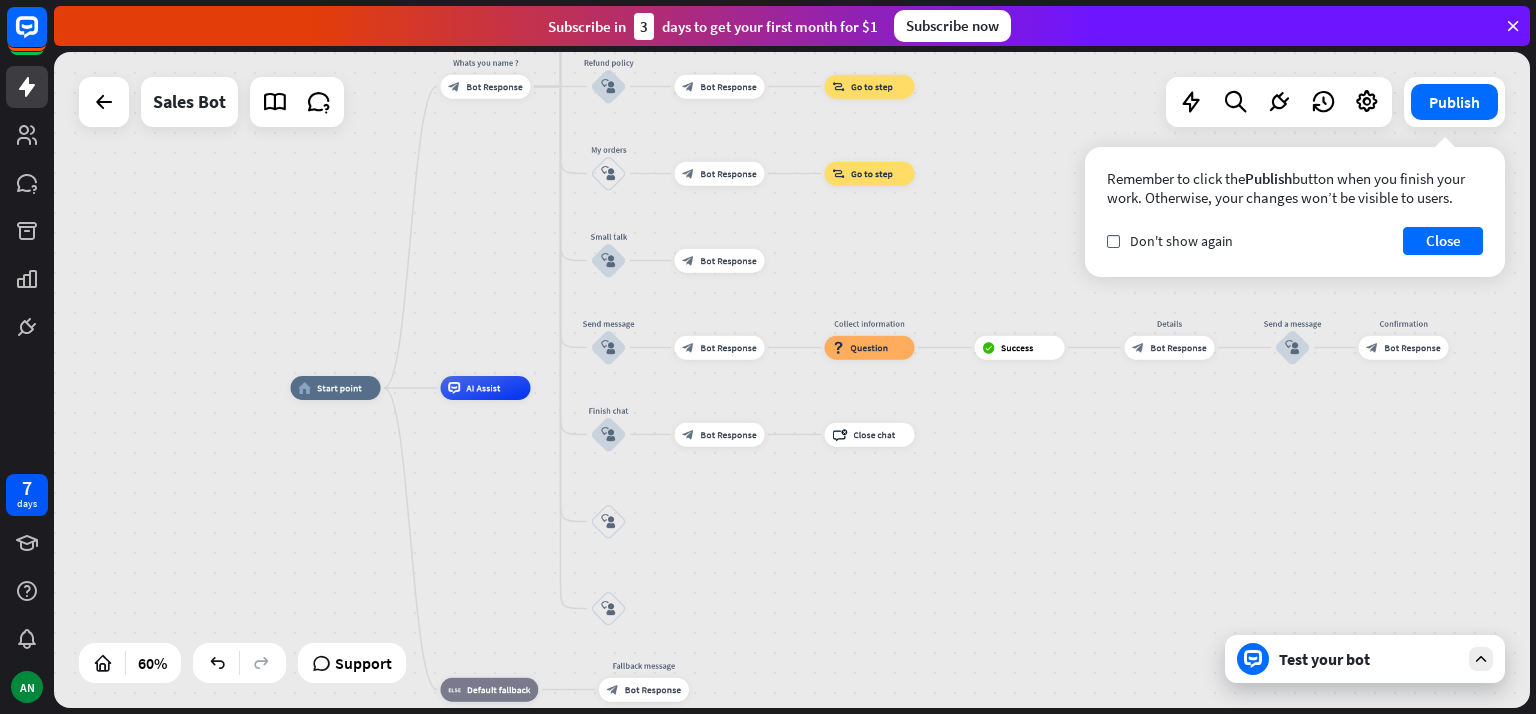 drag, startPoint x: 903, startPoint y: 526, endPoint x: 970, endPoint y: 493, distance: 74.68601 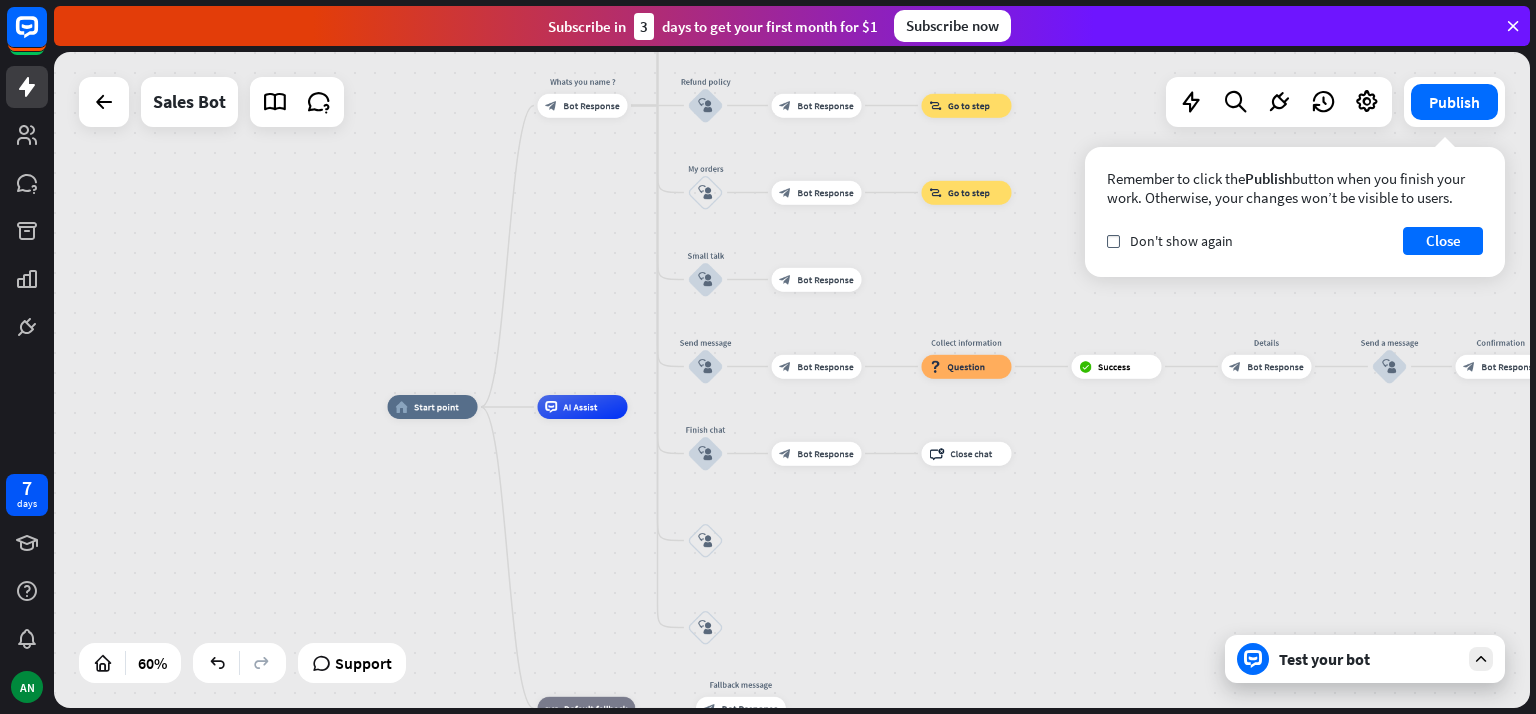 drag, startPoint x: 1059, startPoint y: 522, endPoint x: 1240, endPoint y: 558, distance: 184.5454 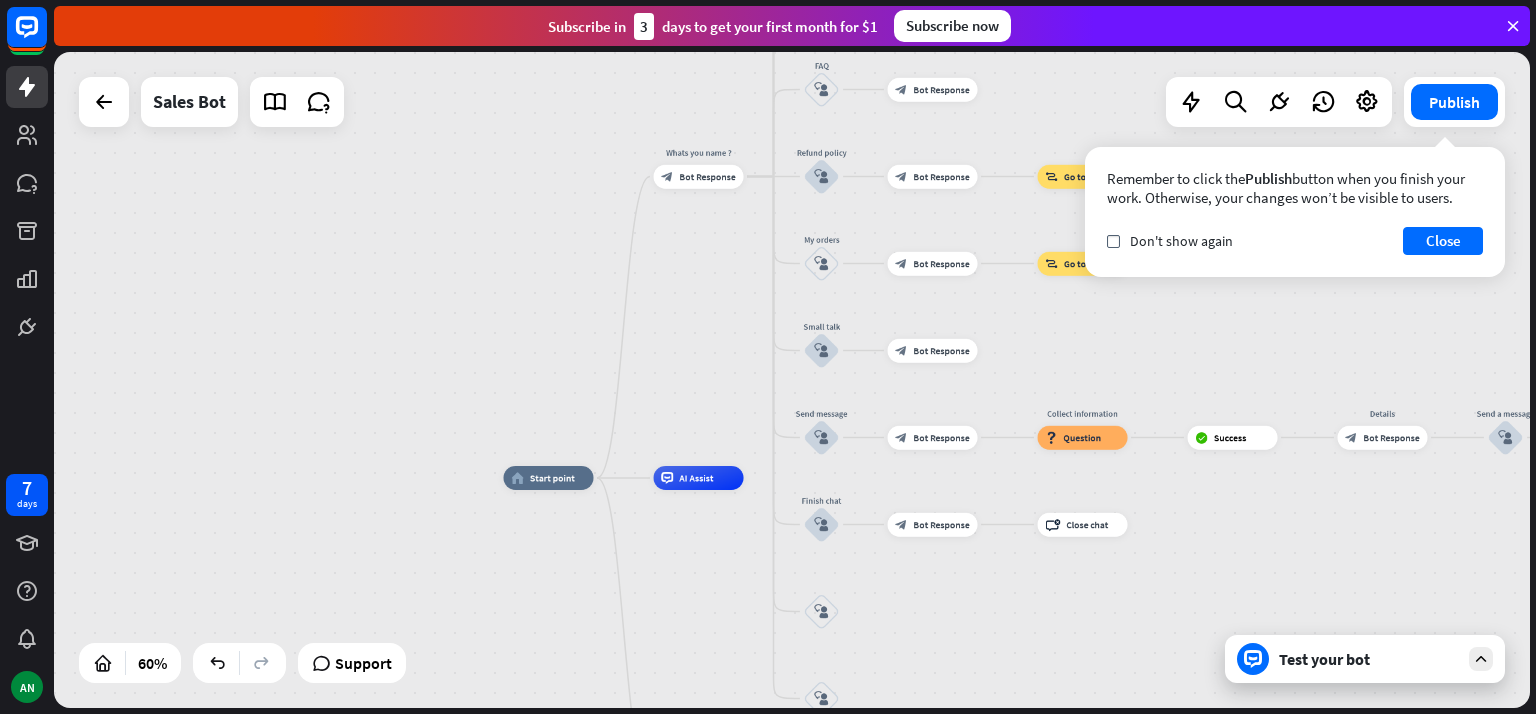 drag, startPoint x: 636, startPoint y: 252, endPoint x: 540, endPoint y: 265, distance: 96.87621 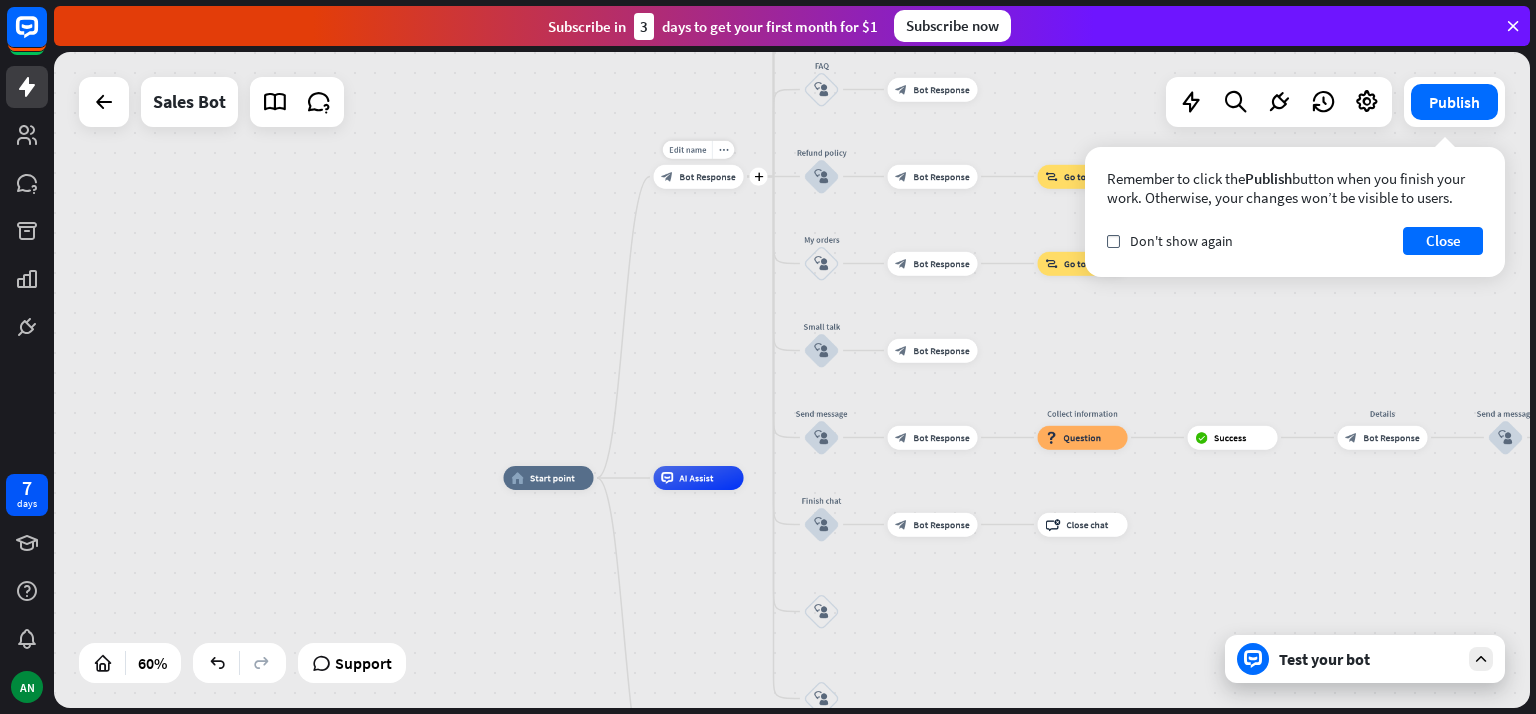 click on "block_bot_response   Bot Response" at bounding box center [699, 176] 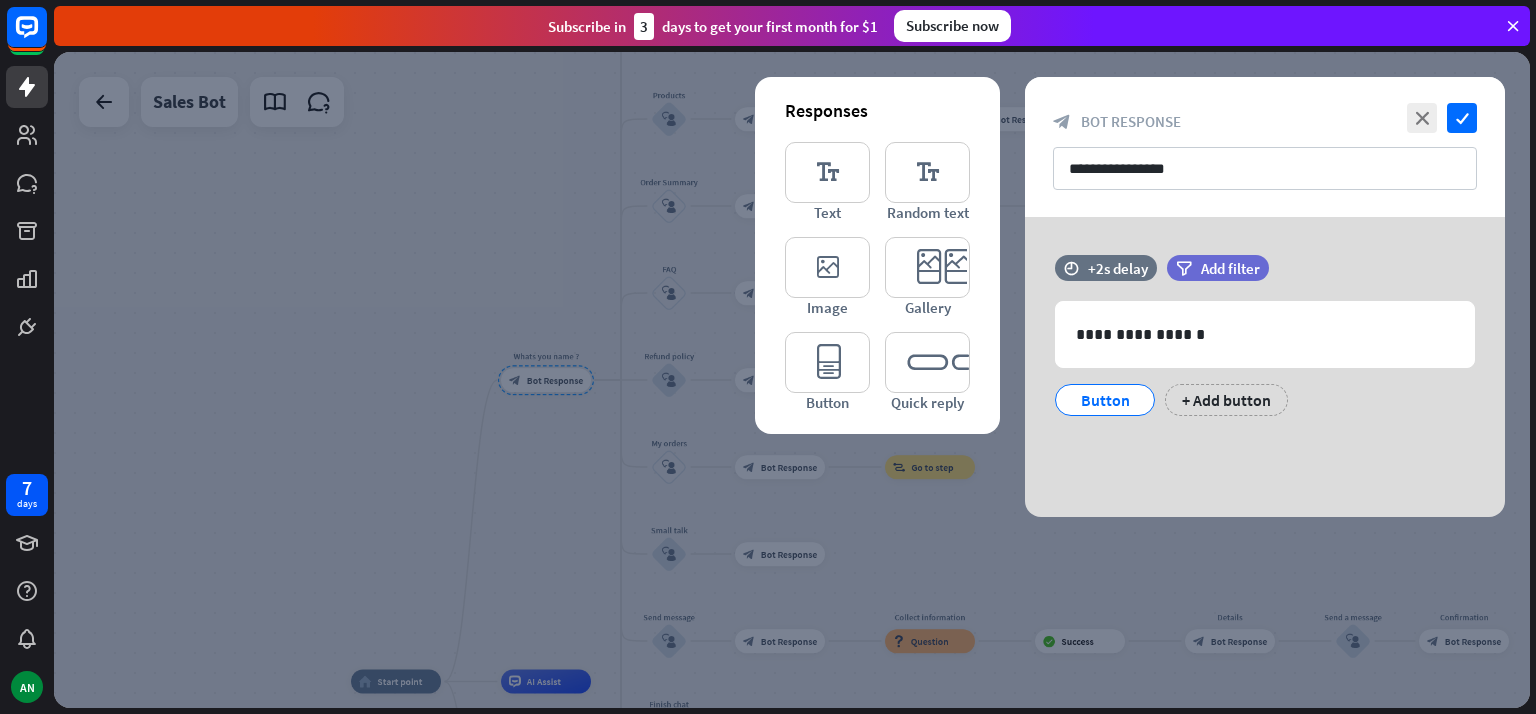 click at bounding box center (792, 380) 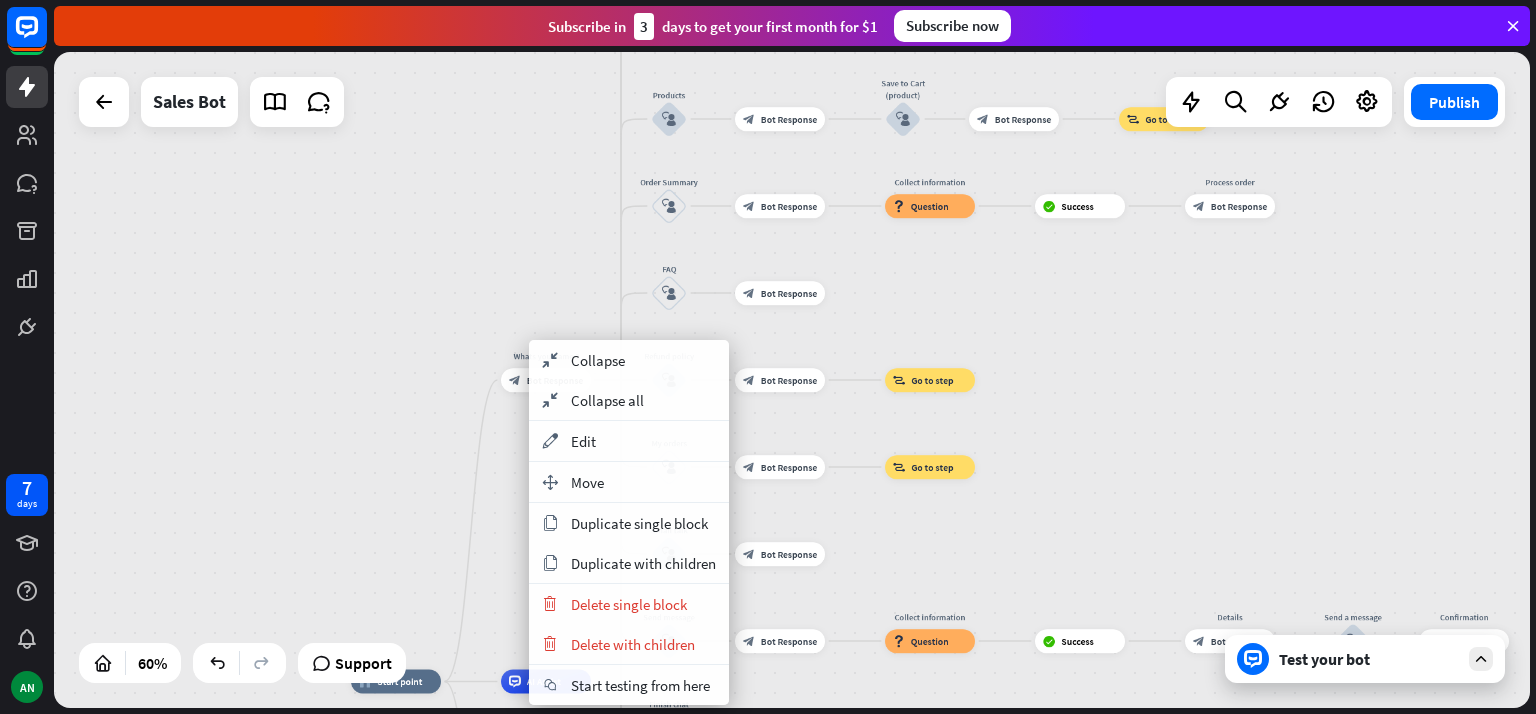 click on "Delete with children" at bounding box center (633, 644) 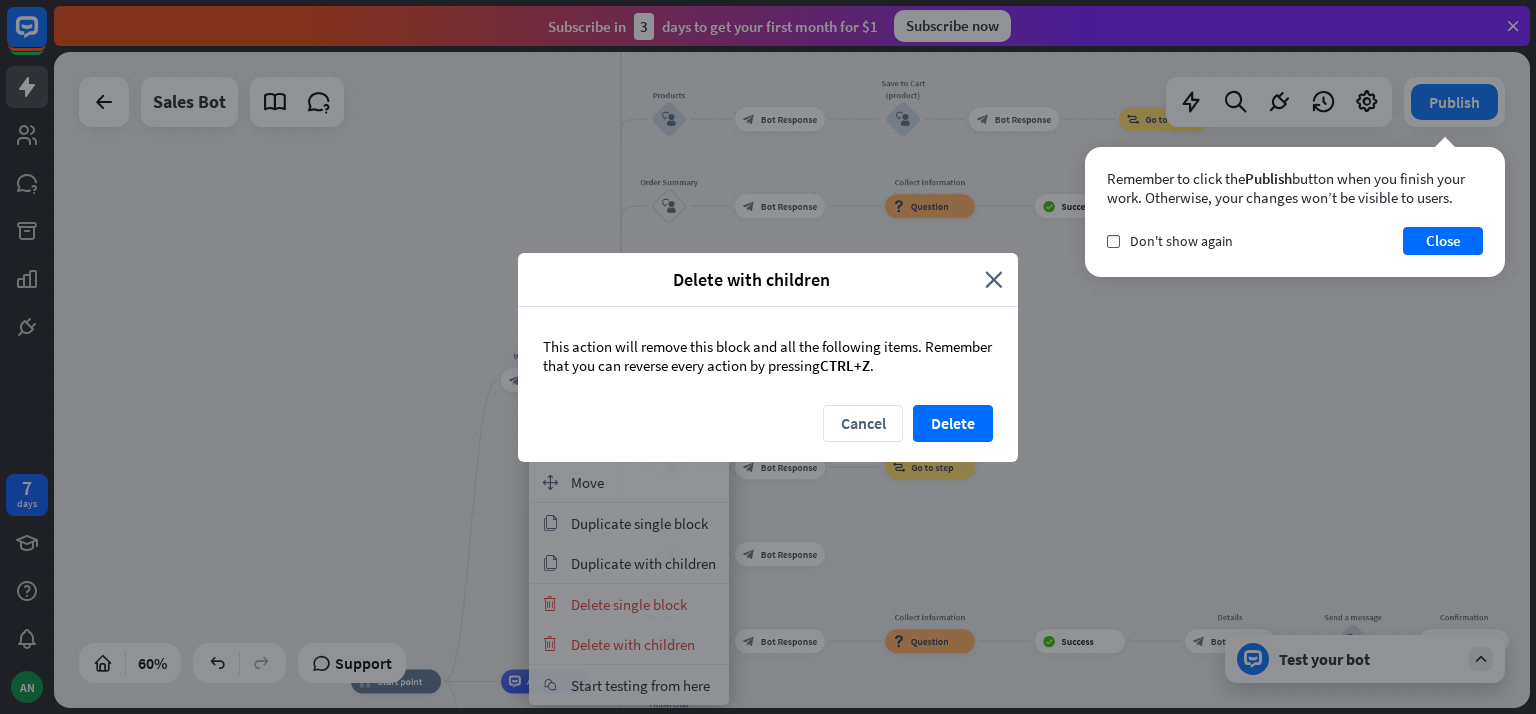 click on "Delete" at bounding box center [953, 423] 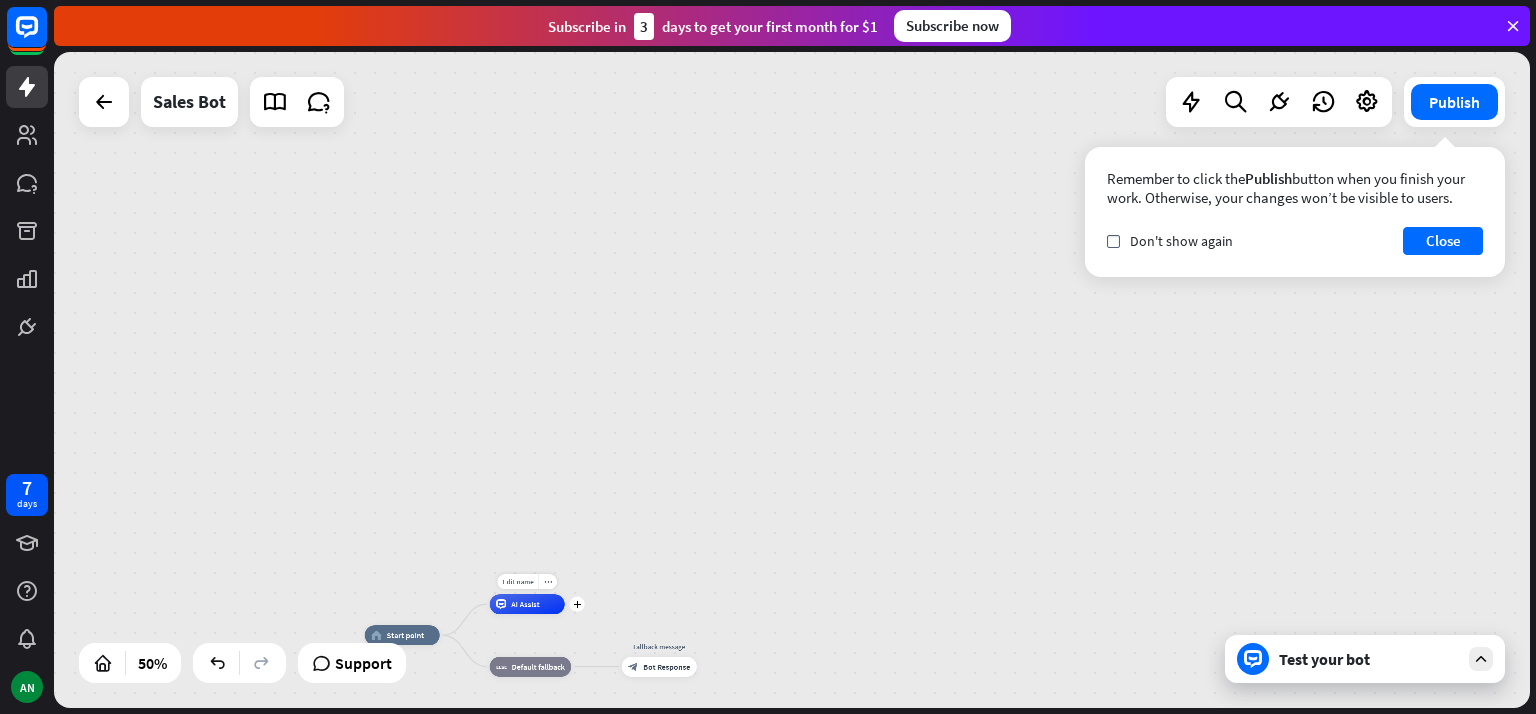 click on "Edit name   more_horiz         plus       AI Assist" at bounding box center (527, 604) 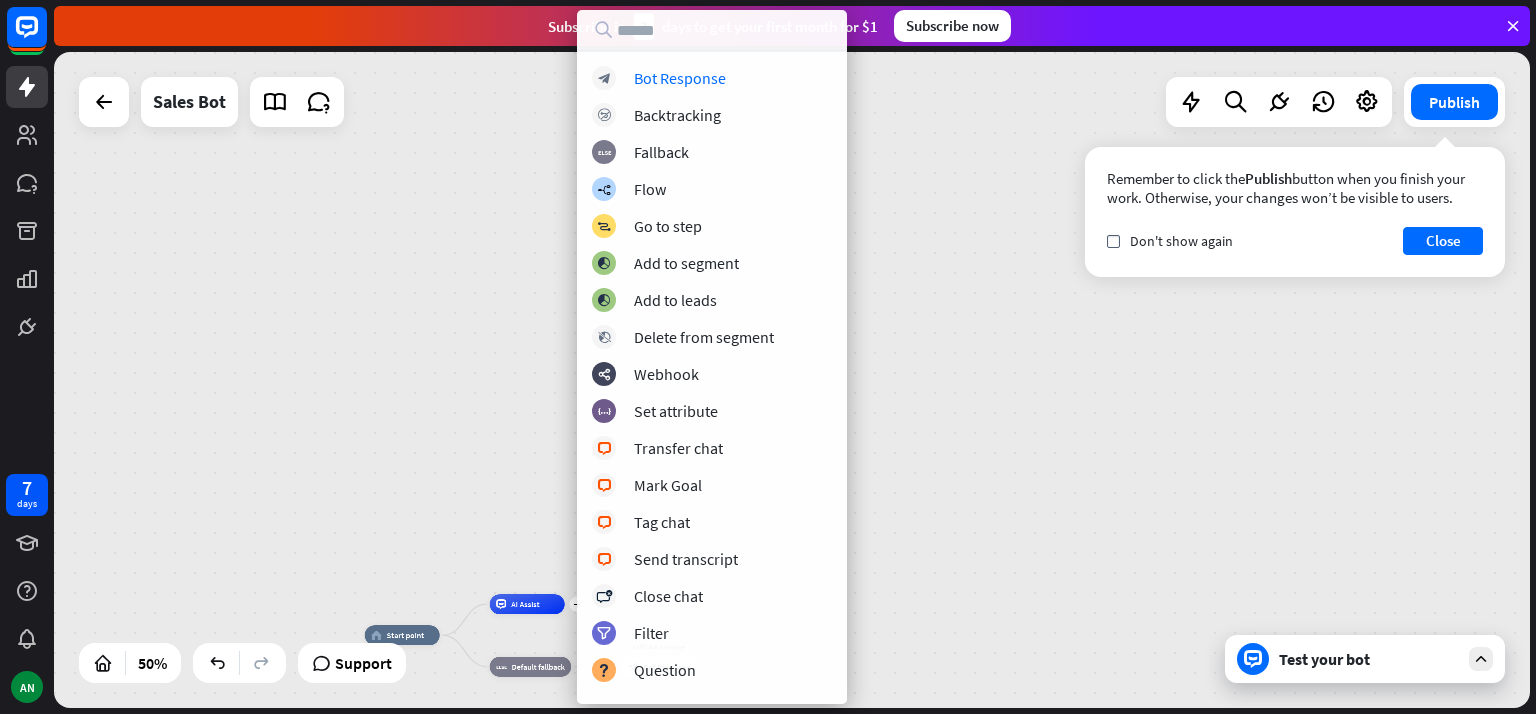 click on "Bot Response" at bounding box center (680, 78) 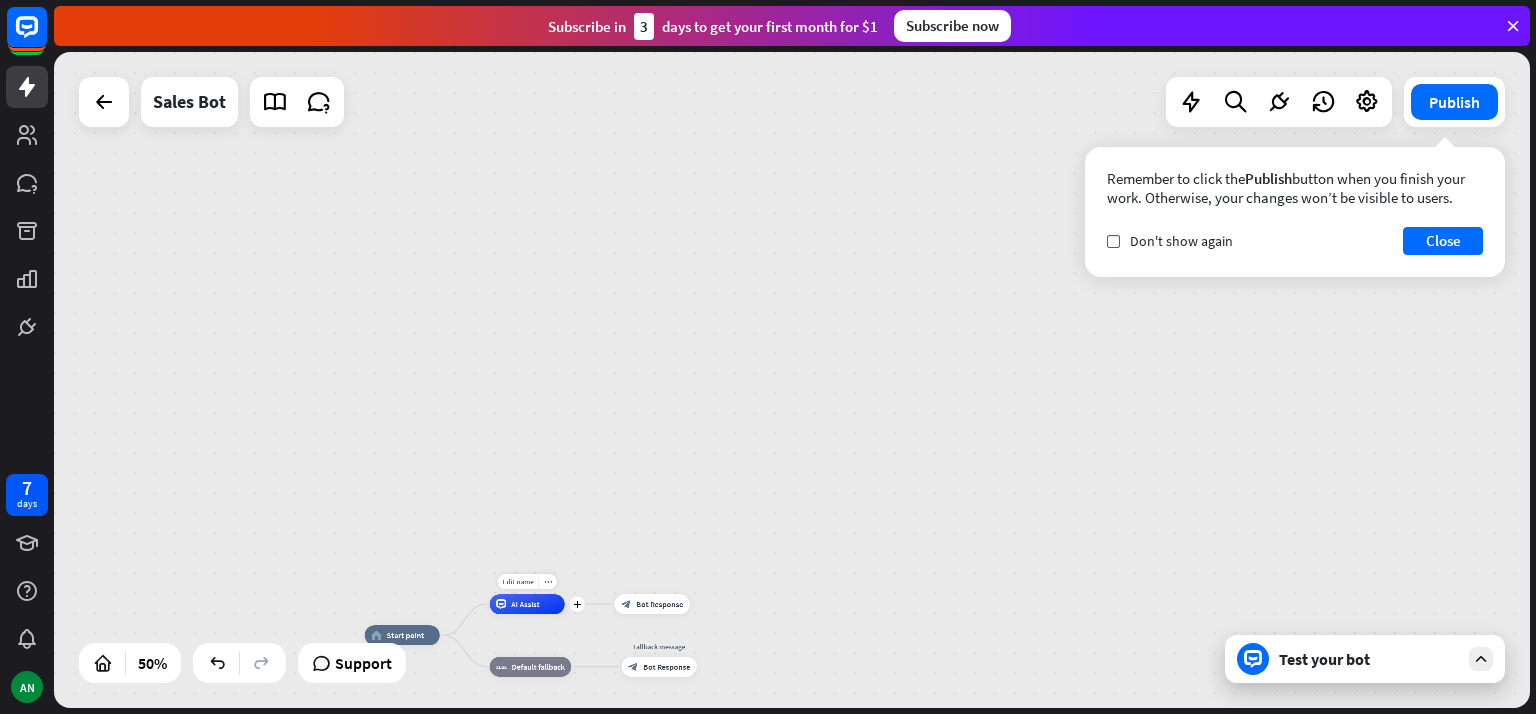 click on "AI Assist" at bounding box center [525, 604] 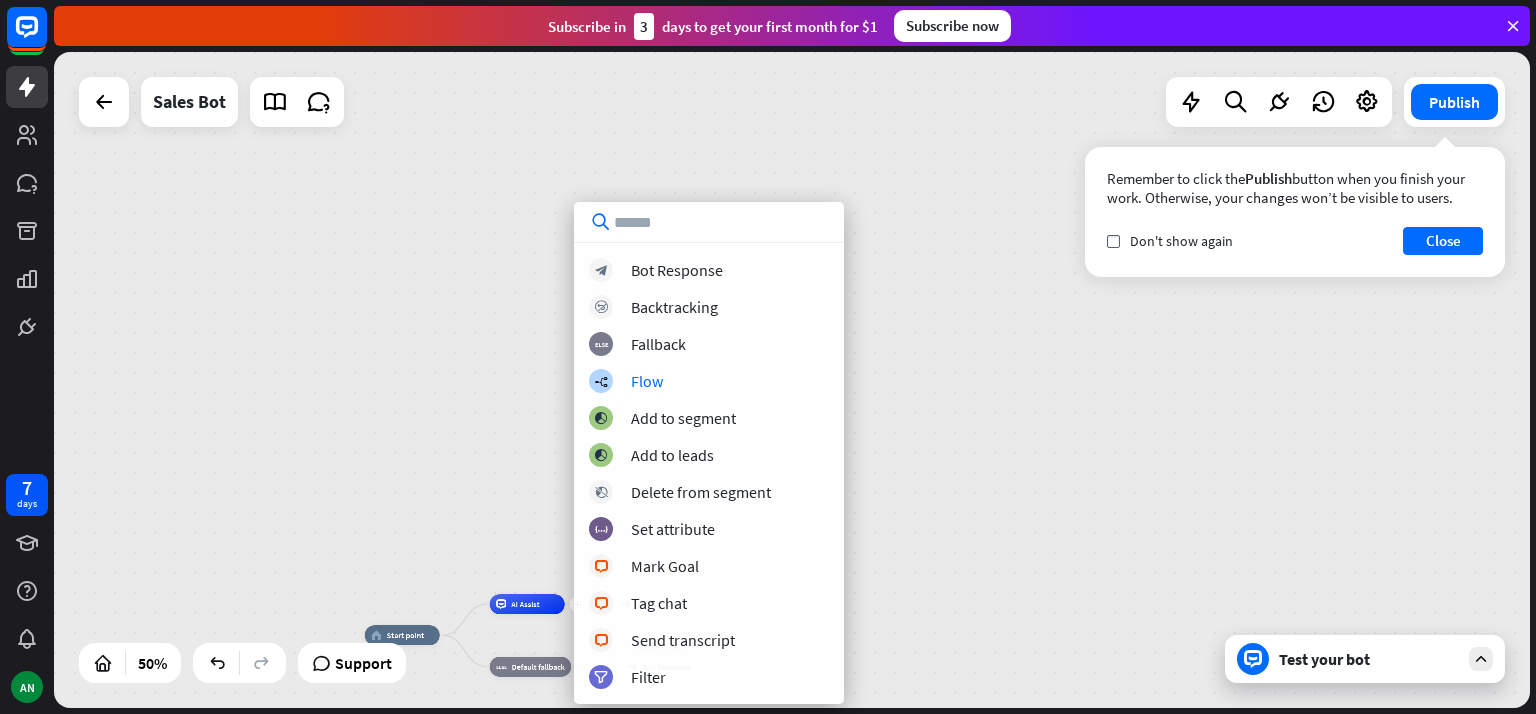 click on "Flow" at bounding box center [647, 381] 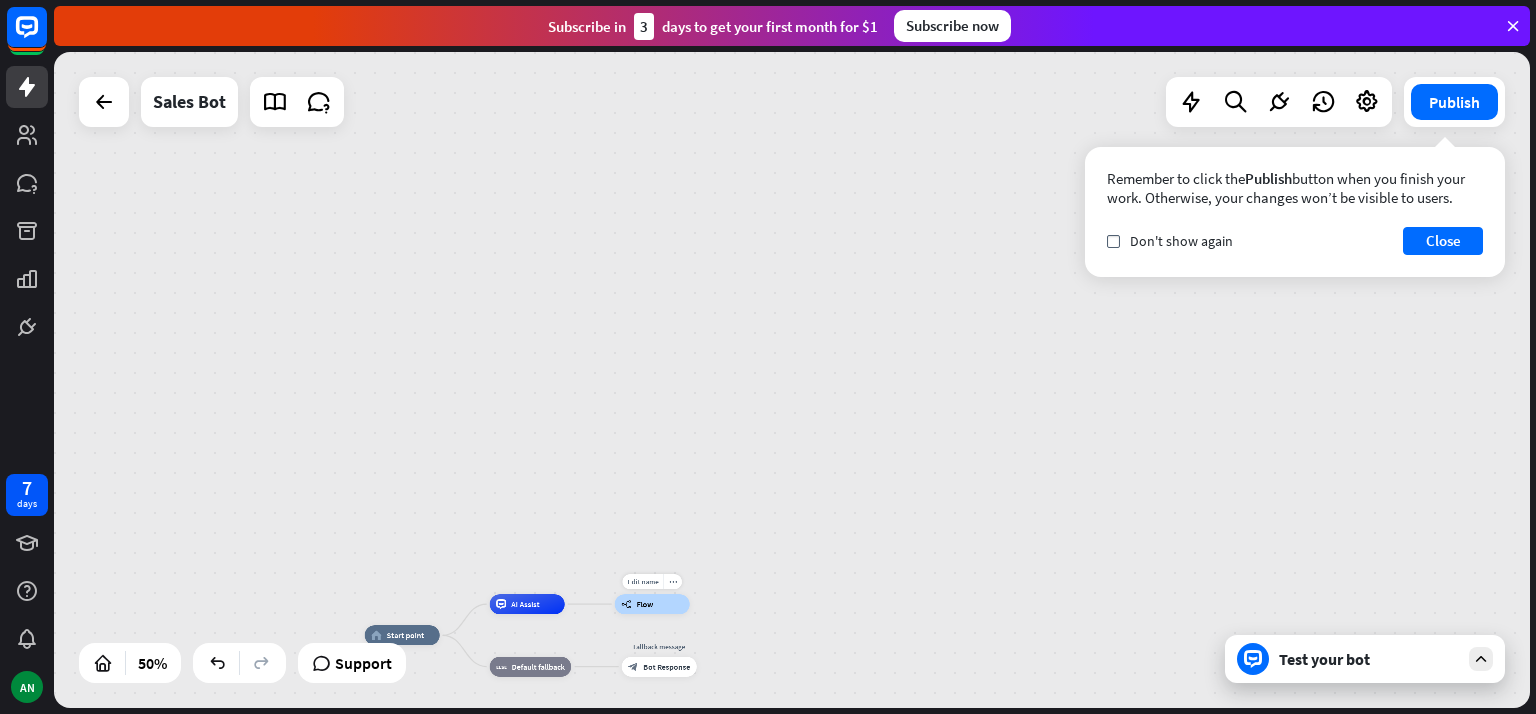 click on "builder_tree   Flow" at bounding box center (652, 604) 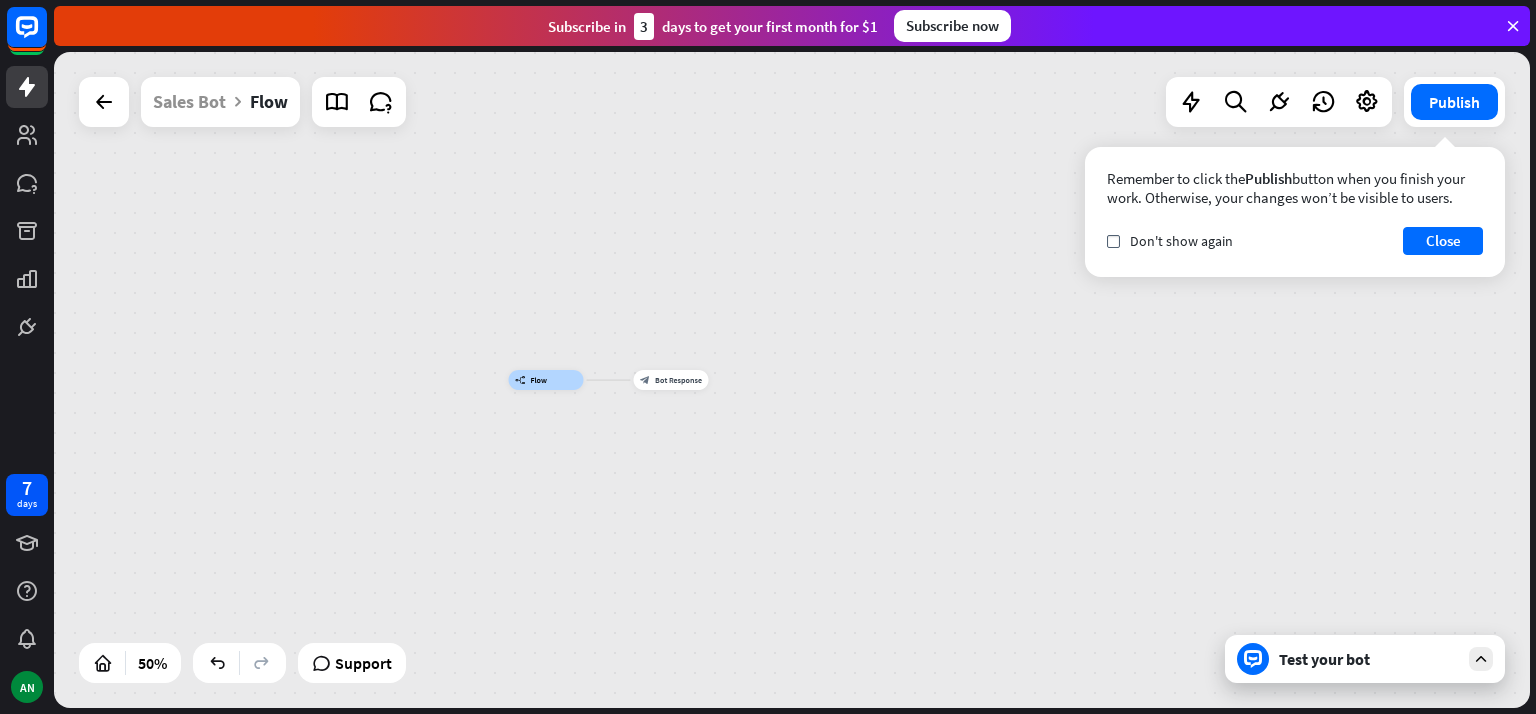 click at bounding box center (104, 102) 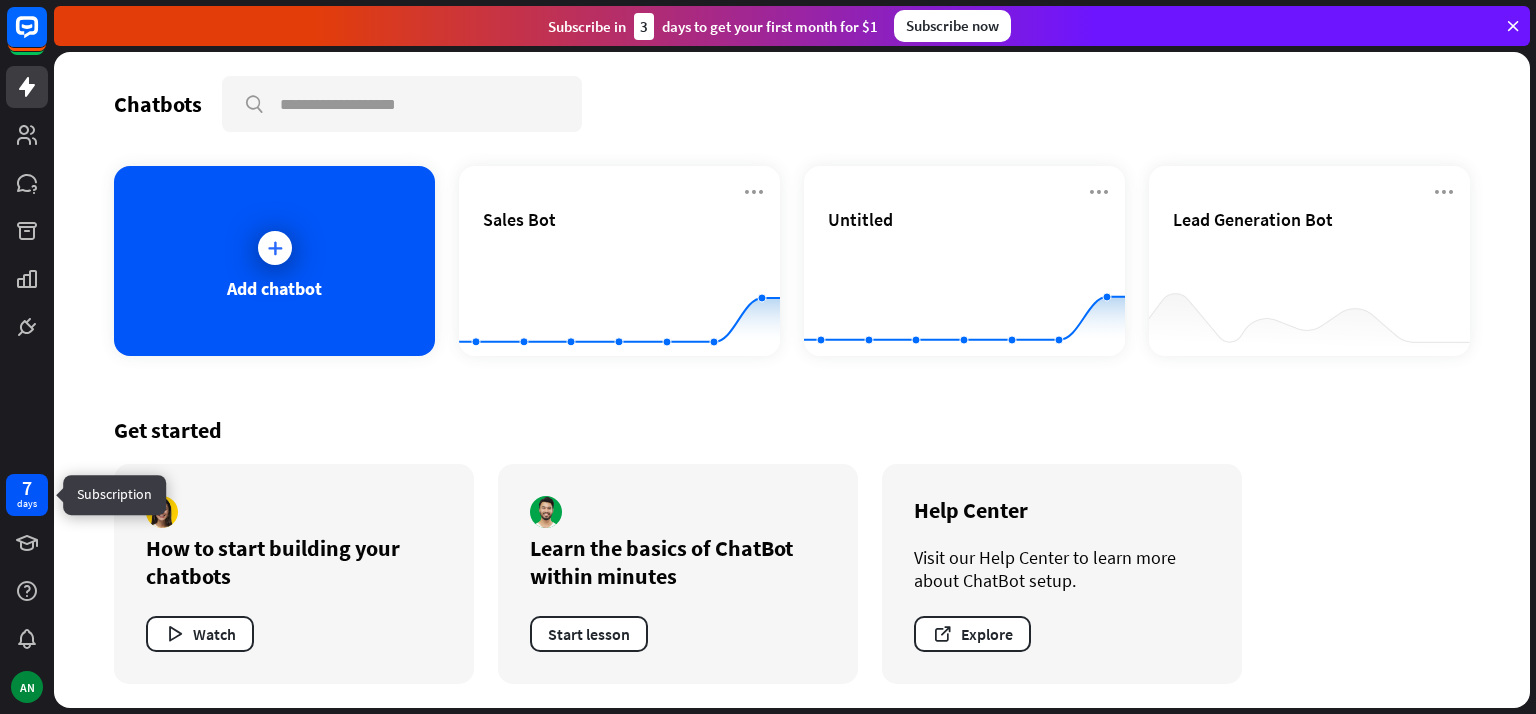 click on "days" at bounding box center [27, 504] 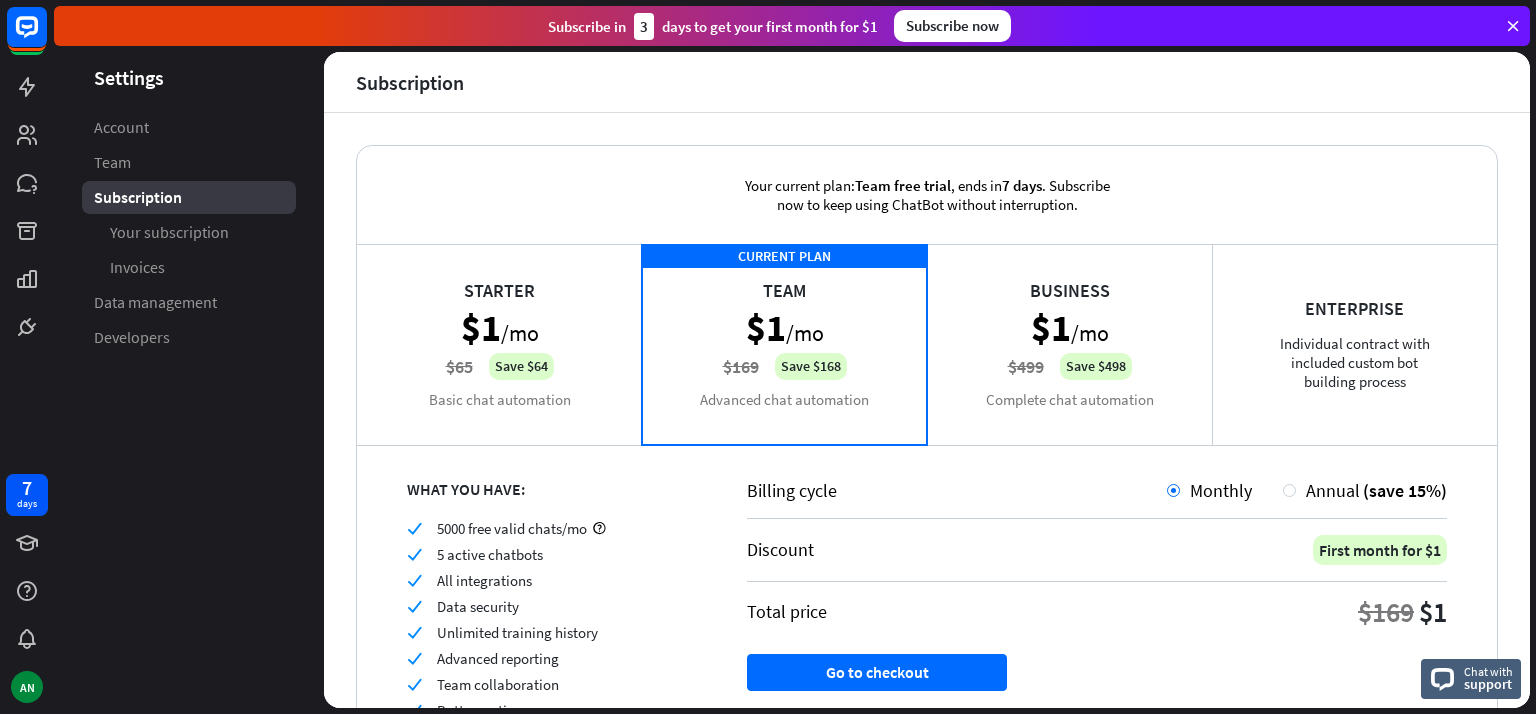 scroll, scrollTop: 130, scrollLeft: 0, axis: vertical 